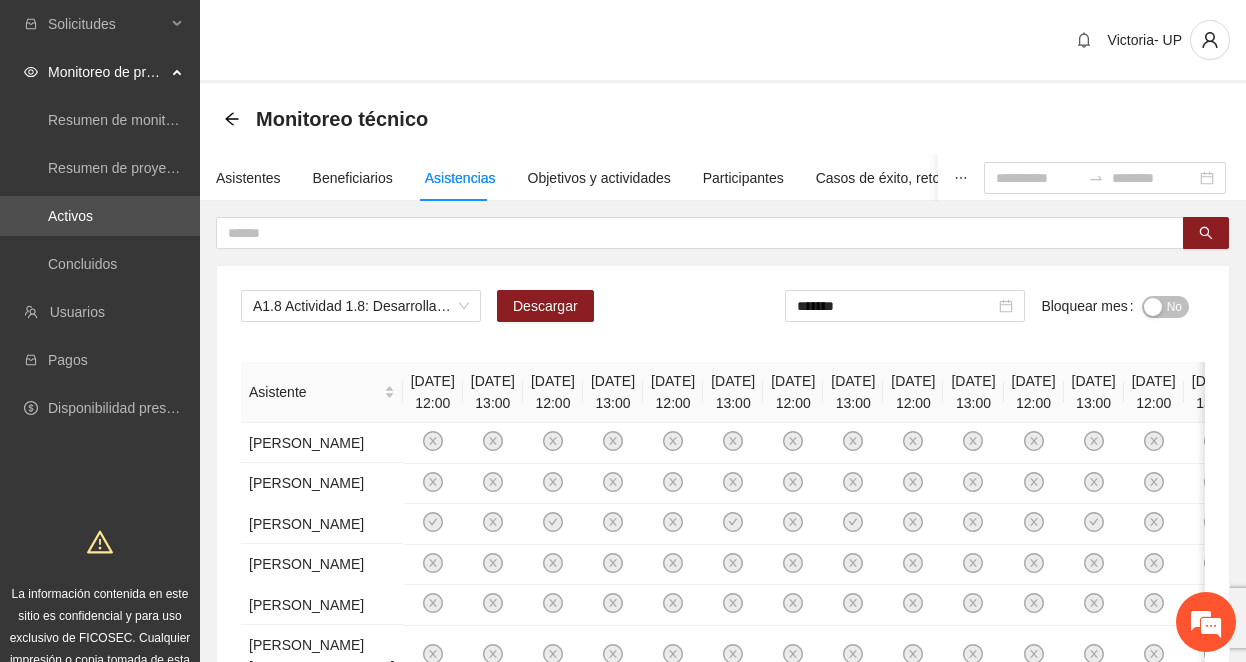 scroll, scrollTop: 0, scrollLeft: 0, axis: both 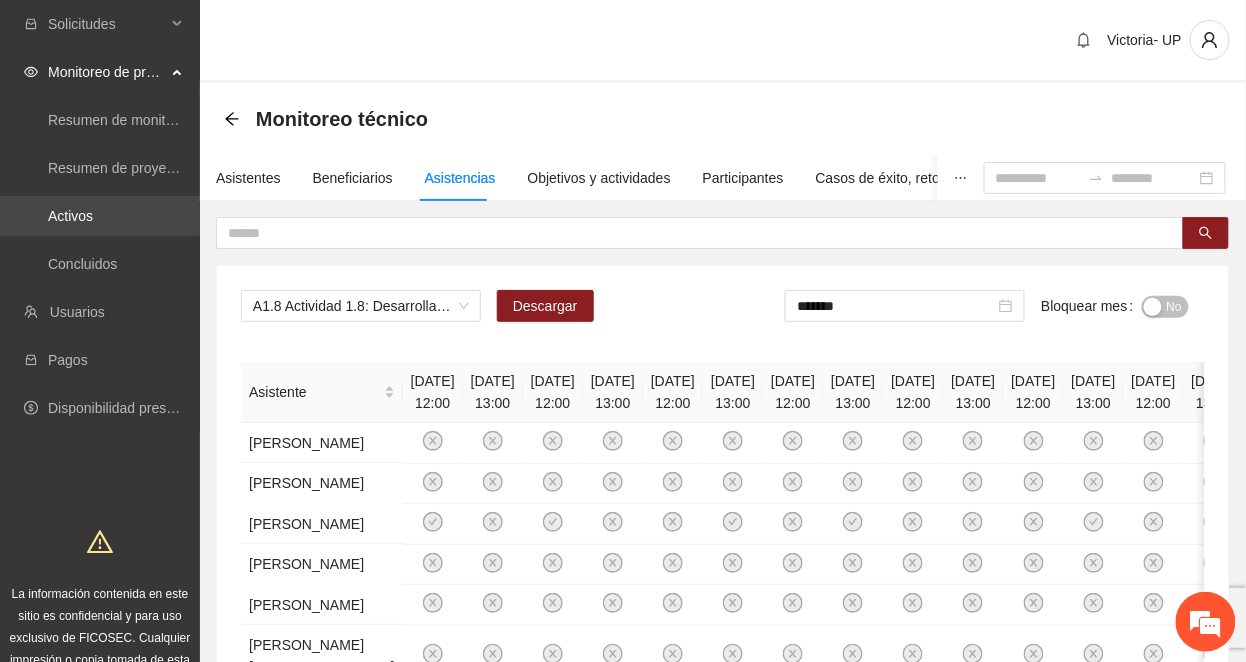 drag, startPoint x: 0, startPoint y: 0, endPoint x: 77, endPoint y: 210, distance: 223.67163 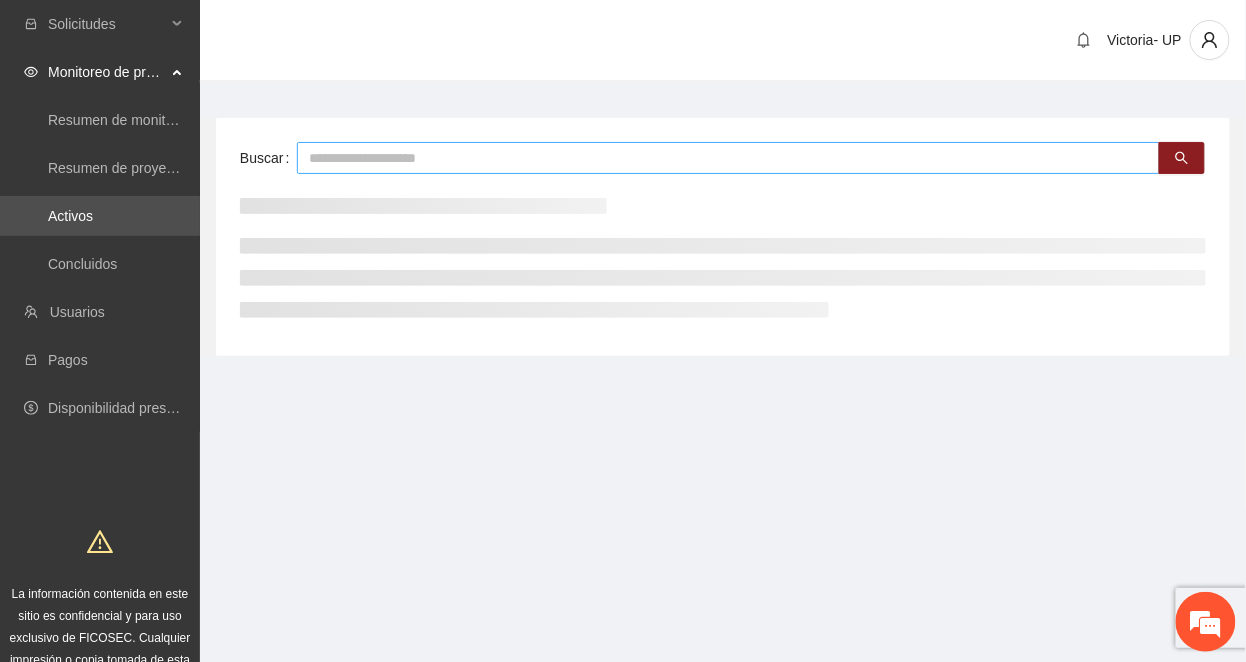 click at bounding box center (728, 158) 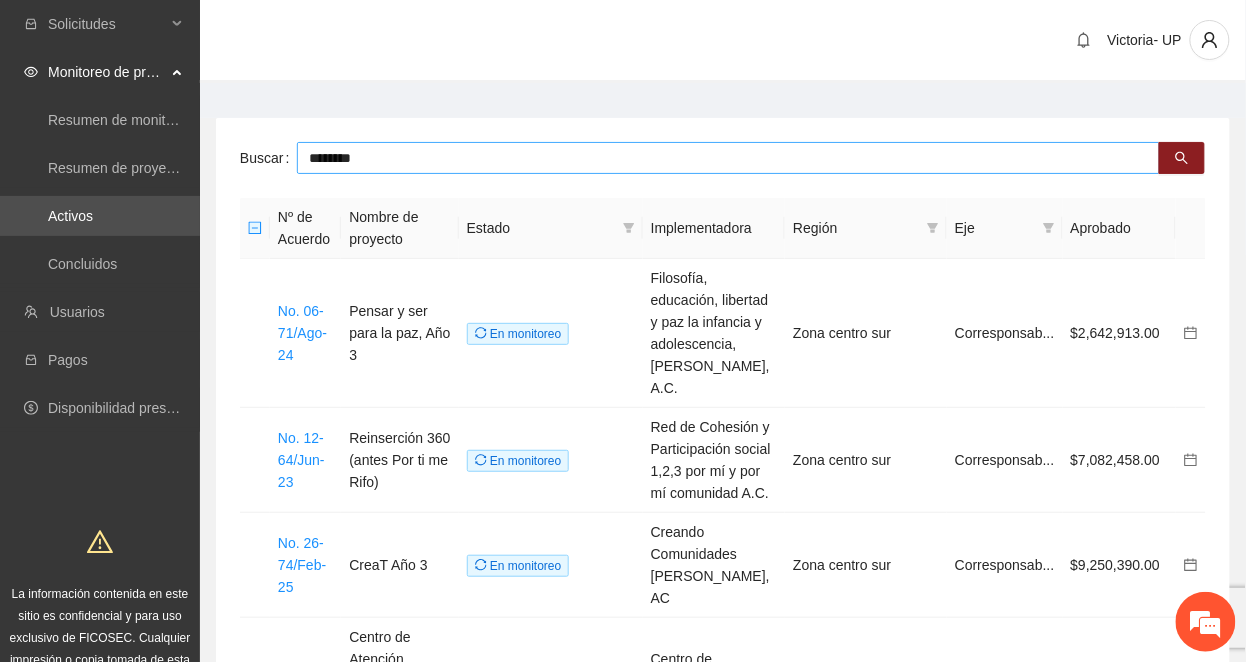 type on "********" 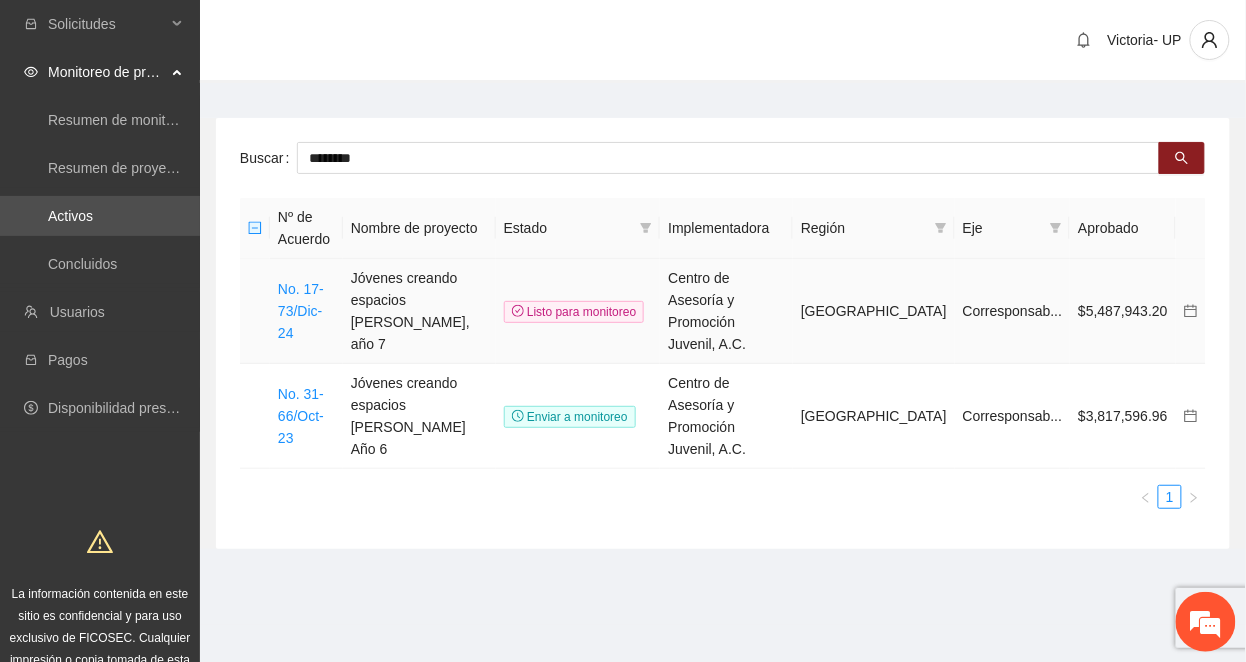 click on "No. 17-73/Dic-24" at bounding box center (306, 311) 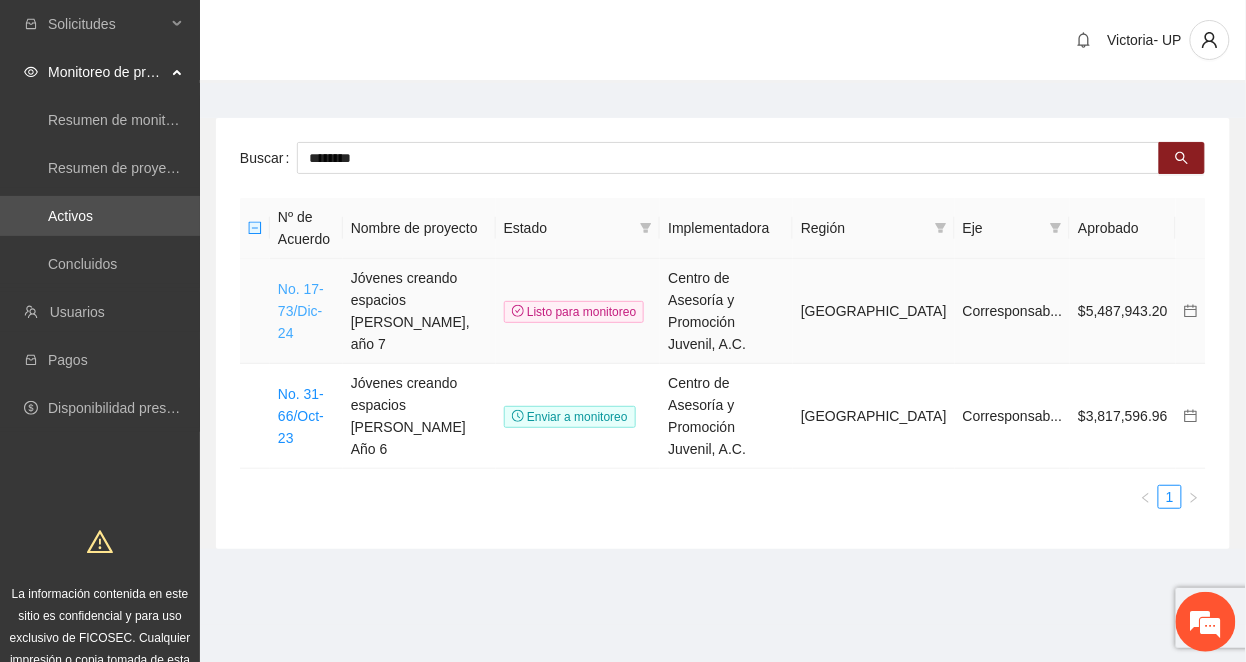 click on "No. 17-73/Dic-24" at bounding box center [301, 311] 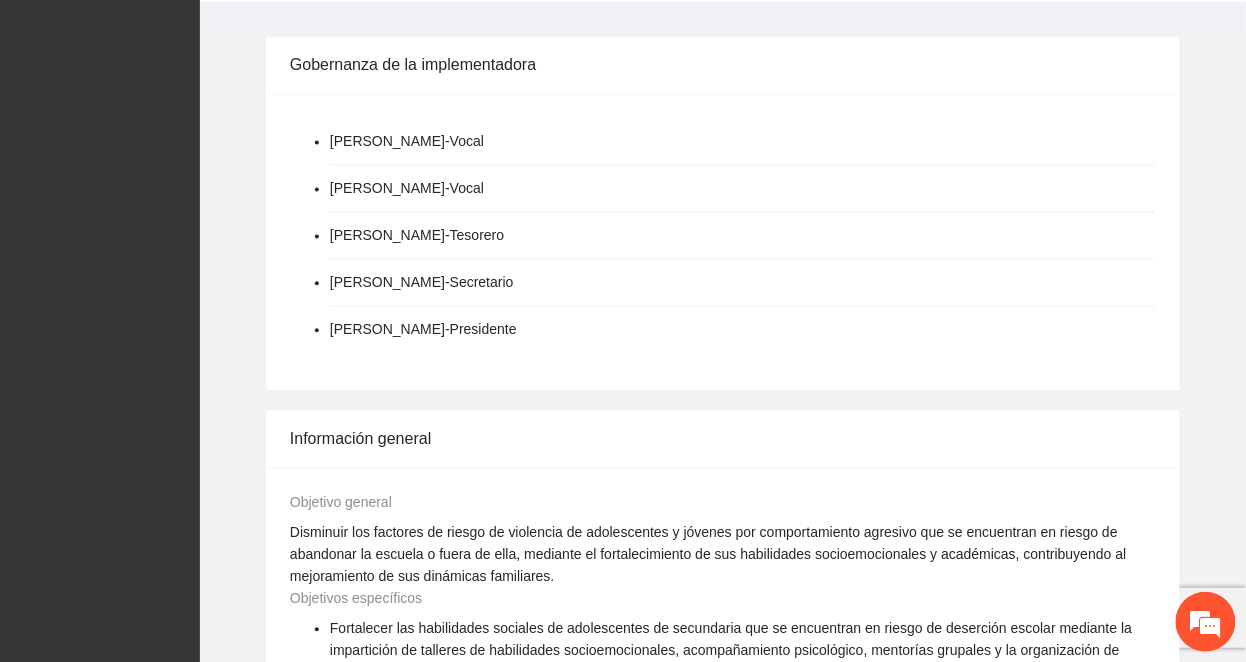scroll, scrollTop: 533, scrollLeft: 0, axis: vertical 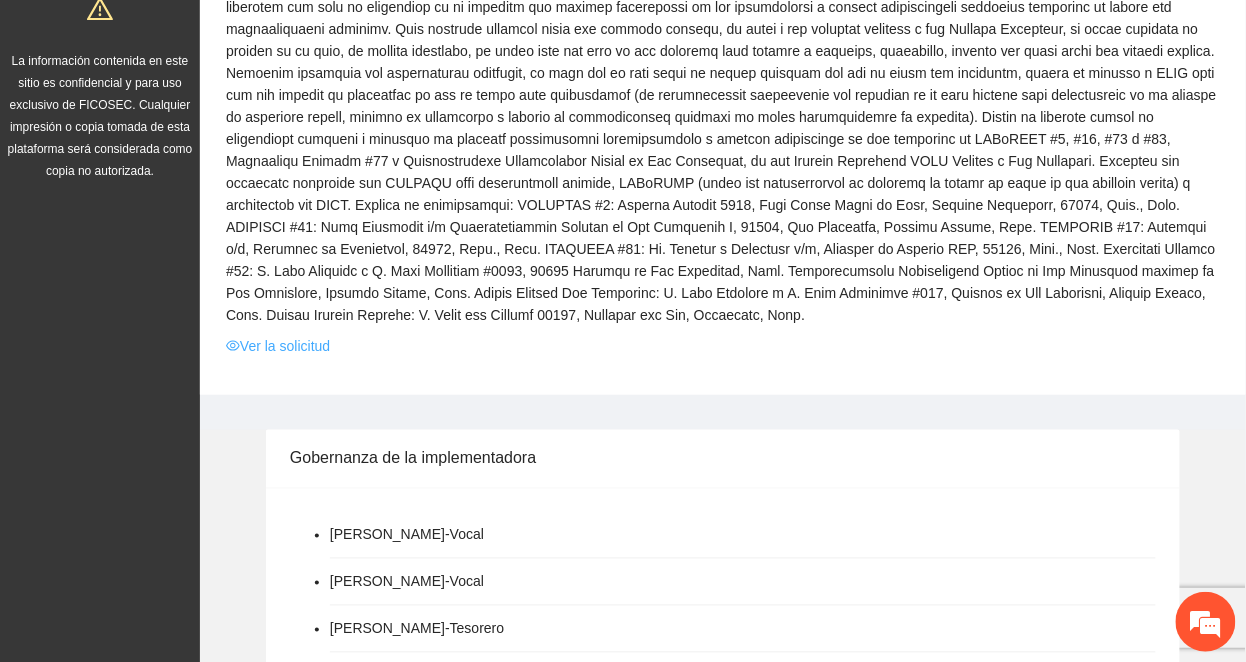 click on "Ver la solicitud" at bounding box center [278, 346] 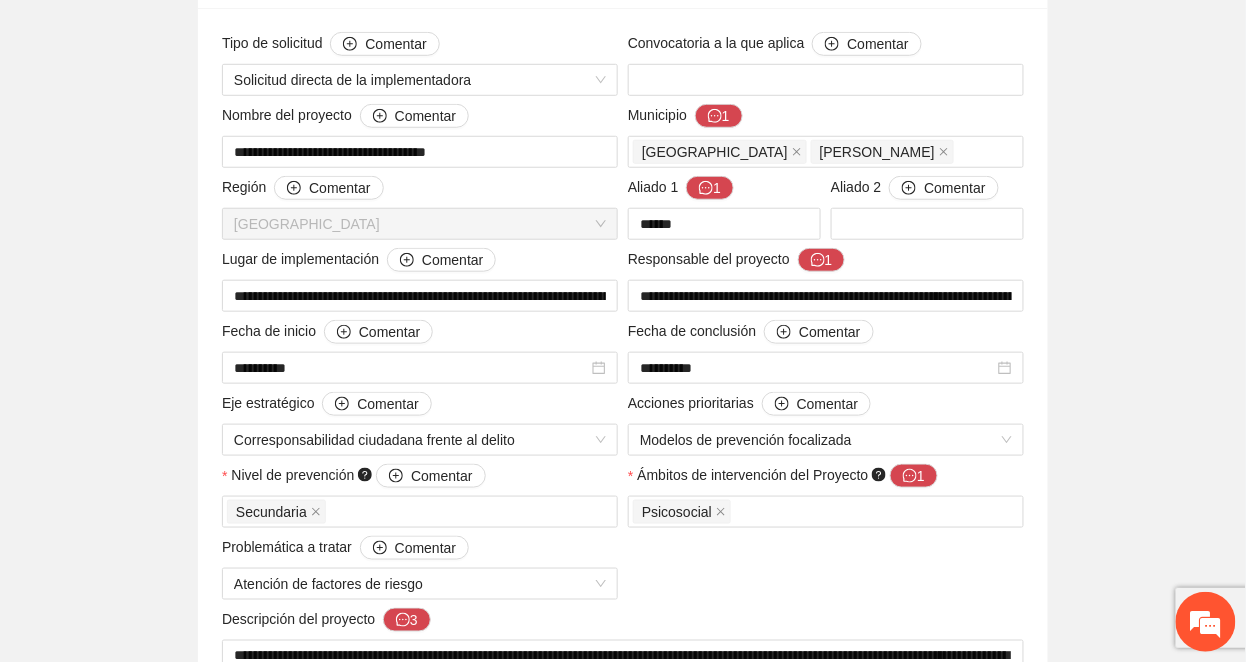 scroll, scrollTop: 133, scrollLeft: 0, axis: vertical 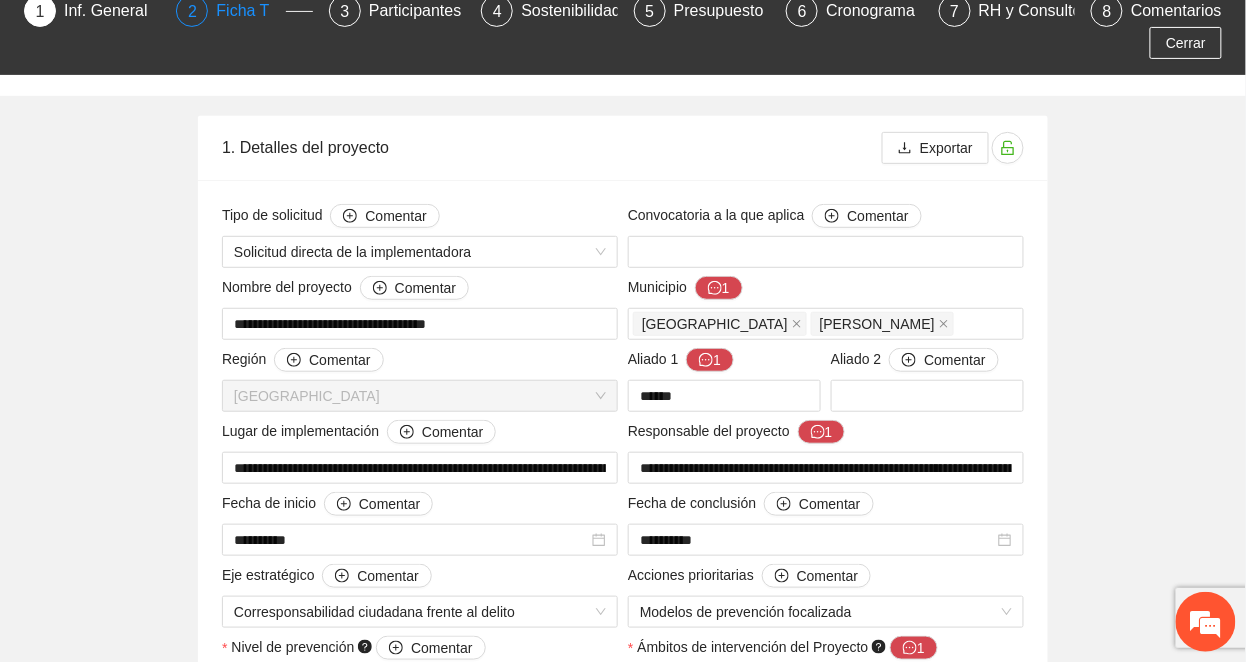 click on "Ficha T" at bounding box center [250, 11] 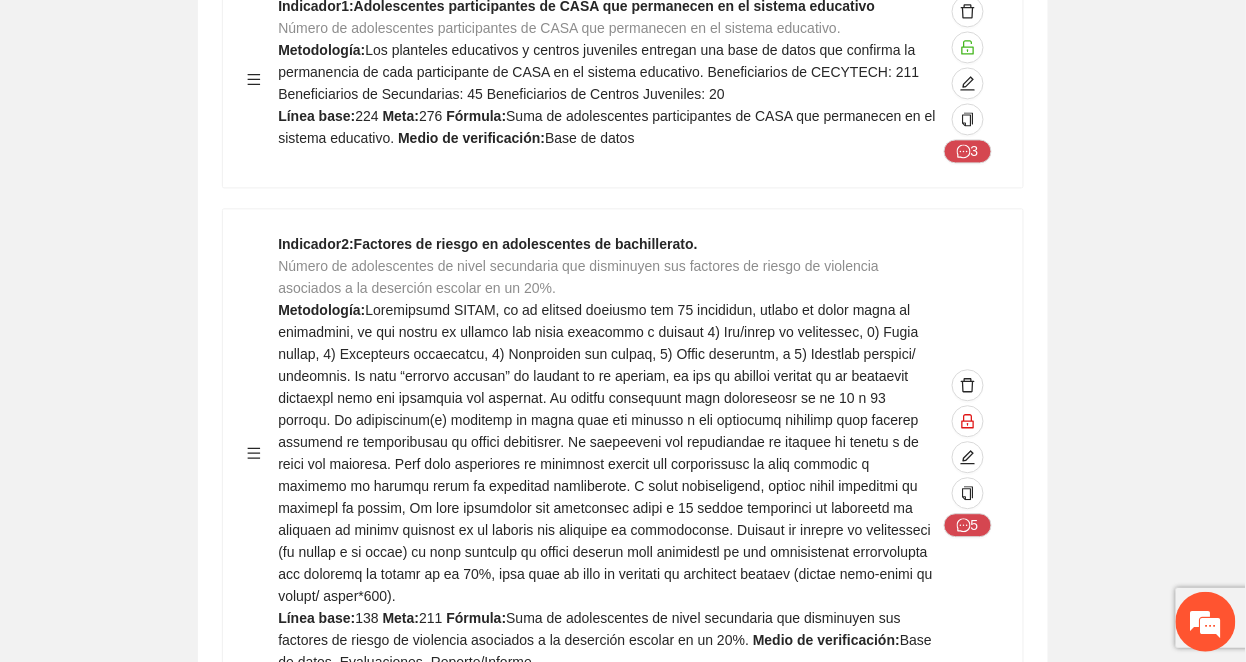scroll, scrollTop: 1066, scrollLeft: 0, axis: vertical 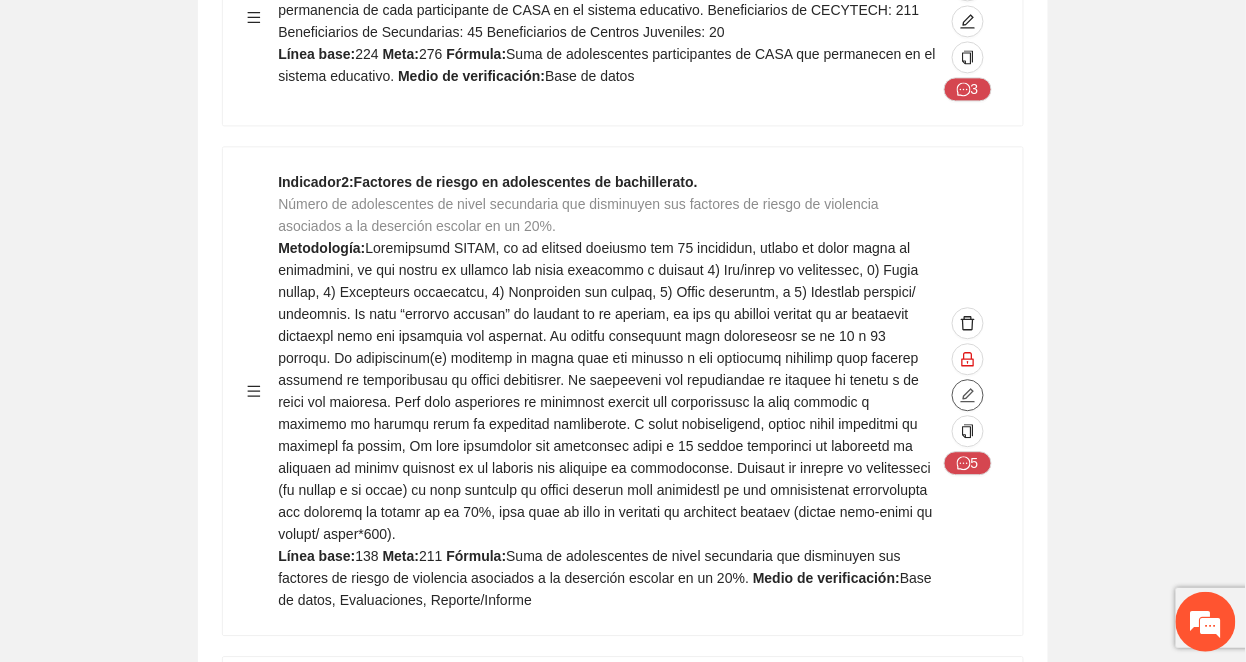 click at bounding box center (968, 395) 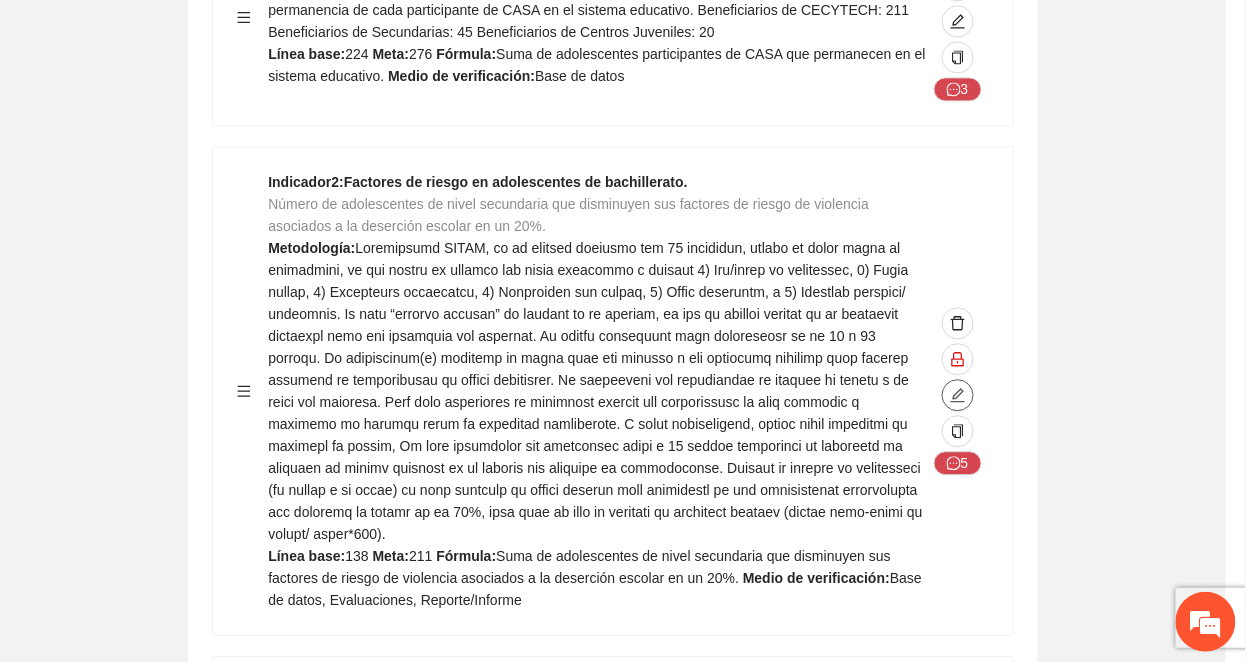 type on "***" 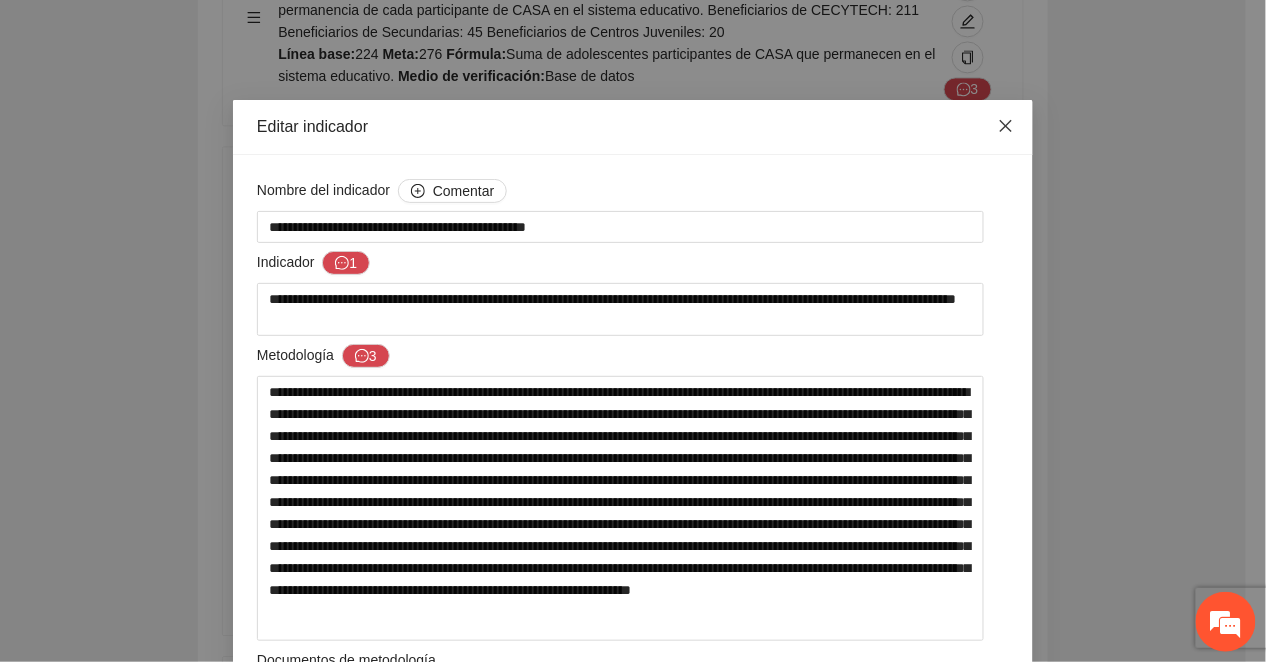 click 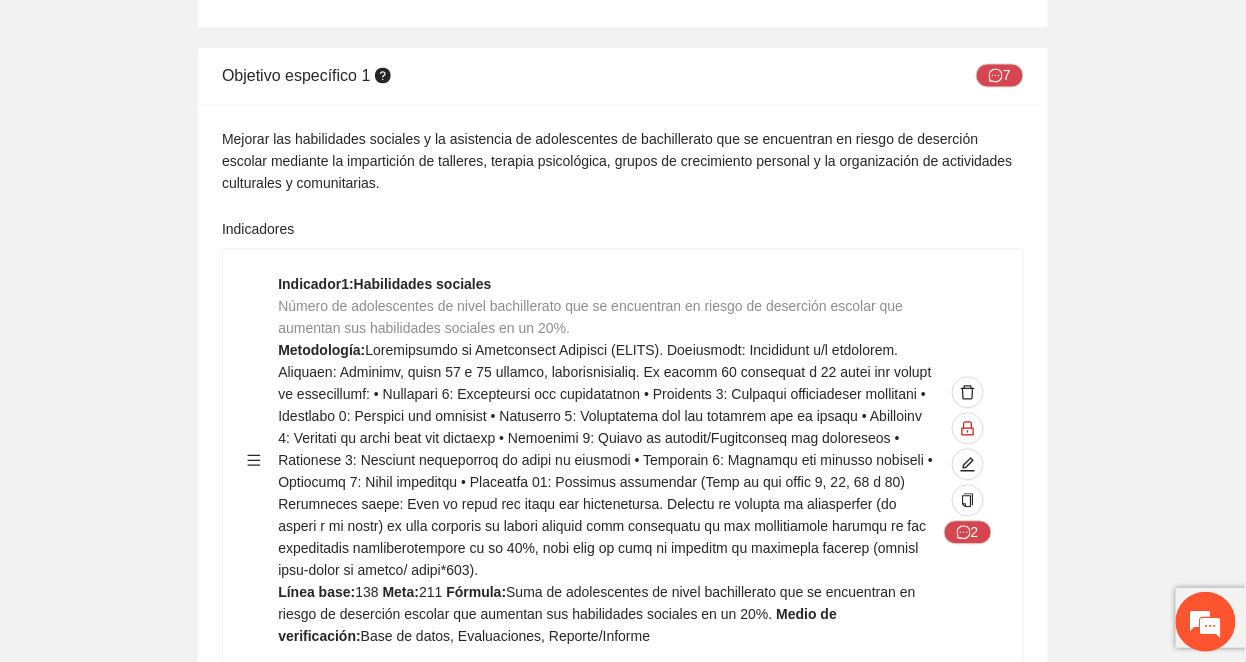 scroll, scrollTop: 2800, scrollLeft: 0, axis: vertical 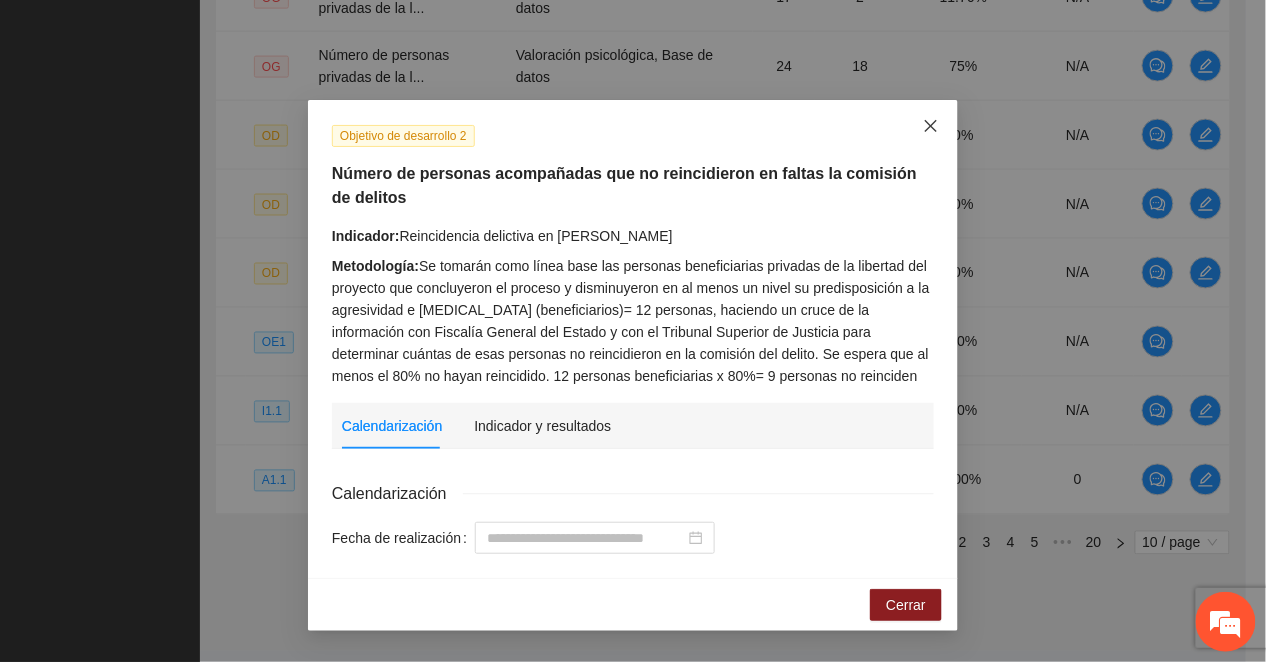 click 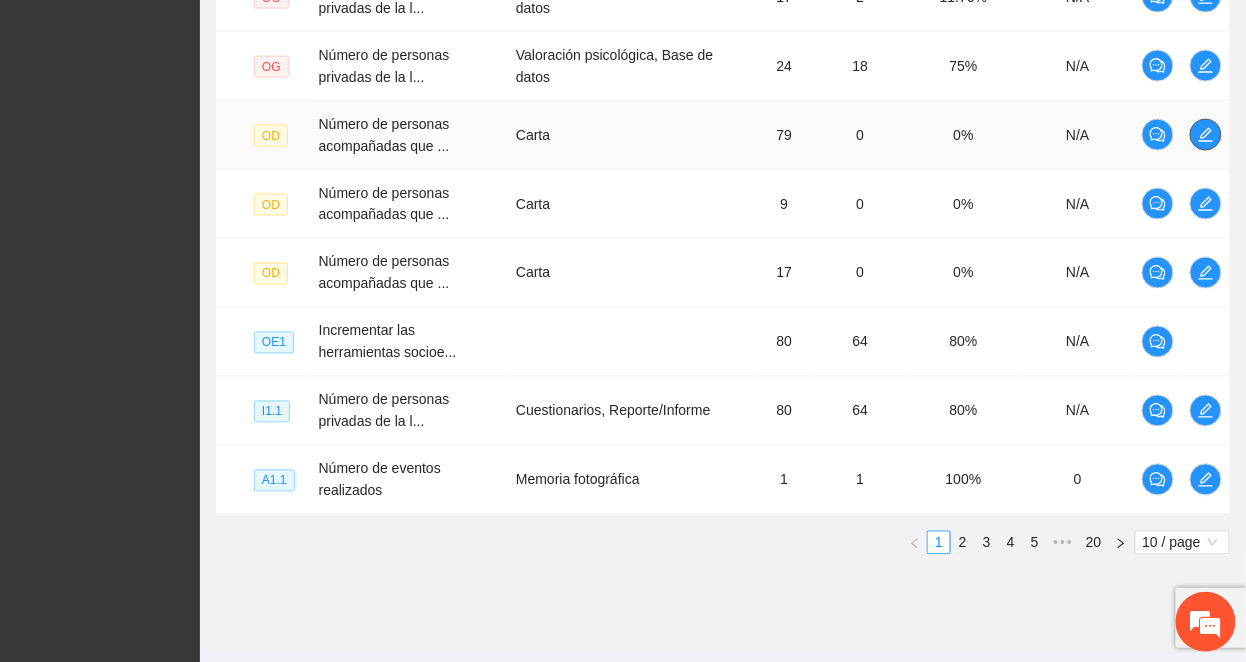 click 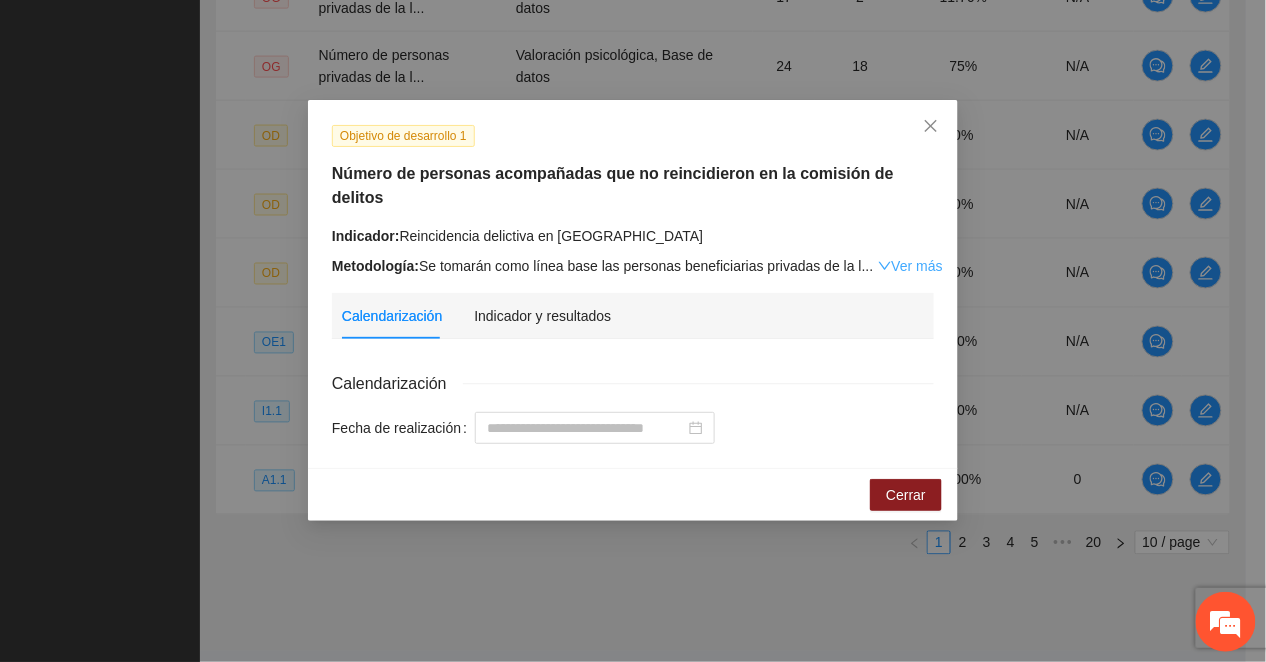 click on "Ver más" at bounding box center (910, 266) 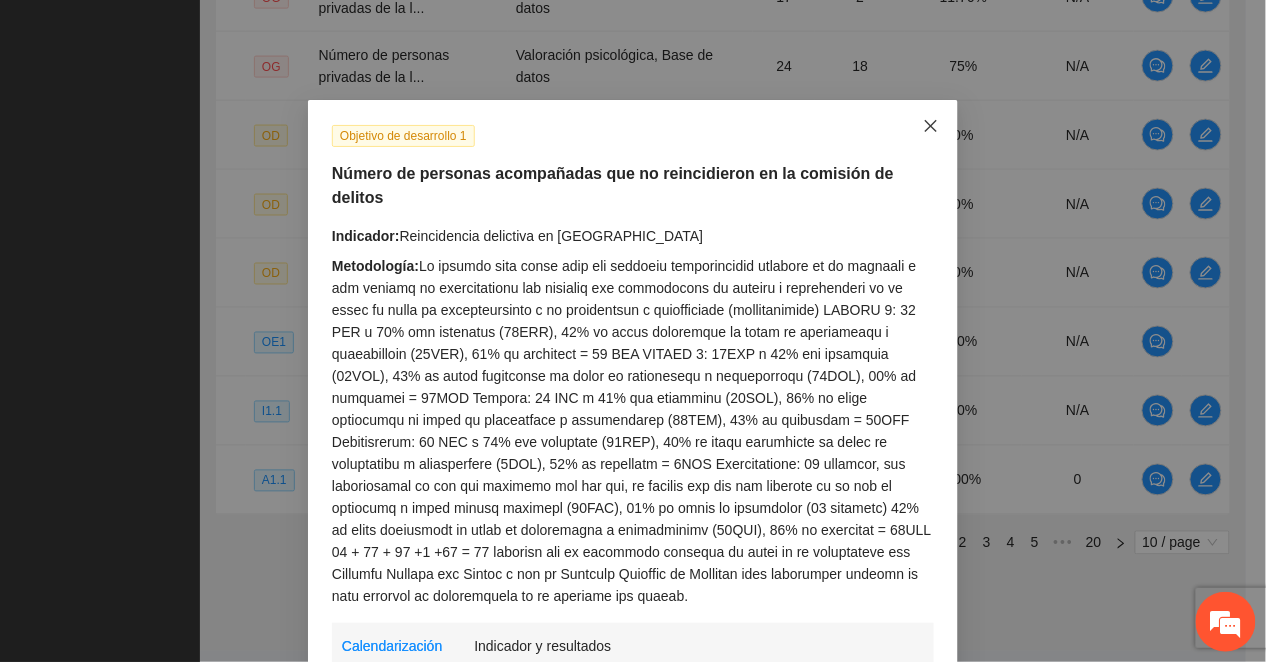 click at bounding box center (931, 127) 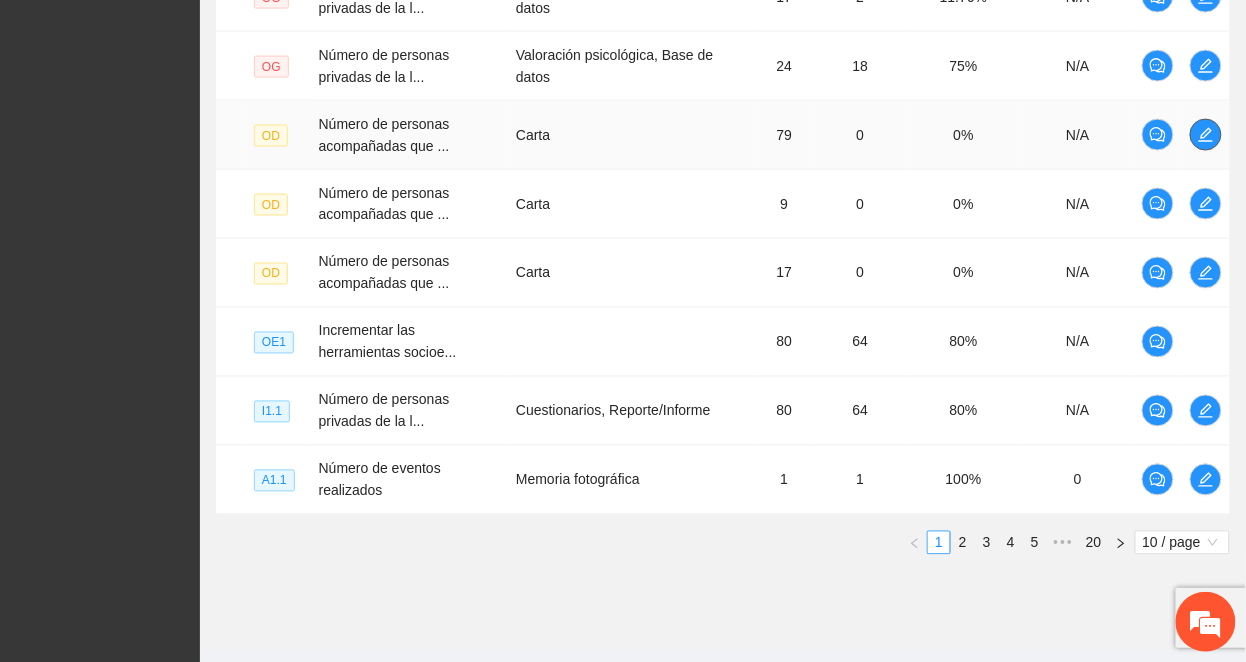 click 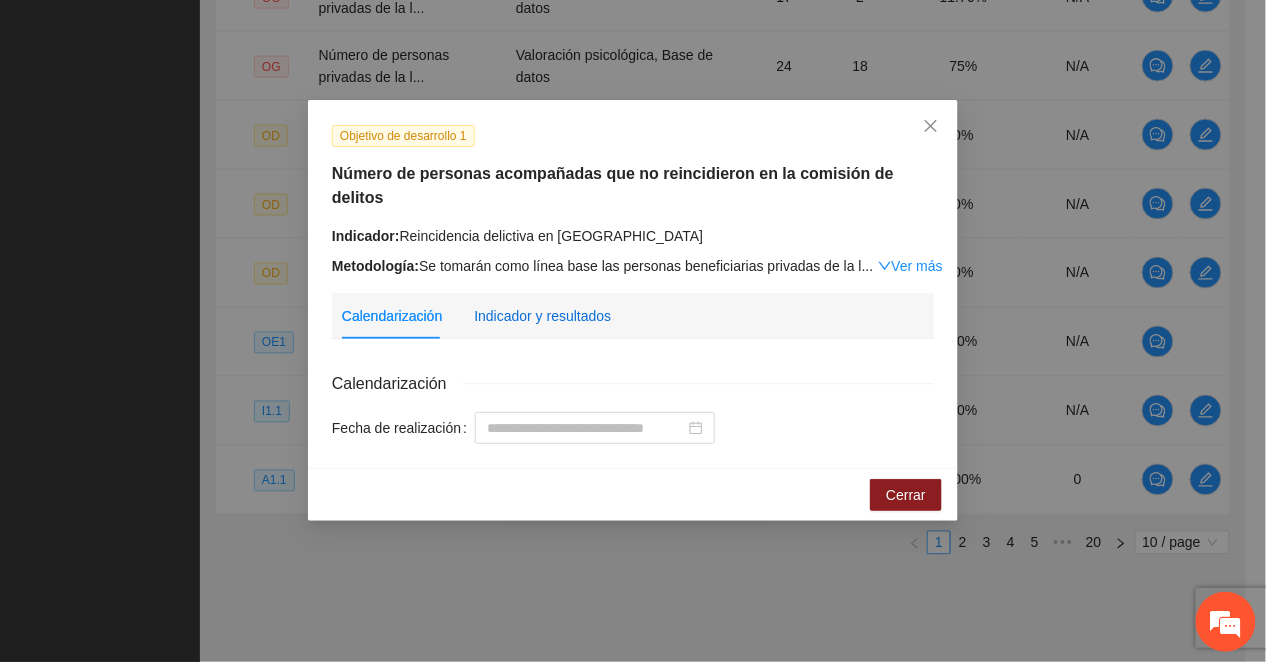 drag, startPoint x: 556, startPoint y: 281, endPoint x: 569, endPoint y: 304, distance: 26.41969 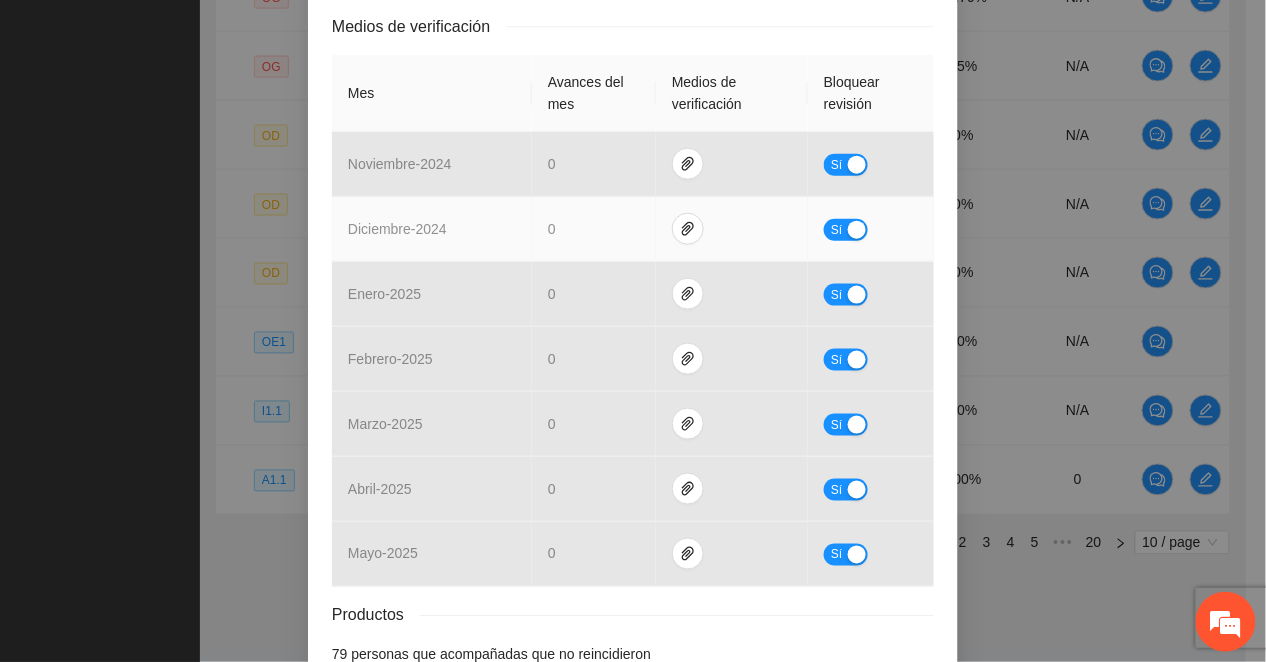 scroll, scrollTop: 533, scrollLeft: 0, axis: vertical 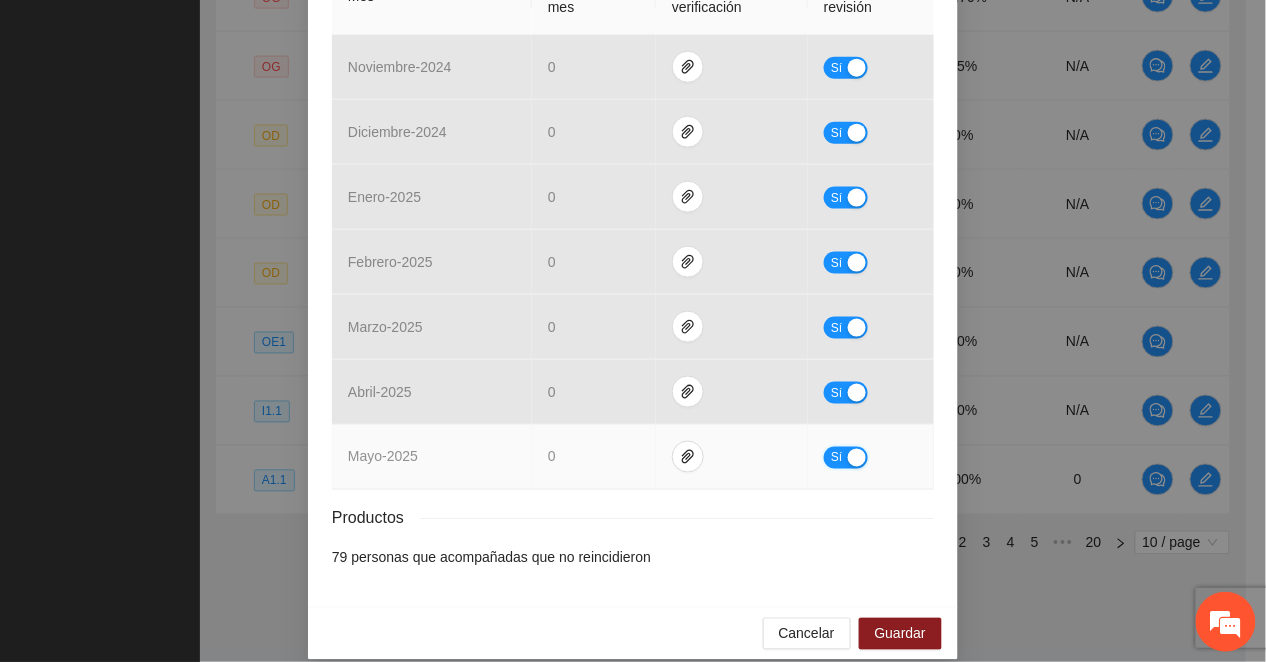 drag, startPoint x: 822, startPoint y: 440, endPoint x: 834, endPoint y: 488, distance: 49.47727 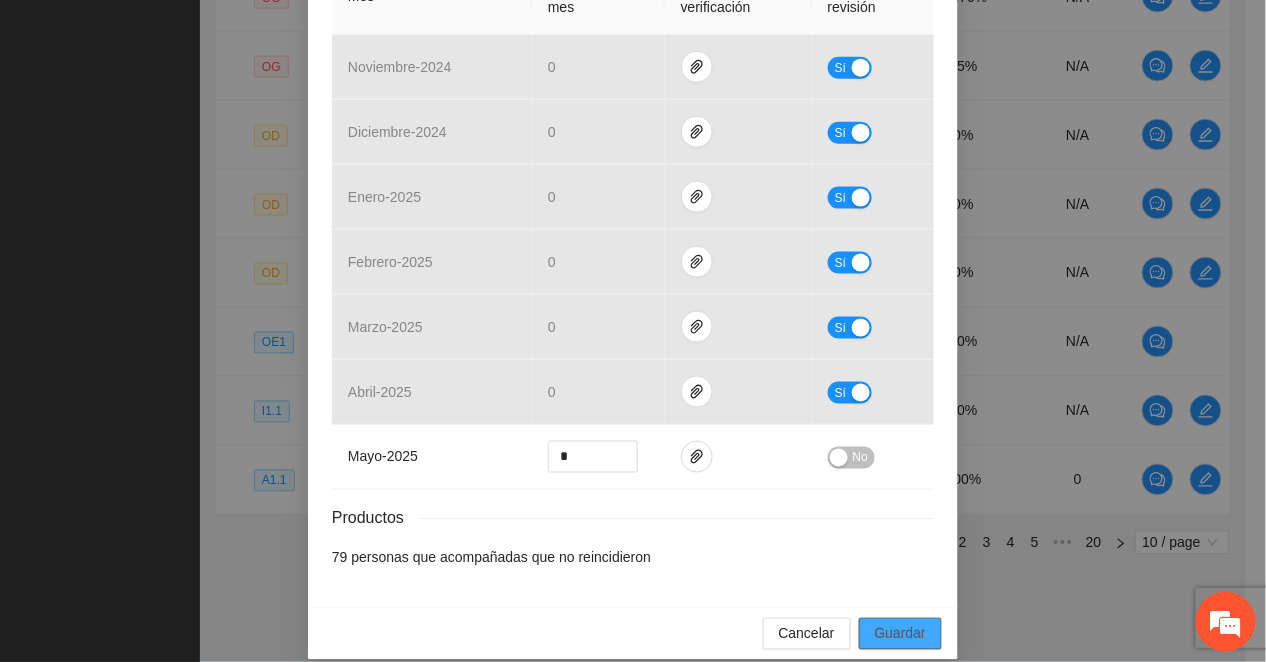 drag, startPoint x: 880, startPoint y: 617, endPoint x: 880, endPoint y: 606, distance: 11 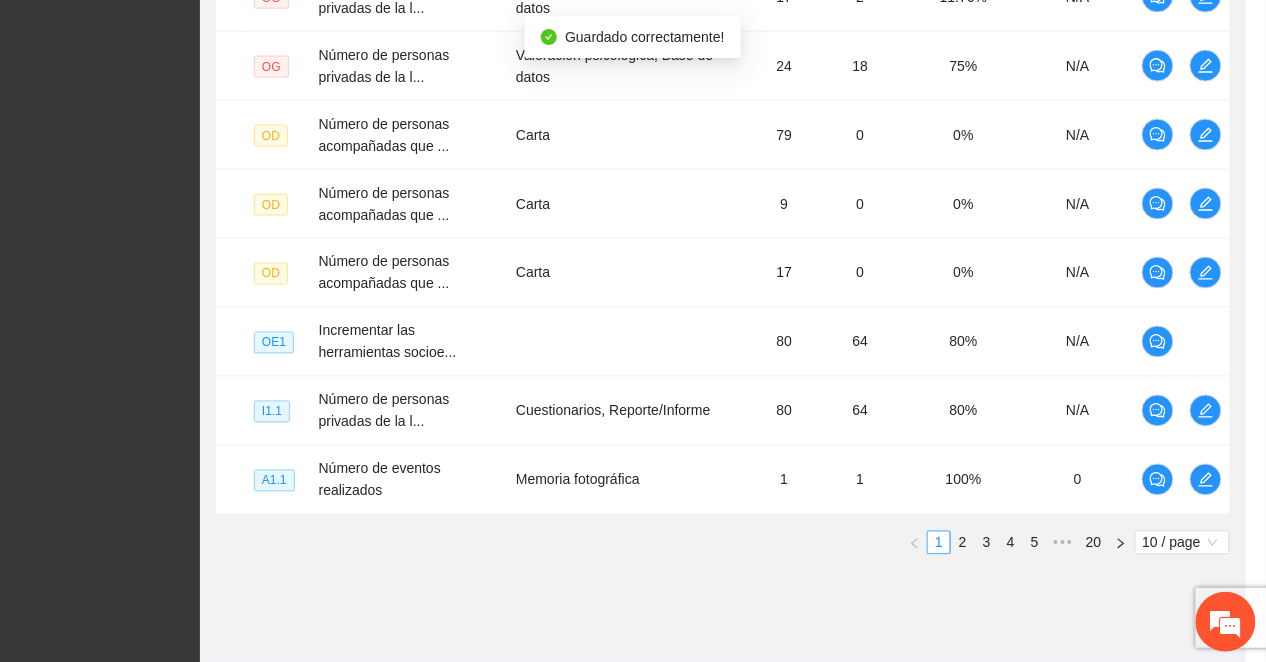 scroll, scrollTop: 434, scrollLeft: 0, axis: vertical 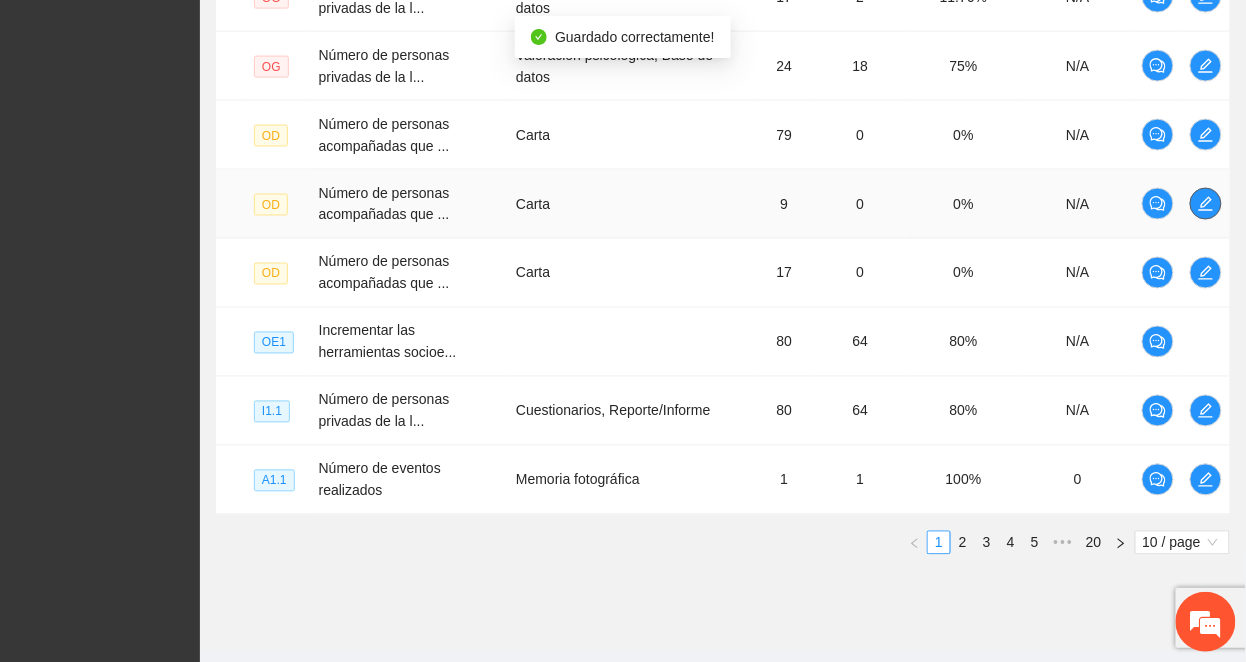 click 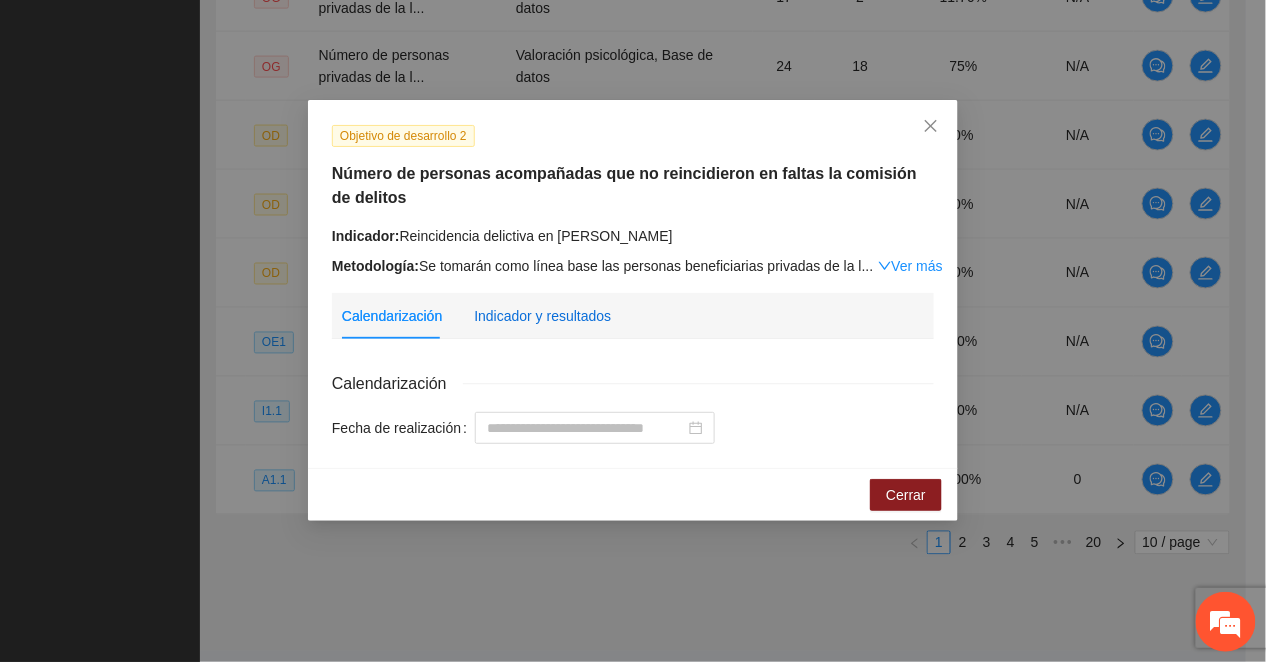 drag, startPoint x: 550, startPoint y: 318, endPoint x: 698, endPoint y: 273, distance: 154.69002 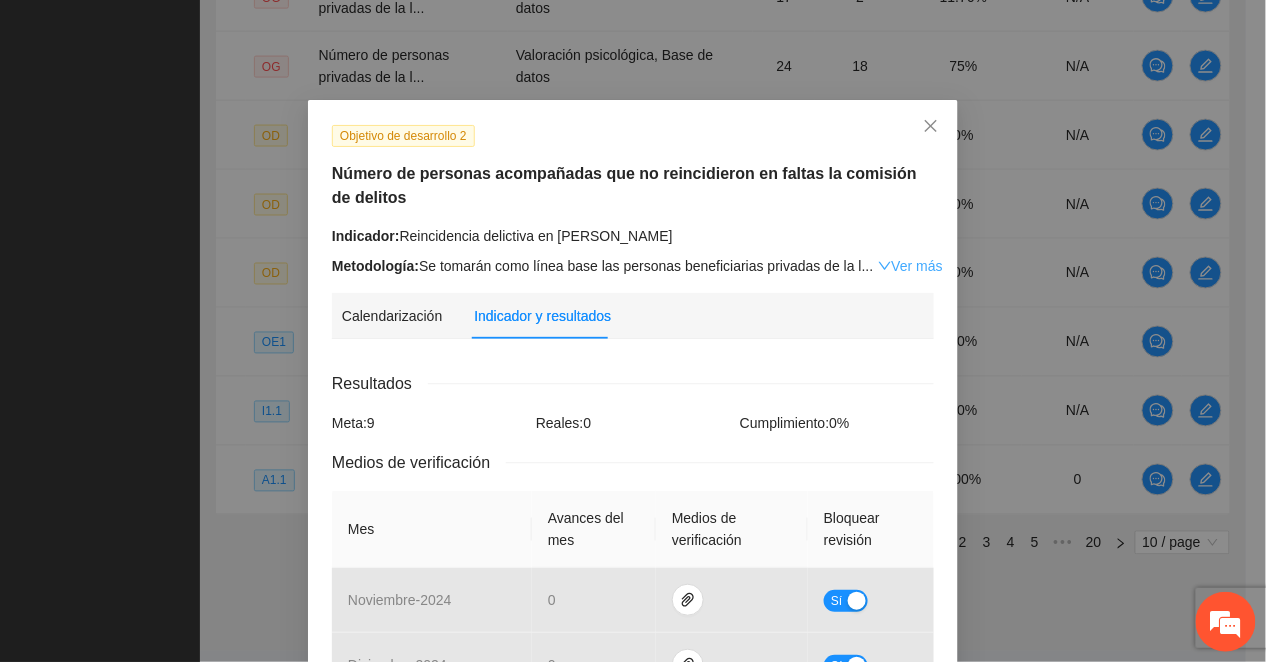 click on "Ver más" at bounding box center (910, 266) 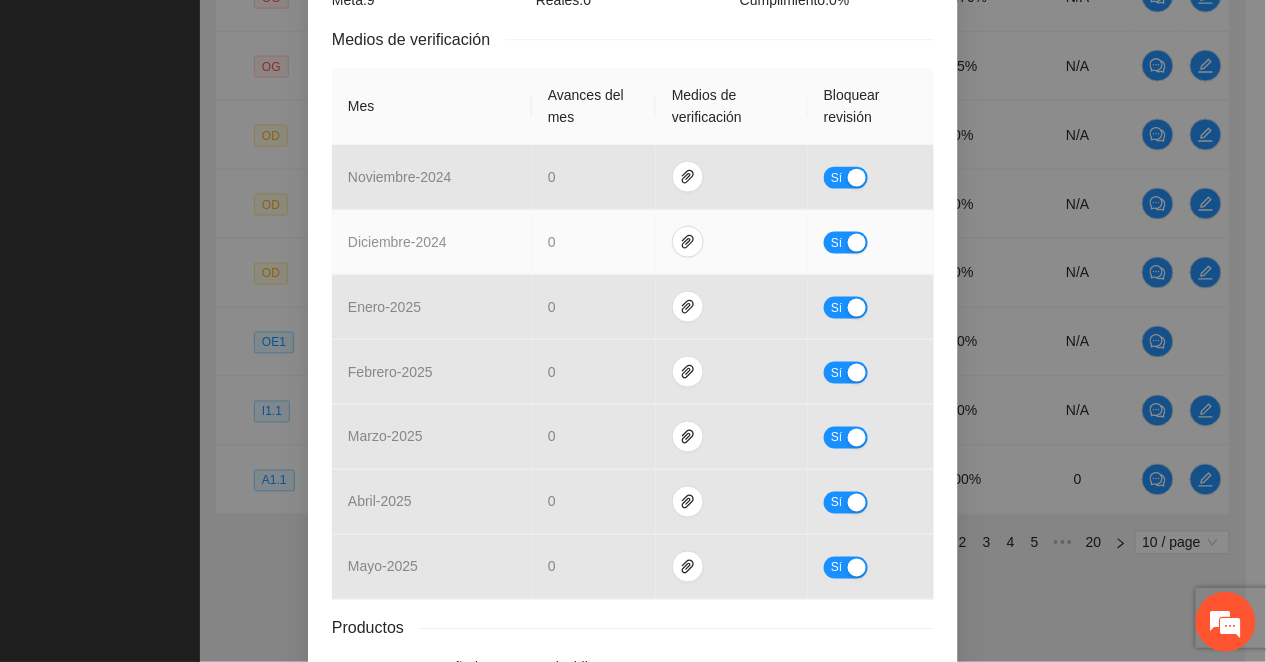 scroll, scrollTop: 668, scrollLeft: 0, axis: vertical 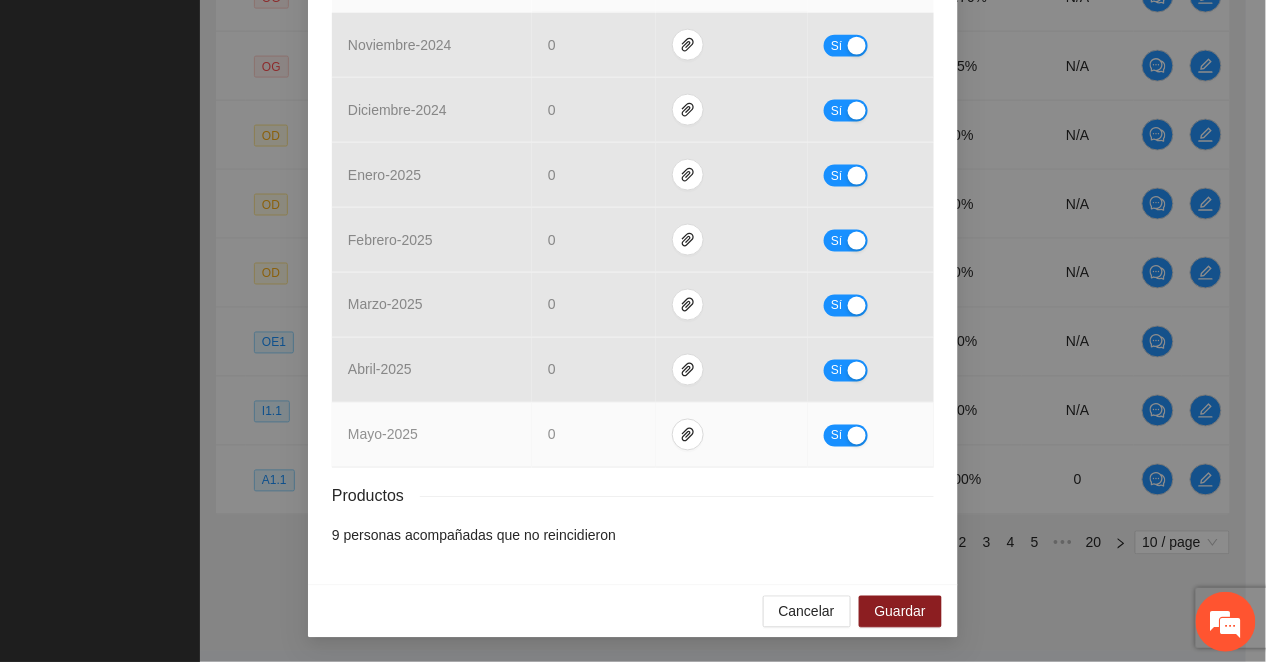 click on "Sí" at bounding box center [871, 435] 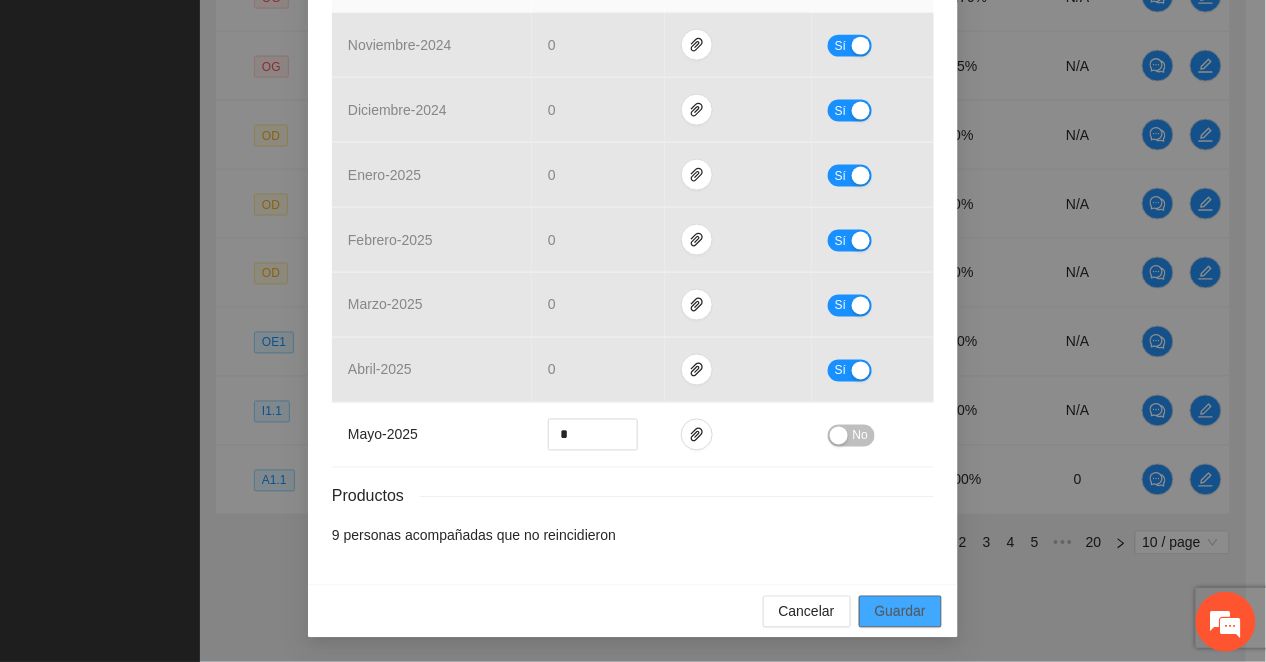 click on "Guardar" at bounding box center [900, 612] 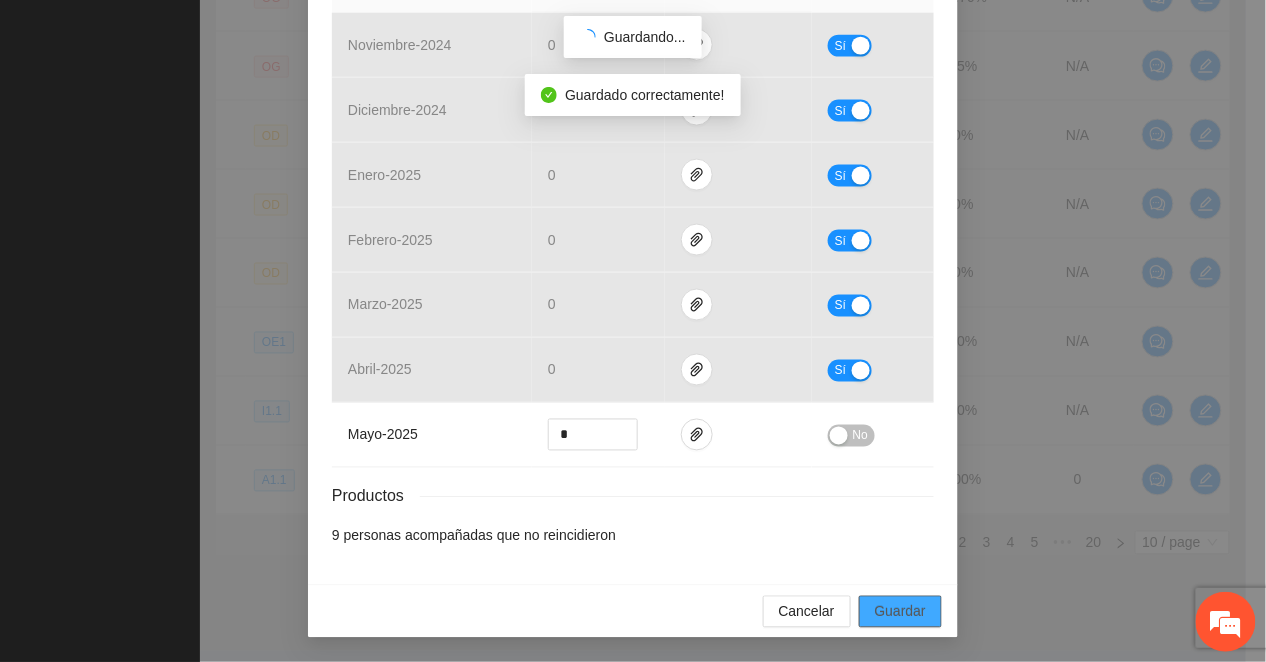 scroll, scrollTop: 568, scrollLeft: 0, axis: vertical 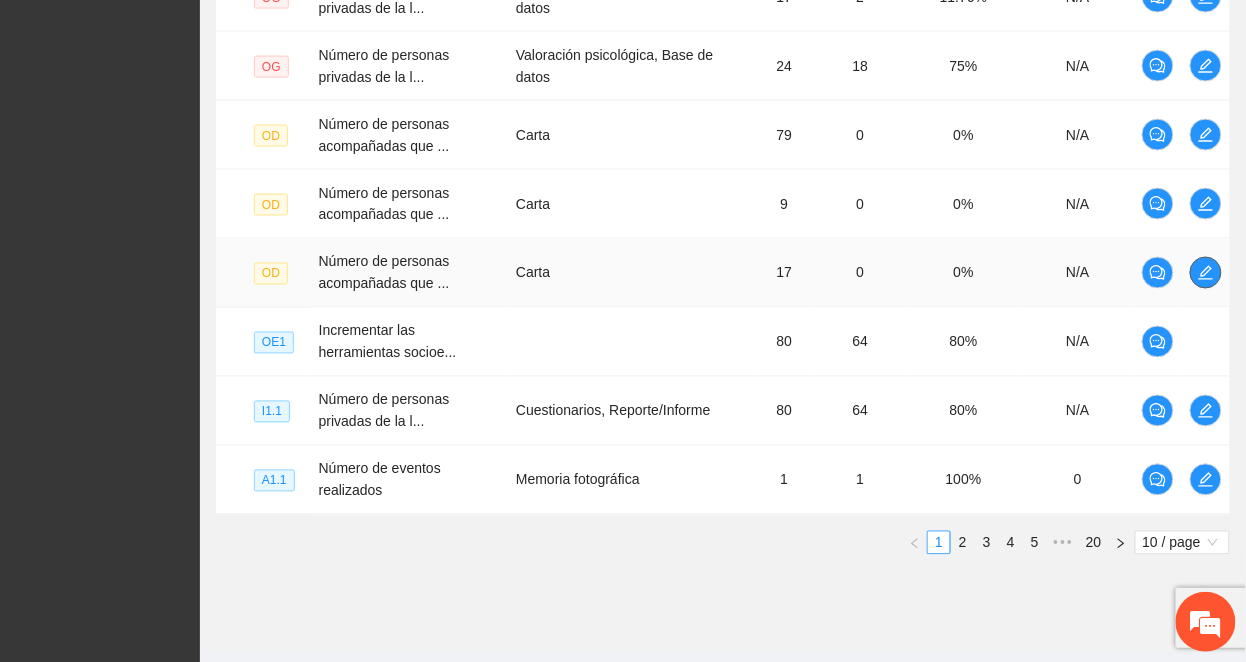 click 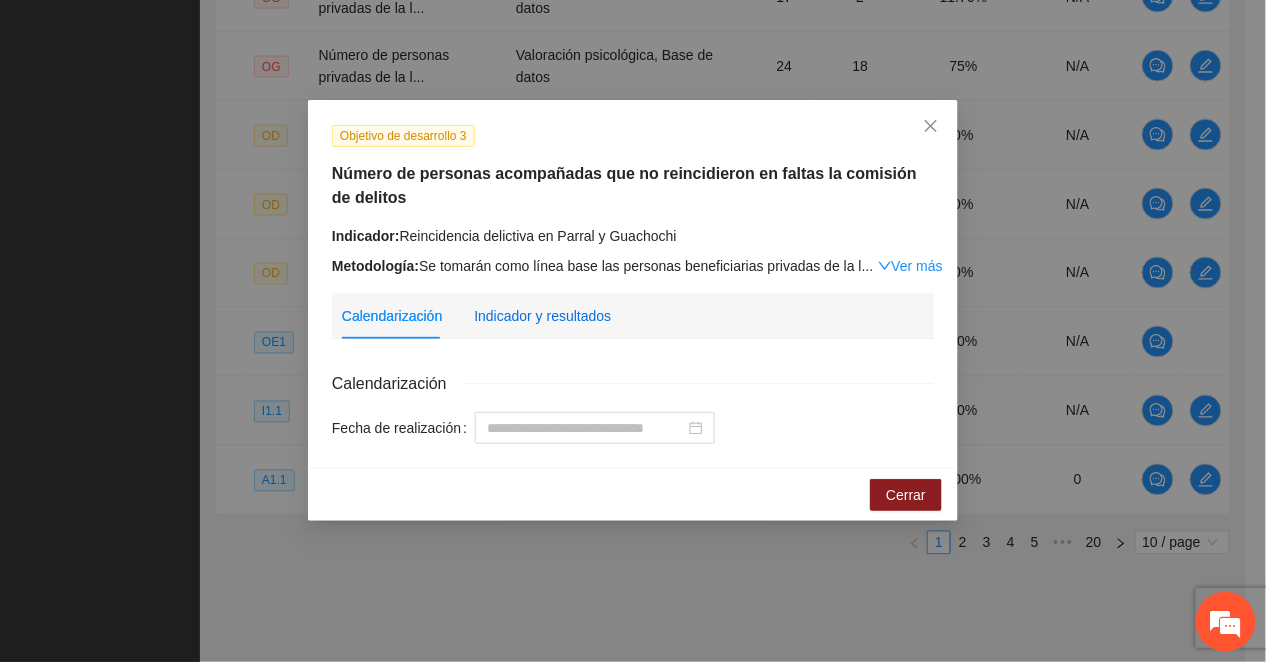 drag, startPoint x: 598, startPoint y: 313, endPoint x: 609, endPoint y: 316, distance: 11.401754 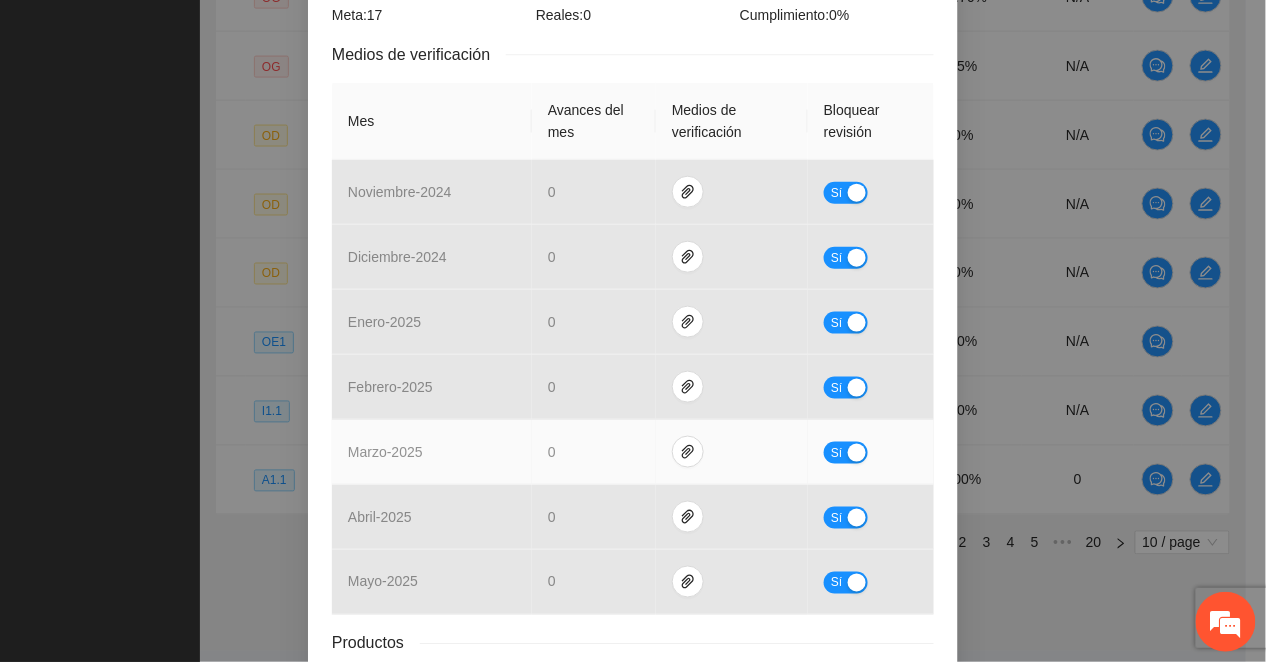 scroll, scrollTop: 557, scrollLeft: 0, axis: vertical 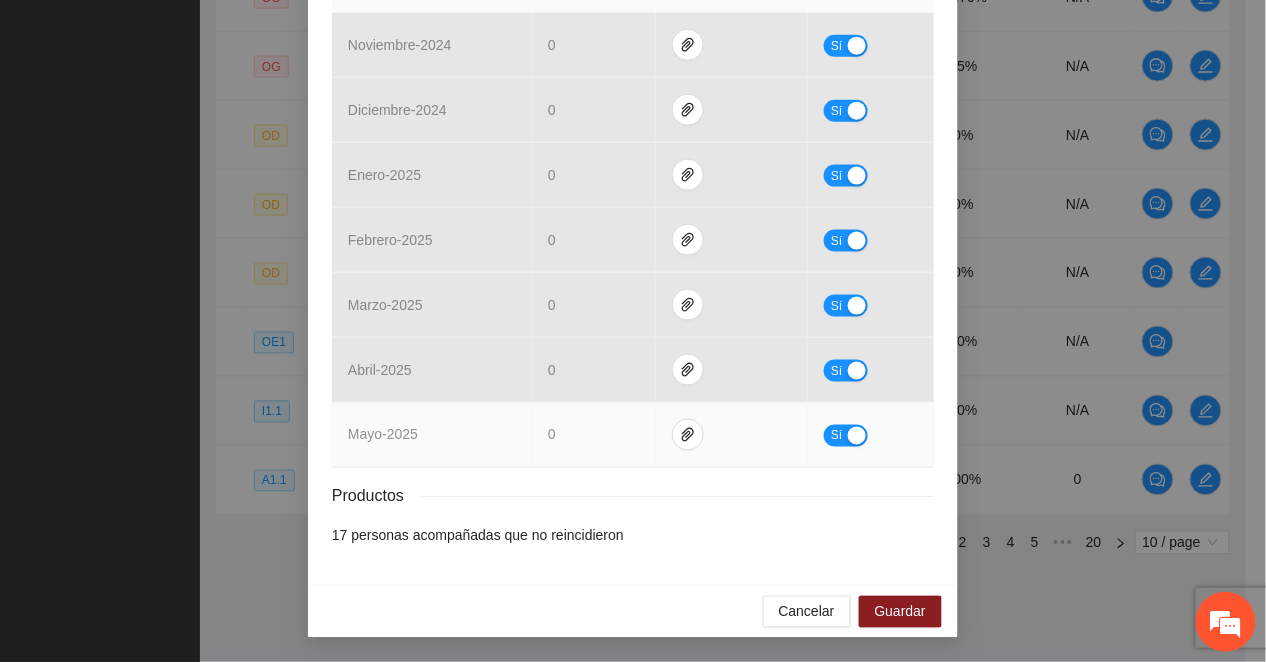 click on "Sí" at bounding box center (837, 436) 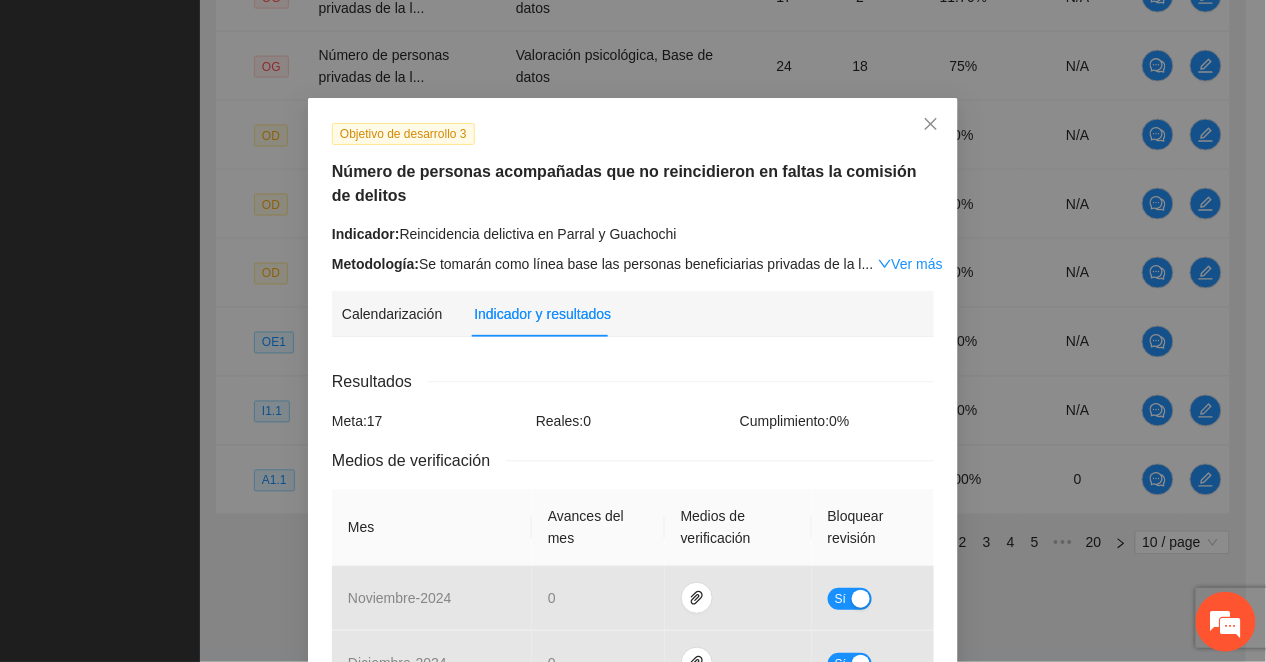 scroll, scrollTop: 0, scrollLeft: 0, axis: both 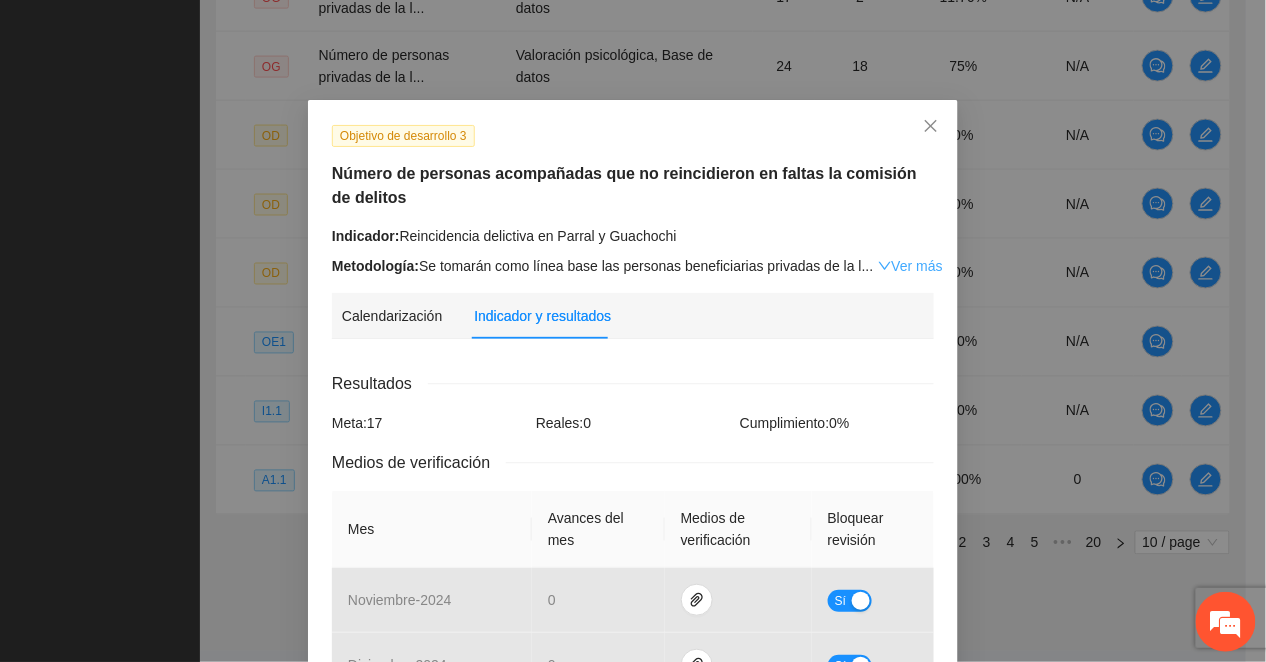 click on "Ver más" at bounding box center (910, 266) 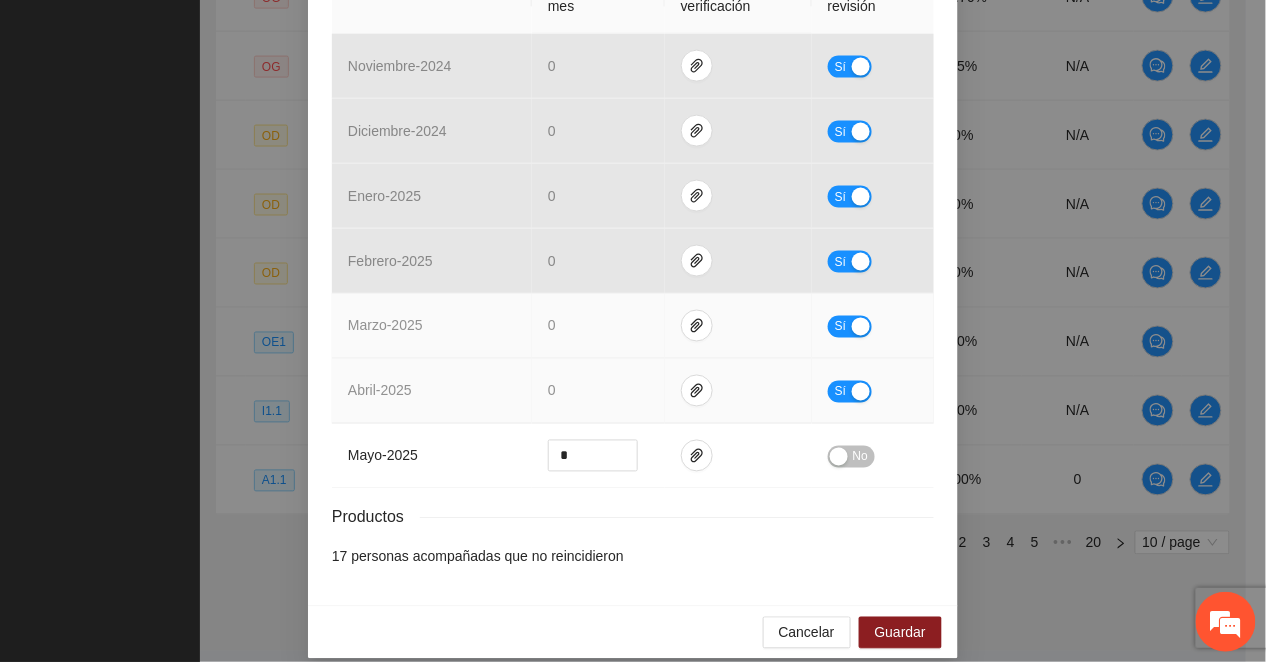 scroll, scrollTop: 668, scrollLeft: 0, axis: vertical 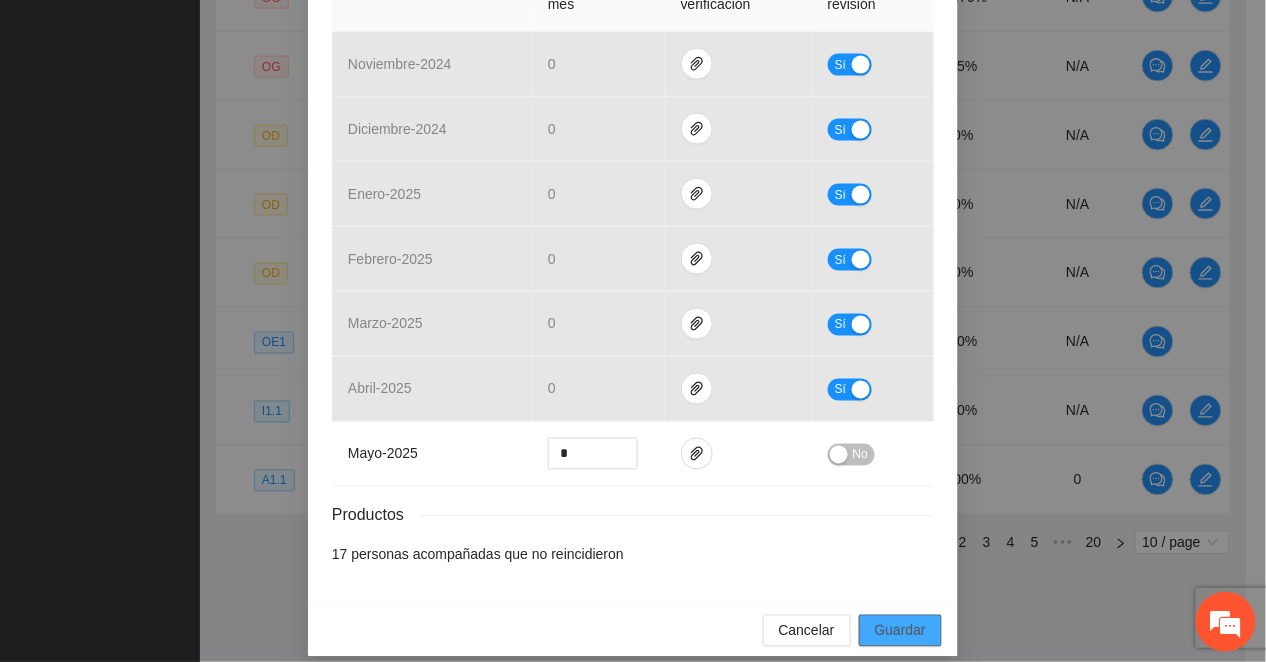 click on "Guardar" at bounding box center [900, 631] 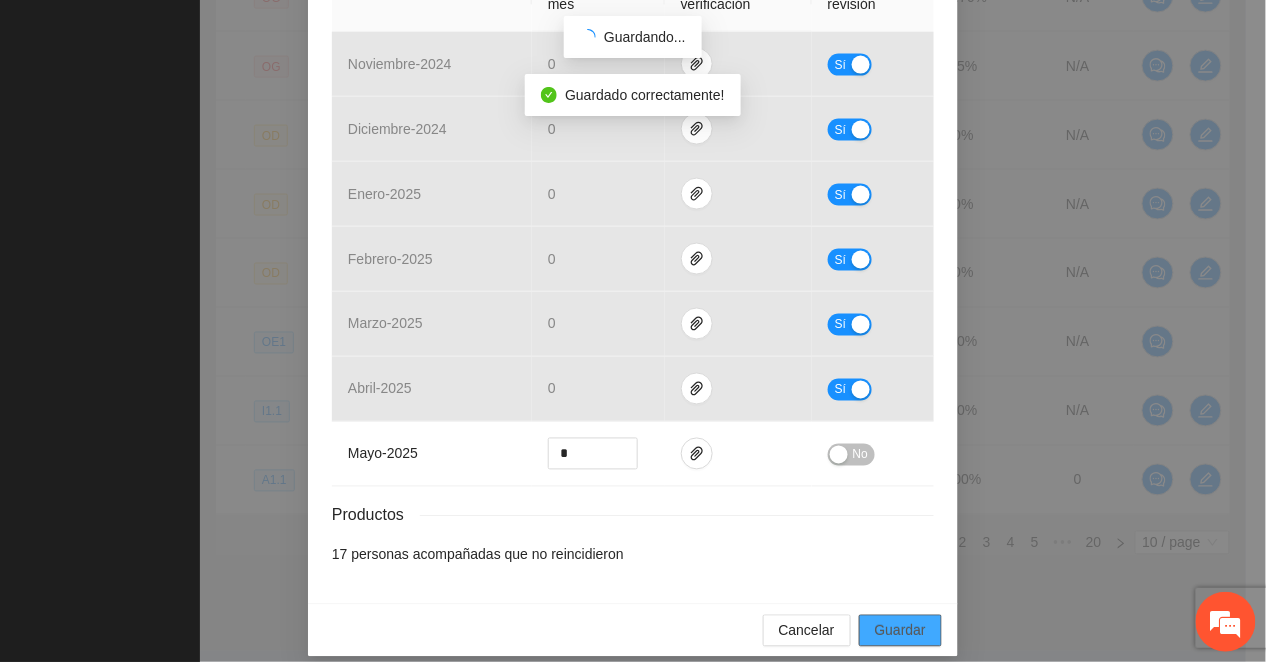 scroll, scrollTop: 568, scrollLeft: 0, axis: vertical 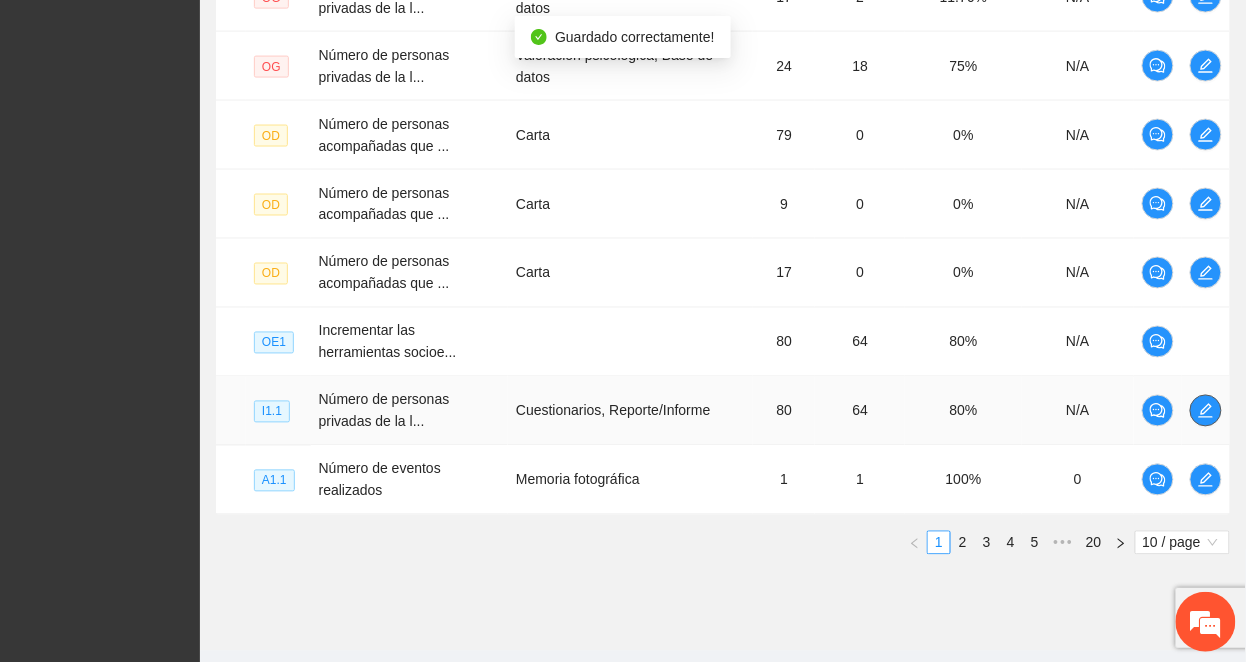 click at bounding box center [1206, 411] 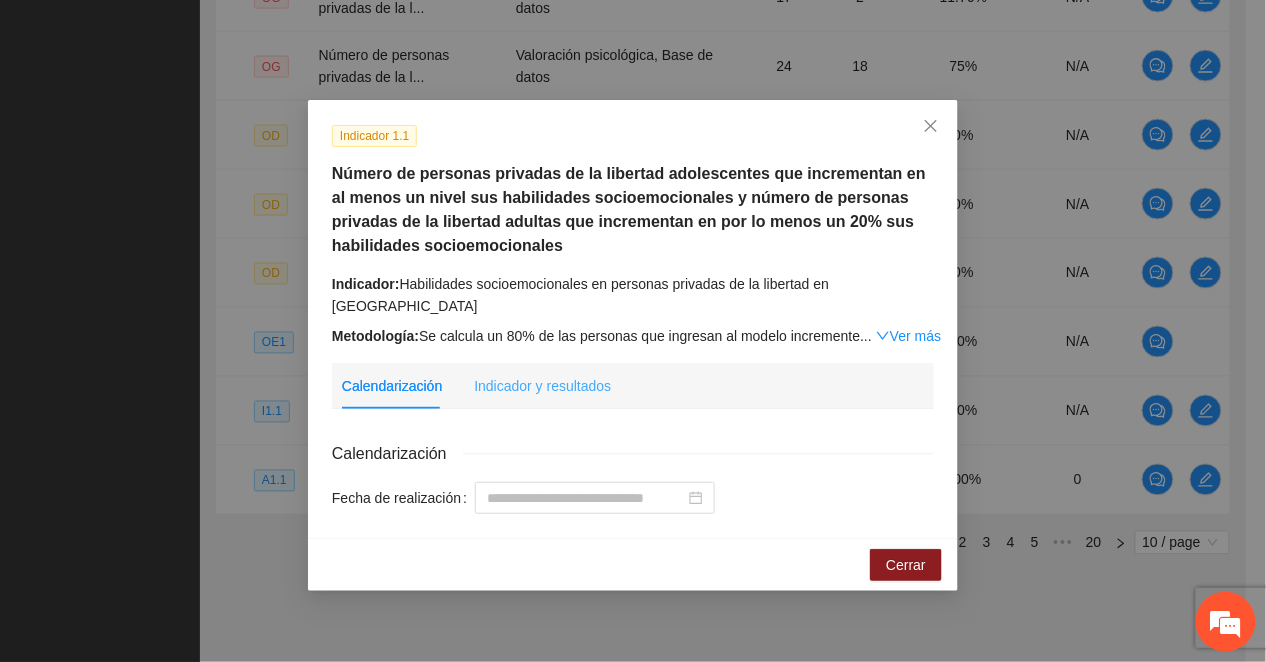 click on "Indicador y resultados" at bounding box center (542, 386) 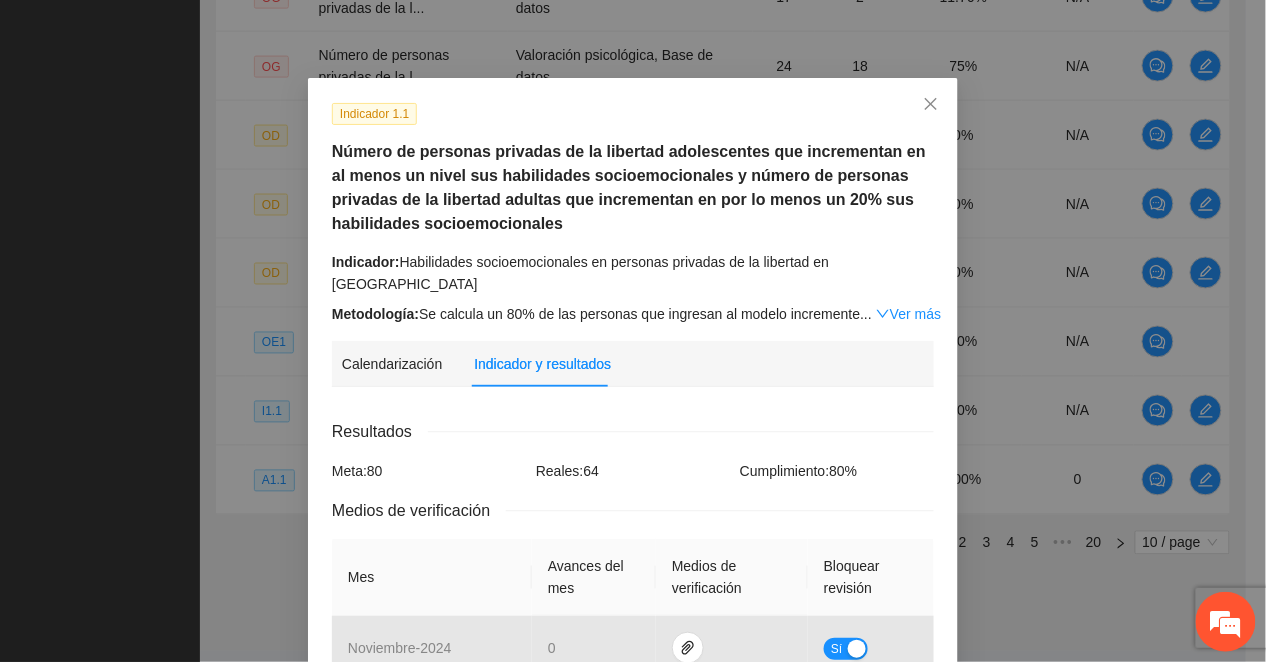 scroll, scrollTop: 0, scrollLeft: 0, axis: both 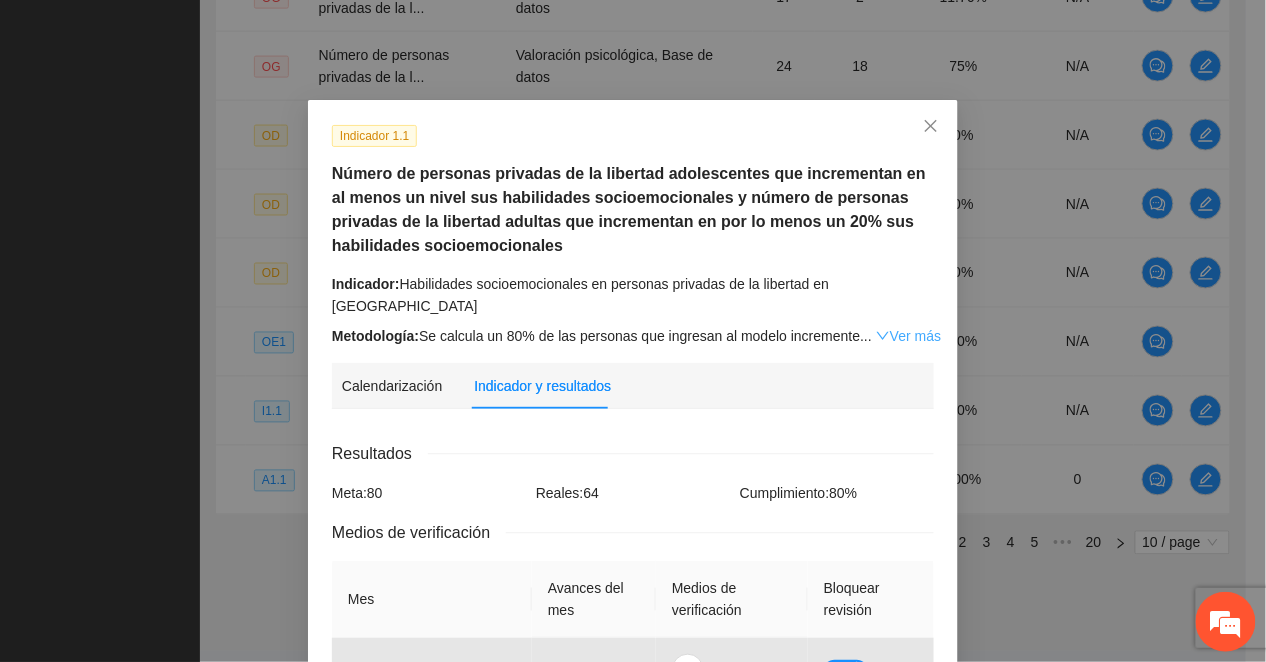 click on "Ver más" at bounding box center (908, 336) 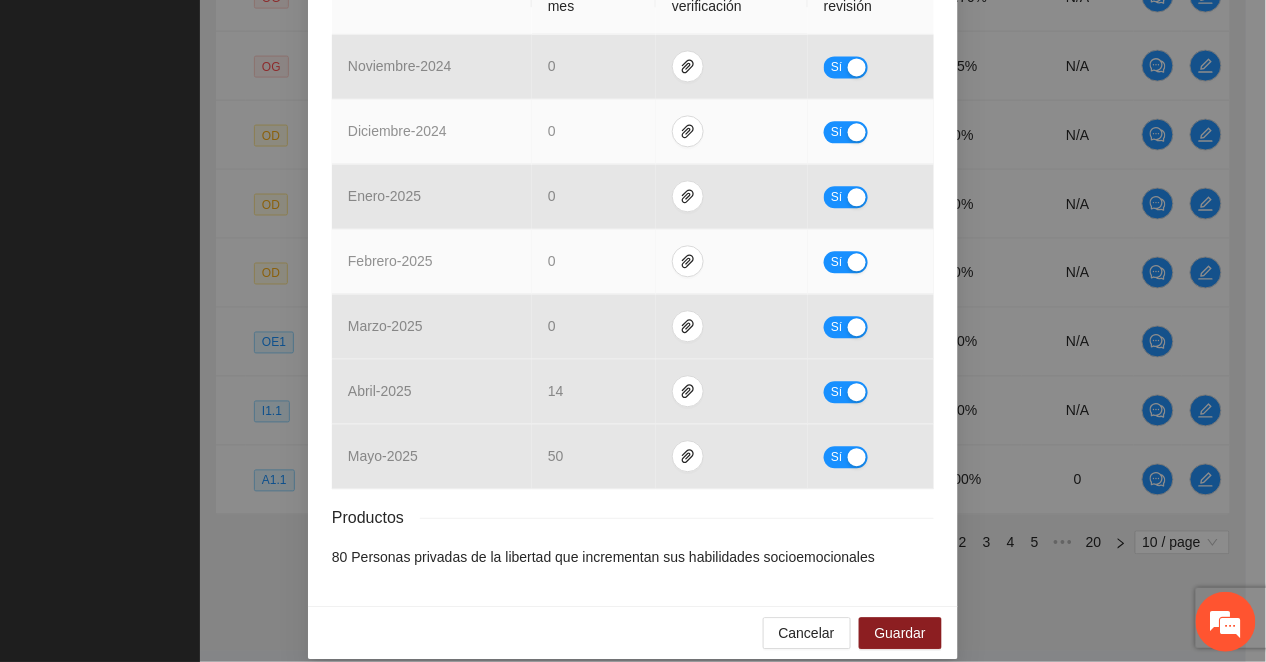 scroll, scrollTop: 1089, scrollLeft: 0, axis: vertical 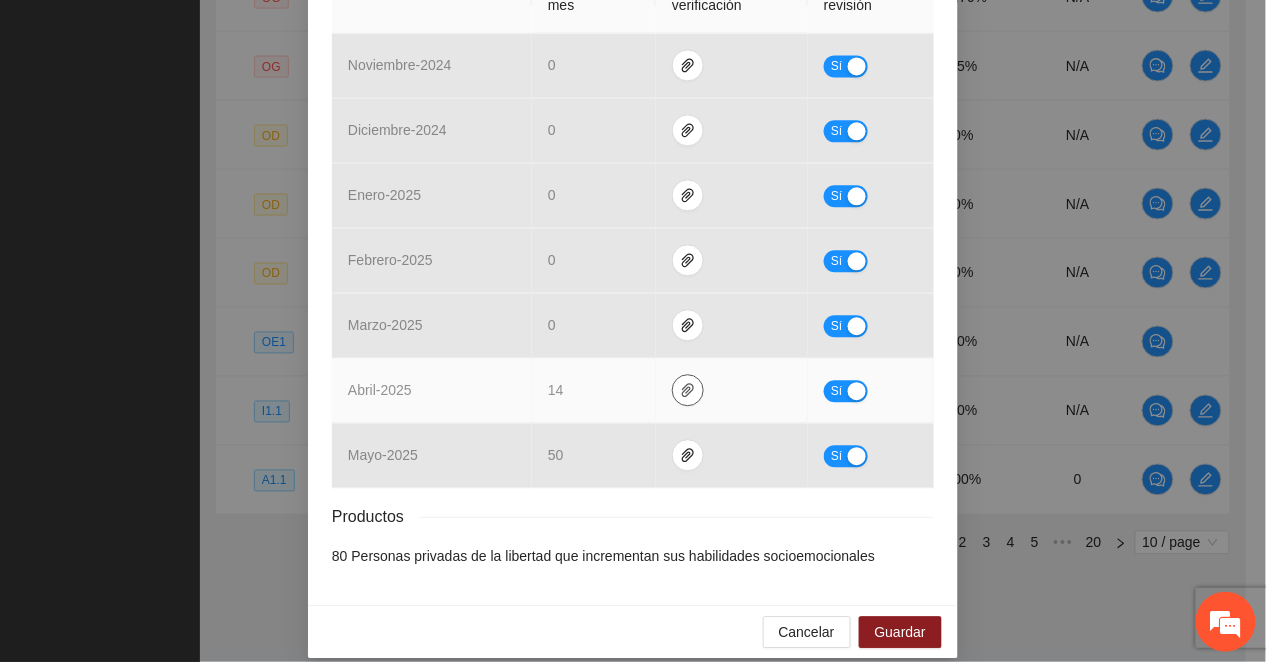 click at bounding box center [688, 390] 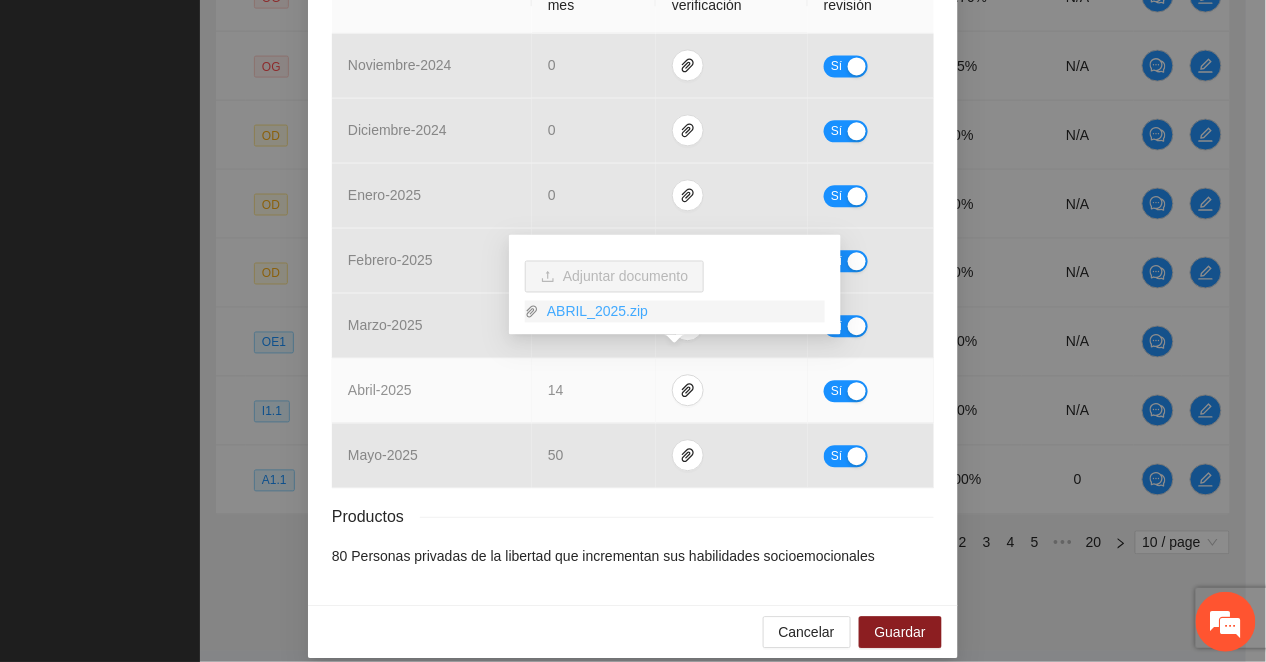 click on "ABRIL_2025.zip" at bounding box center [682, 312] 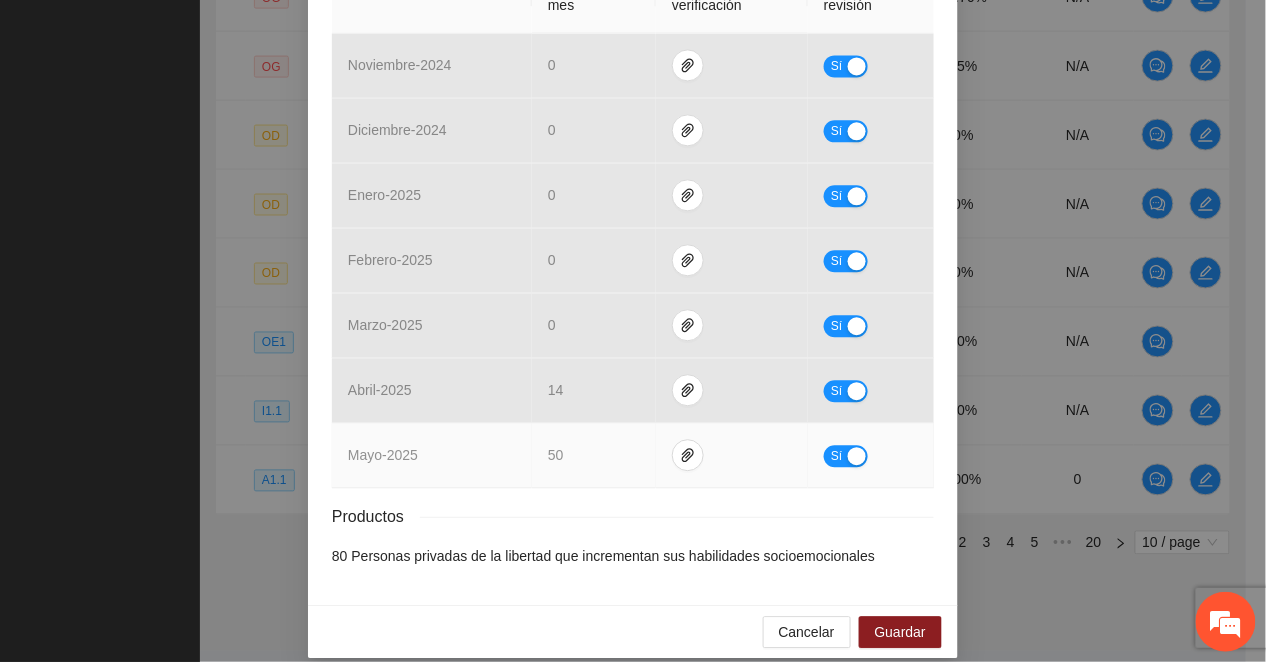 drag, startPoint x: 522, startPoint y: 449, endPoint x: 542, endPoint y: 444, distance: 20.615528 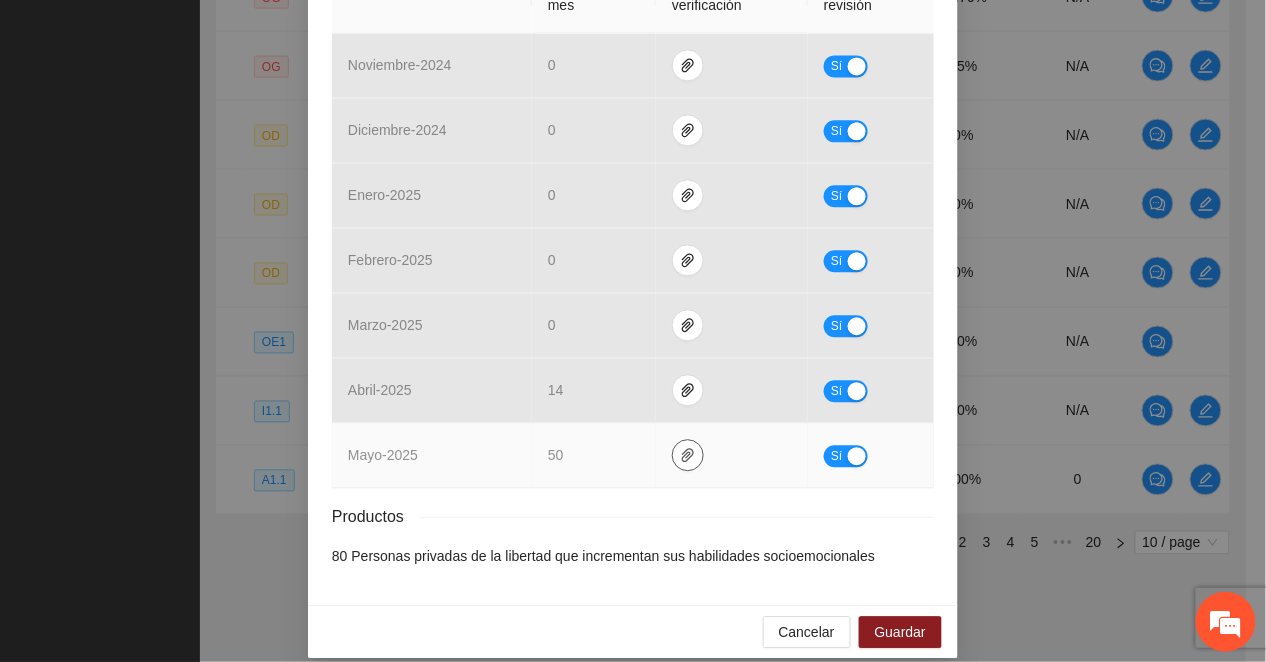 click 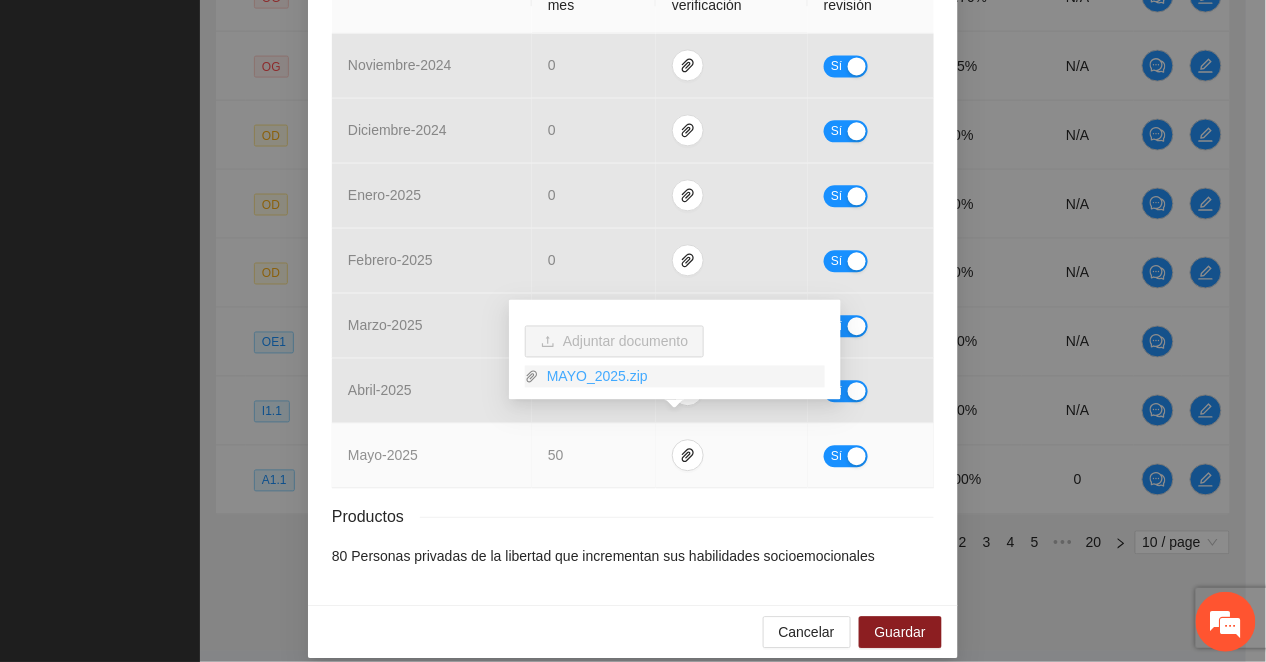 click on "MAYO_2025.zip" at bounding box center [682, 377] 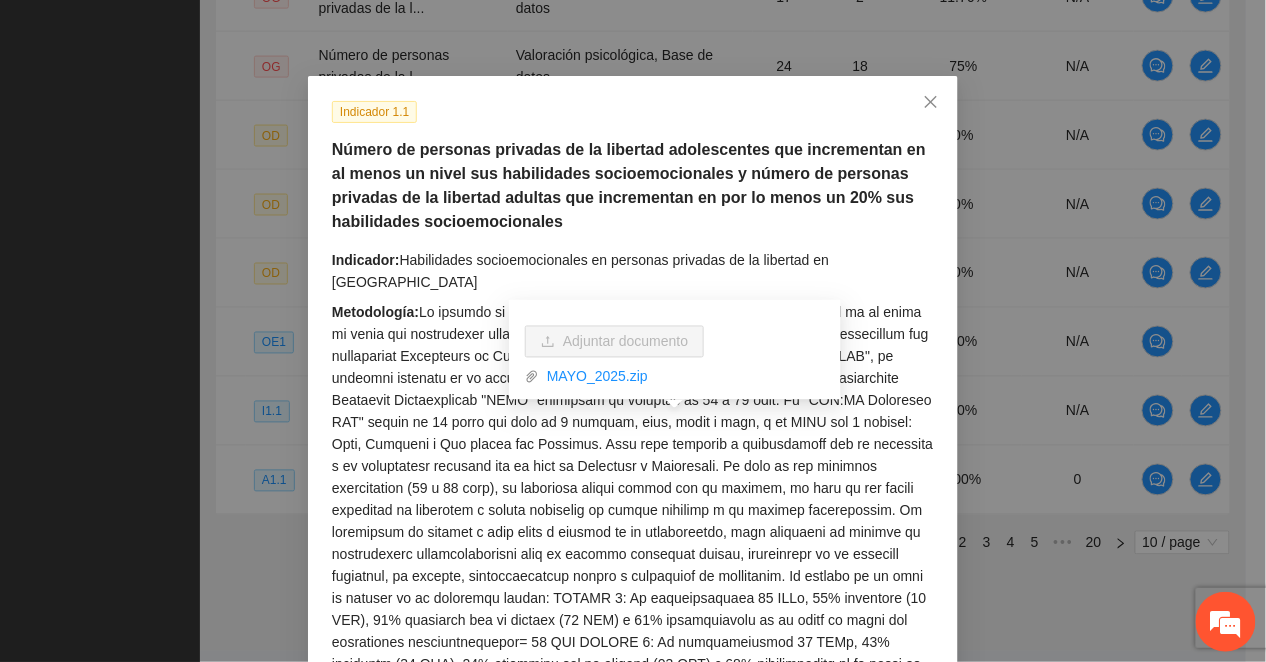 scroll, scrollTop: 0, scrollLeft: 0, axis: both 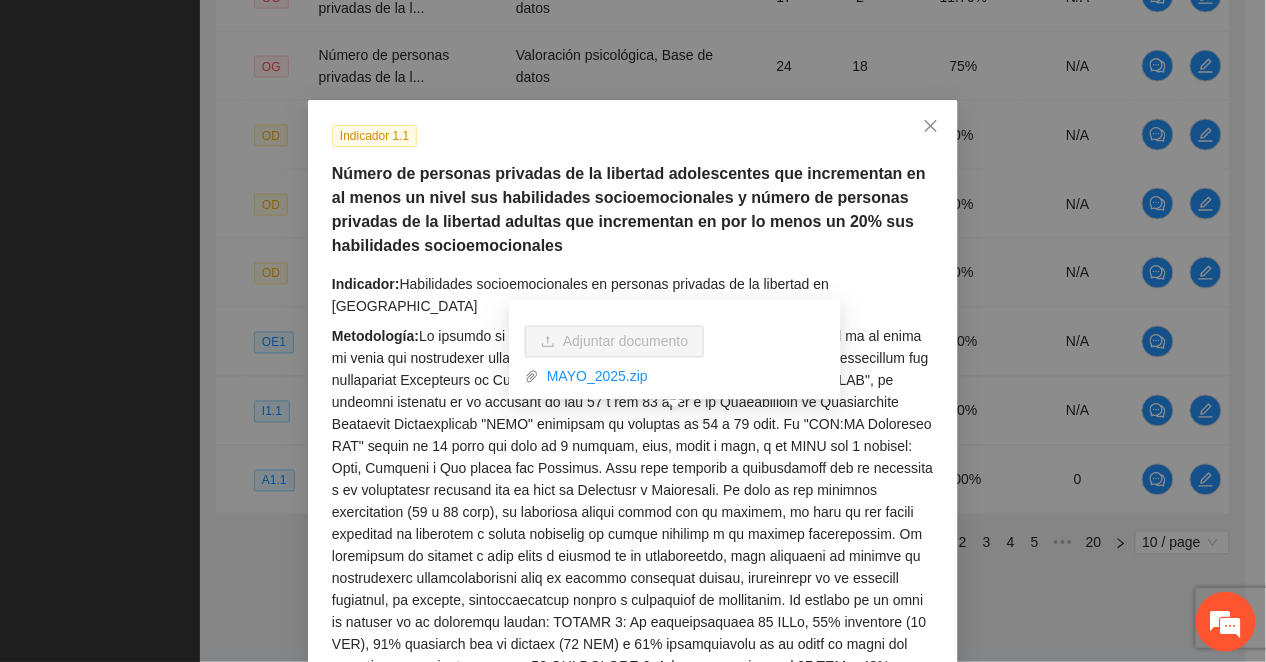 click on "Número de personas privadas de la libertad adolescentes que incrementan en al menos un nivel sus habilidades socioemocionales y número de personas privadas de la libertad adultas que incrementan en por lo menos un 20% sus habilidades socioemocionales" at bounding box center (633, 210) 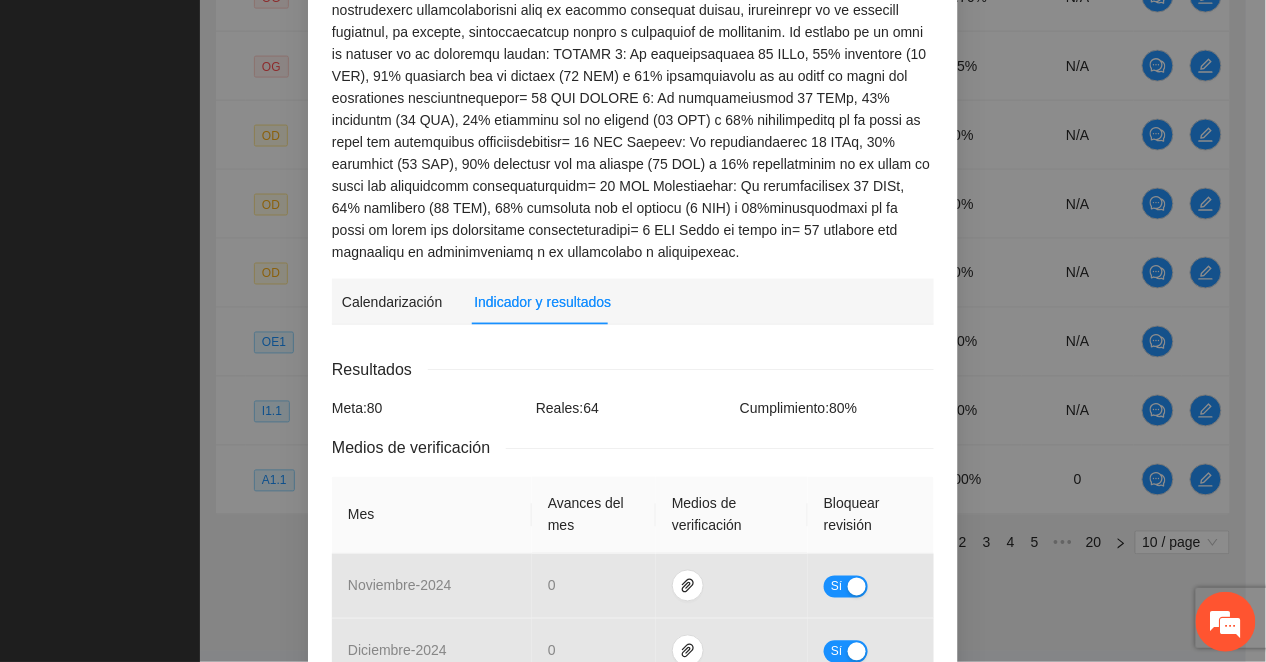 scroll, scrollTop: 666, scrollLeft: 0, axis: vertical 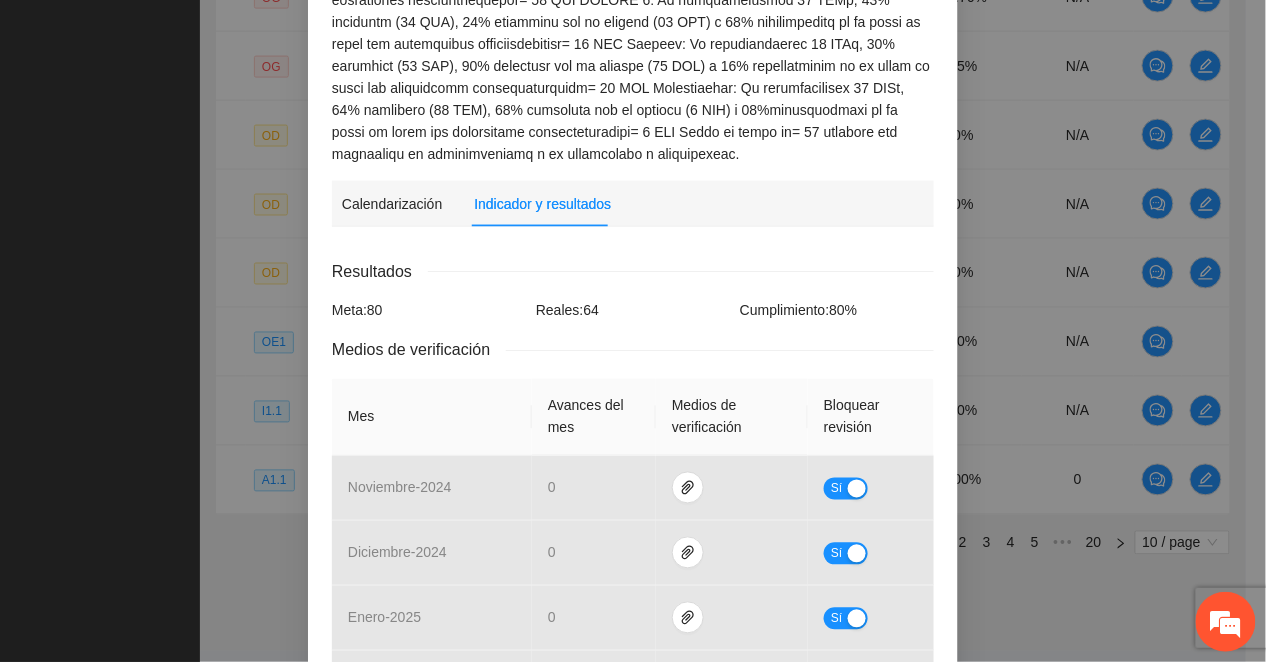 click on "Calendarización Fecha de realización Resultados Meta:  80 Reales:  64 Cumplimiento:  80 % Medios de verificación Mes Avances del mes Medios de verificación Bloquear revisión noviembre  -  2024 0 Sí diciembre  -  2024 0 Sí enero  -  2025 0 Sí febrero  -  2025 0 Sí marzo  -  2025 0 Sí abril  -  2025 14 Sí mayo  -  2025 50 Sí Productos 80 Personas privadas de la libertad que incrementan sus habilidades socioemocionales" at bounding box center (633, 623) 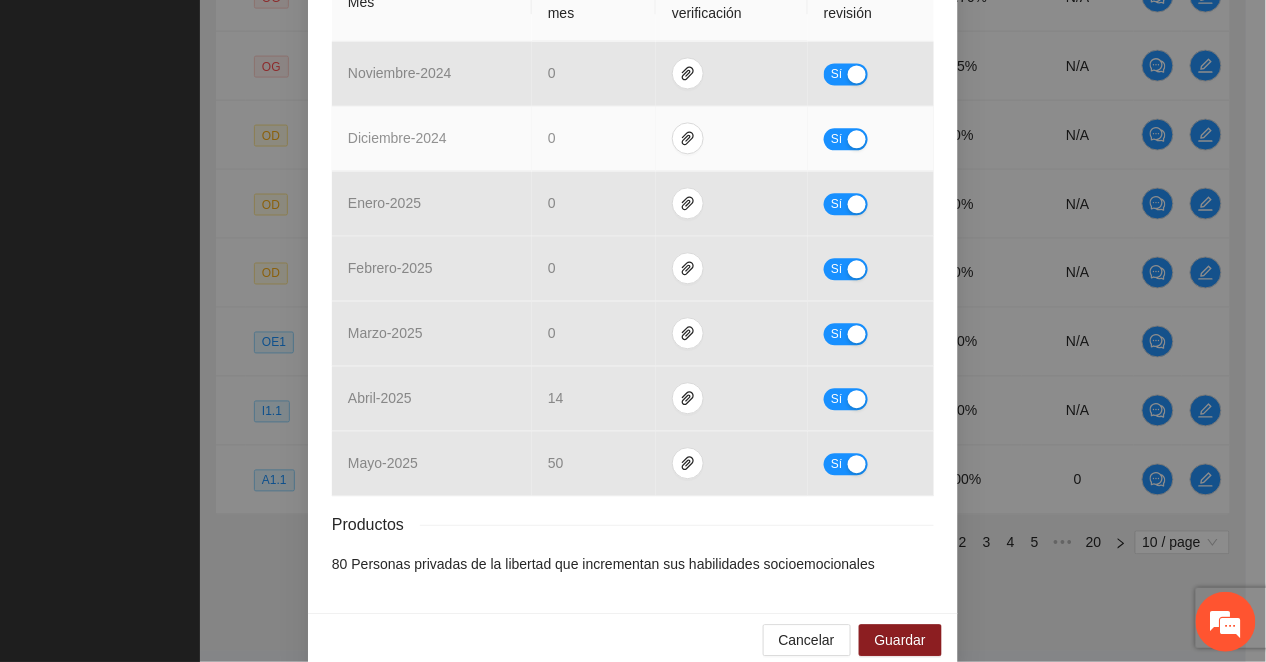 scroll, scrollTop: 1089, scrollLeft: 0, axis: vertical 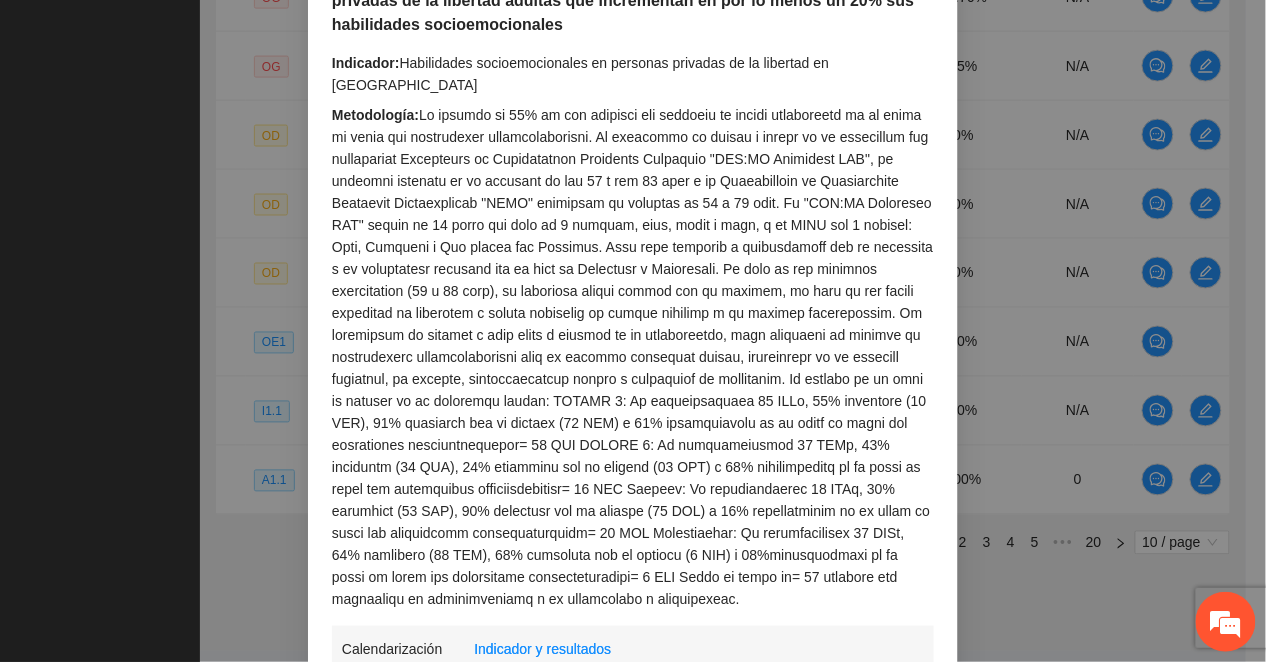 drag, startPoint x: 842, startPoint y: 264, endPoint x: 868, endPoint y: 205, distance: 64.4748 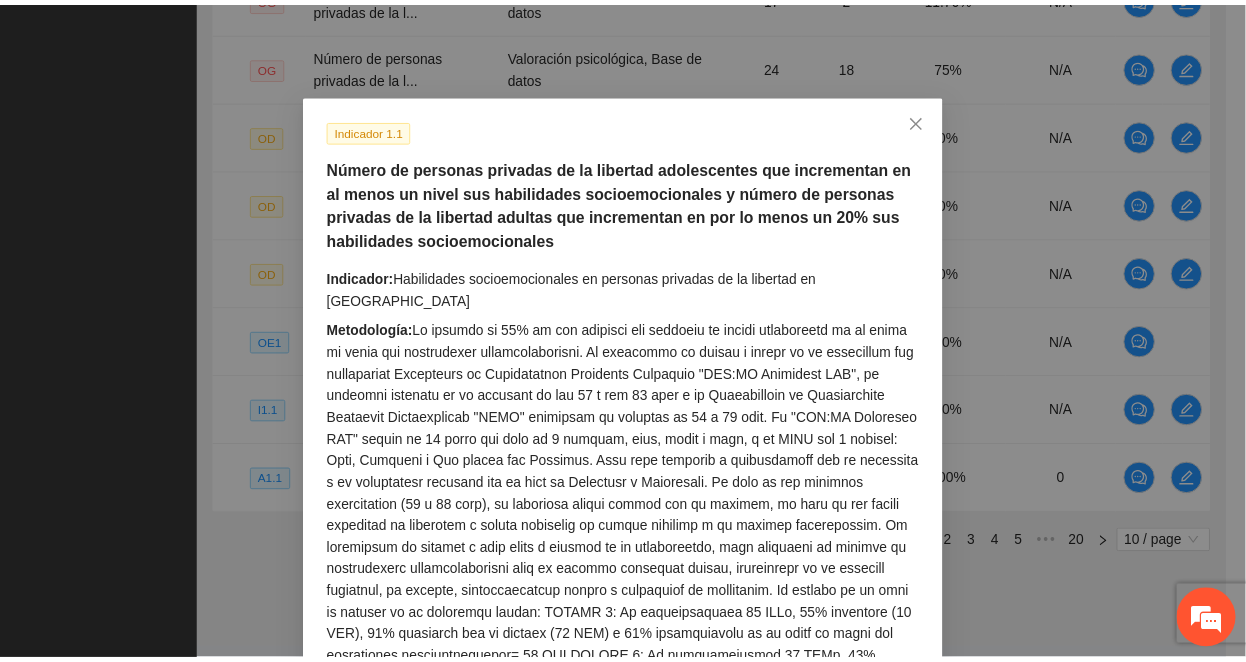 scroll, scrollTop: 0, scrollLeft: 0, axis: both 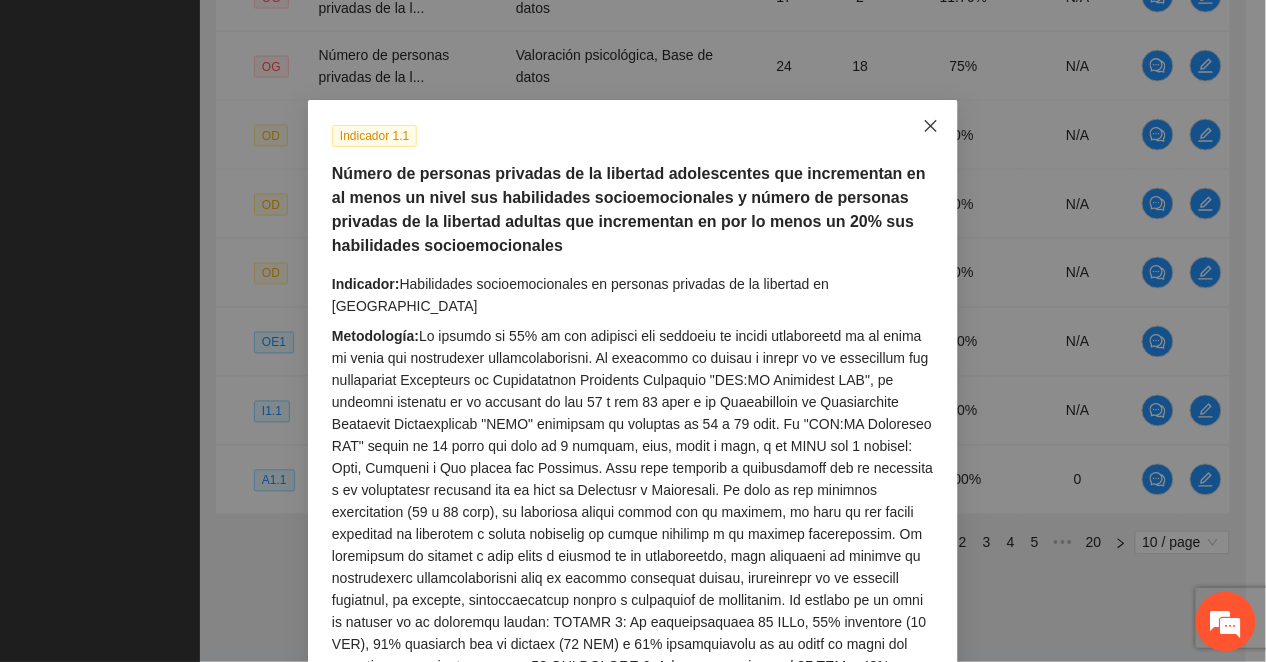 click at bounding box center [931, 127] 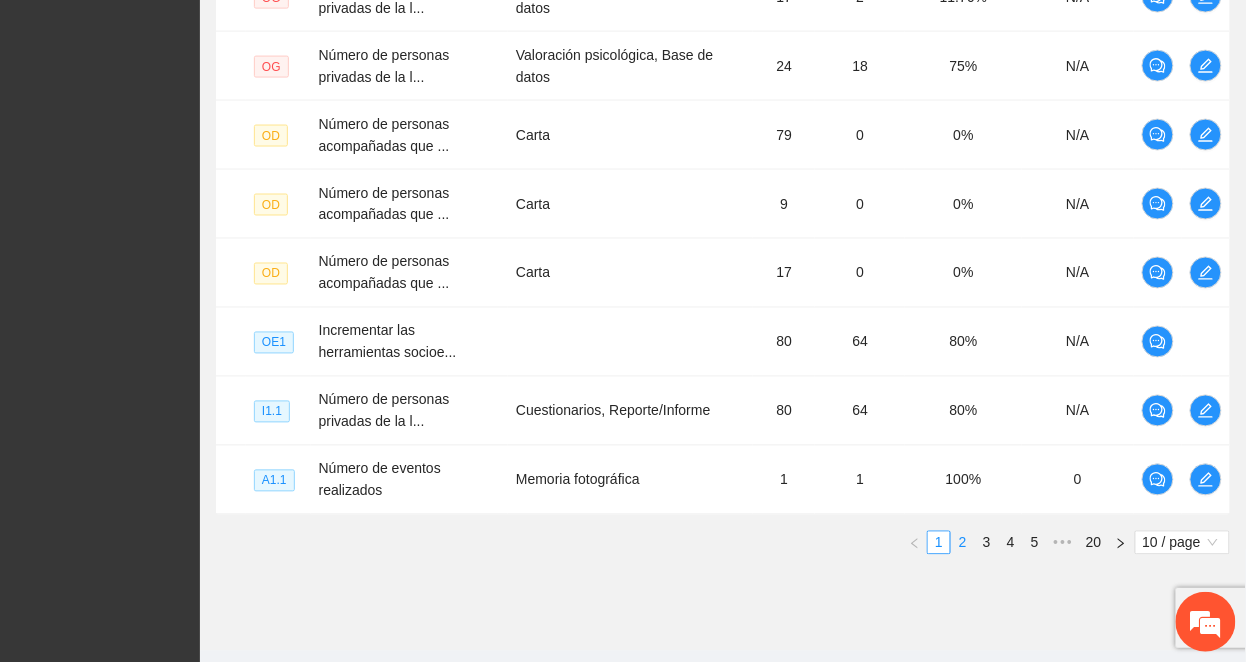 click on "2" at bounding box center [963, 543] 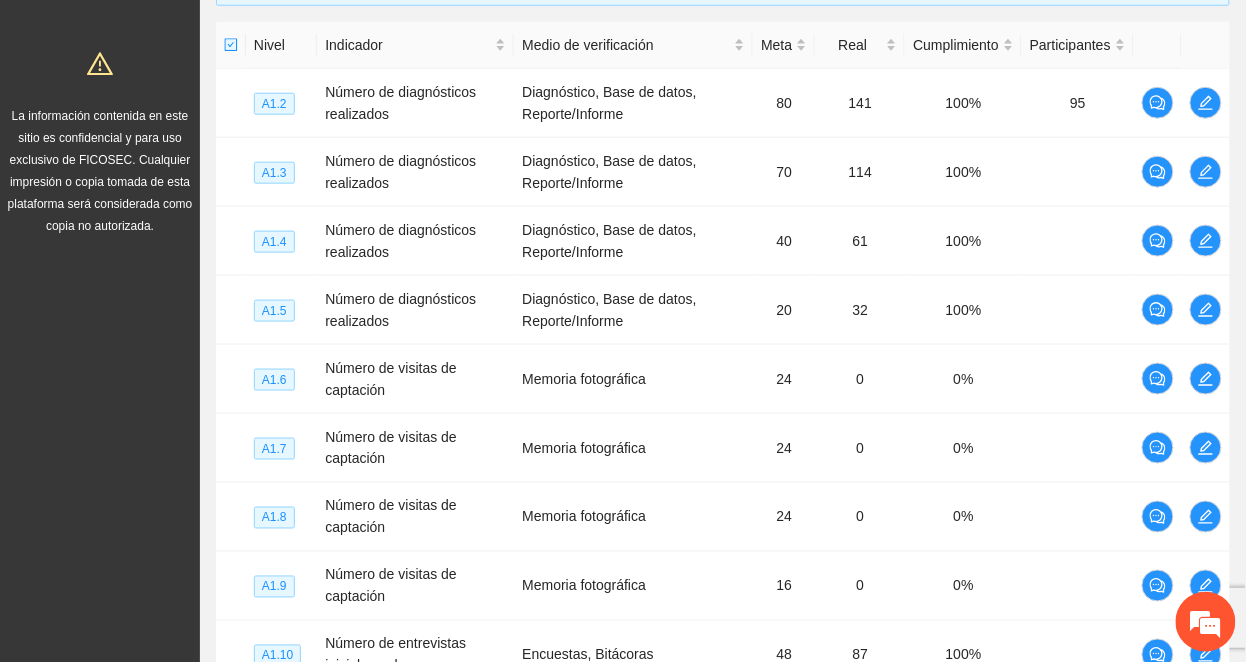 scroll, scrollTop: 456, scrollLeft: 0, axis: vertical 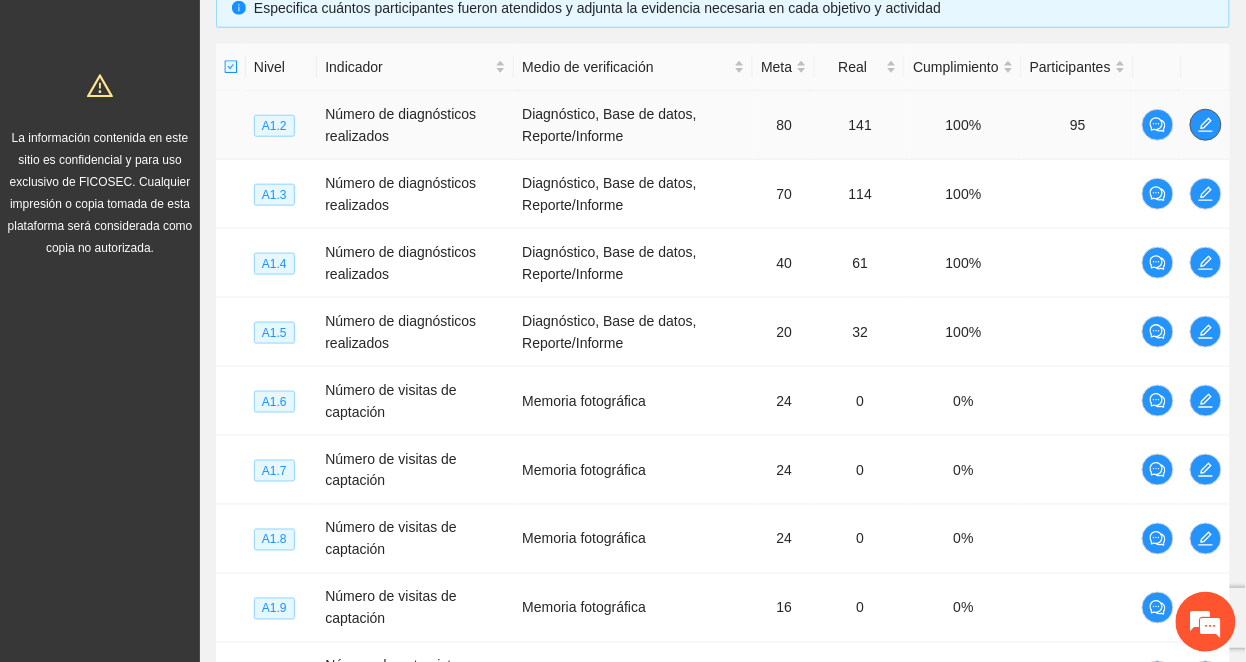 click 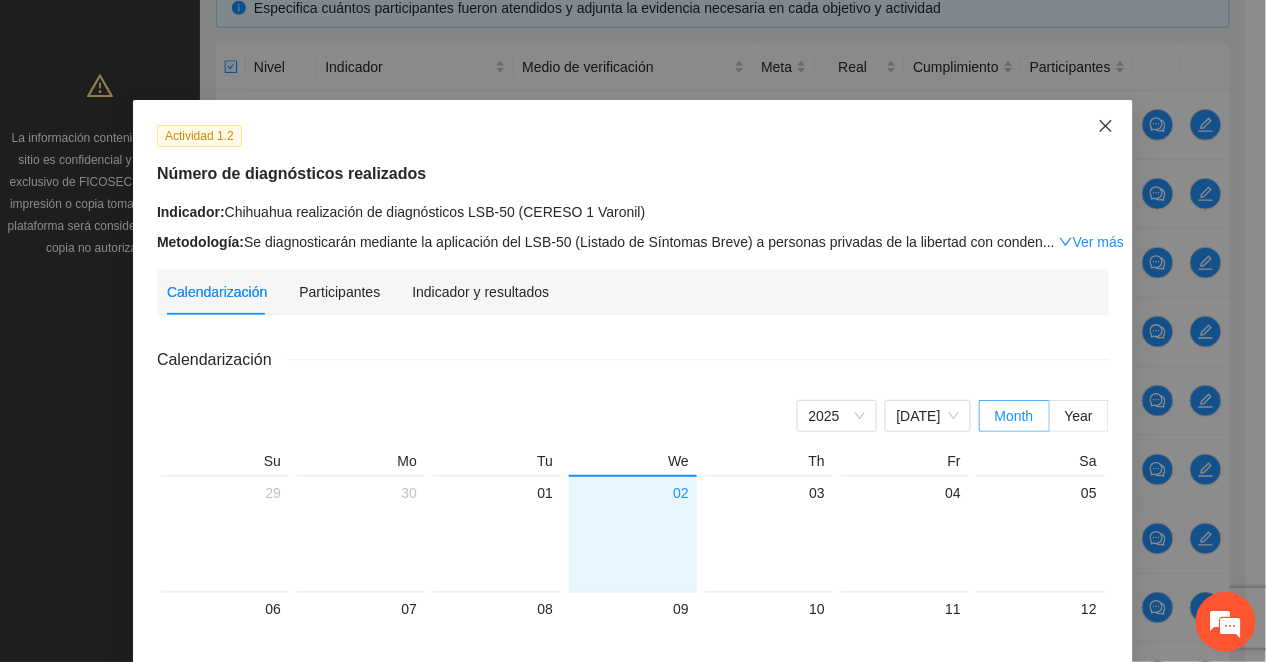 click at bounding box center (1106, 127) 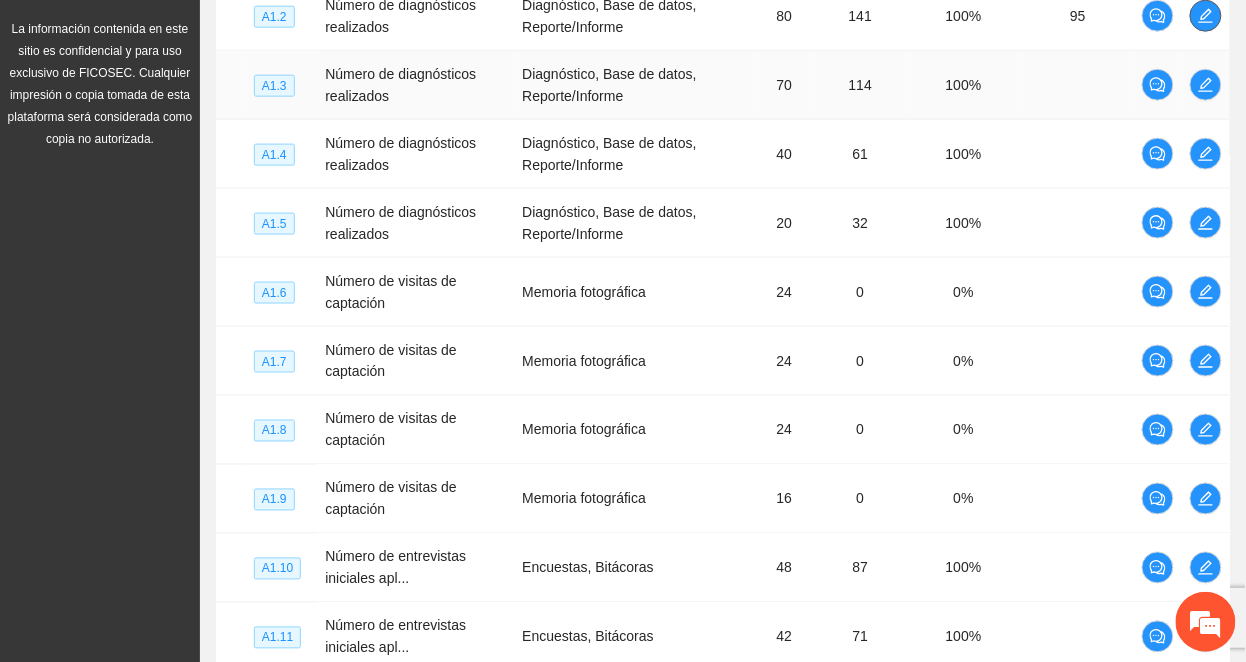scroll, scrollTop: 770, scrollLeft: 0, axis: vertical 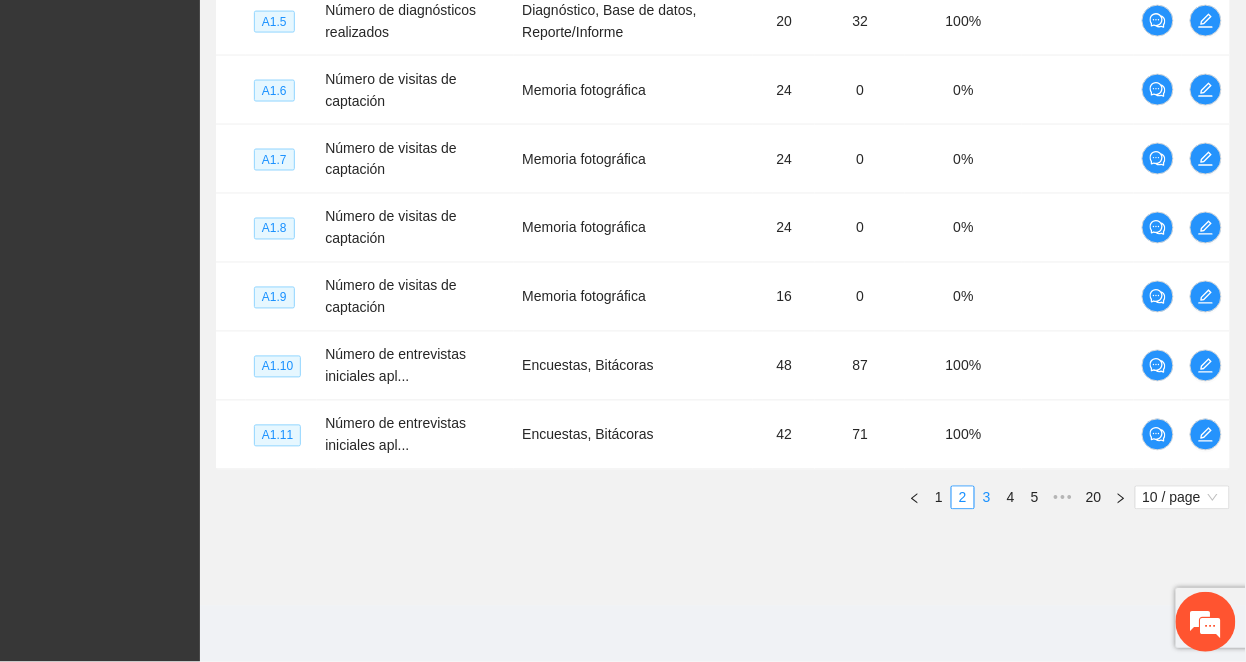 click on "3" at bounding box center [987, 498] 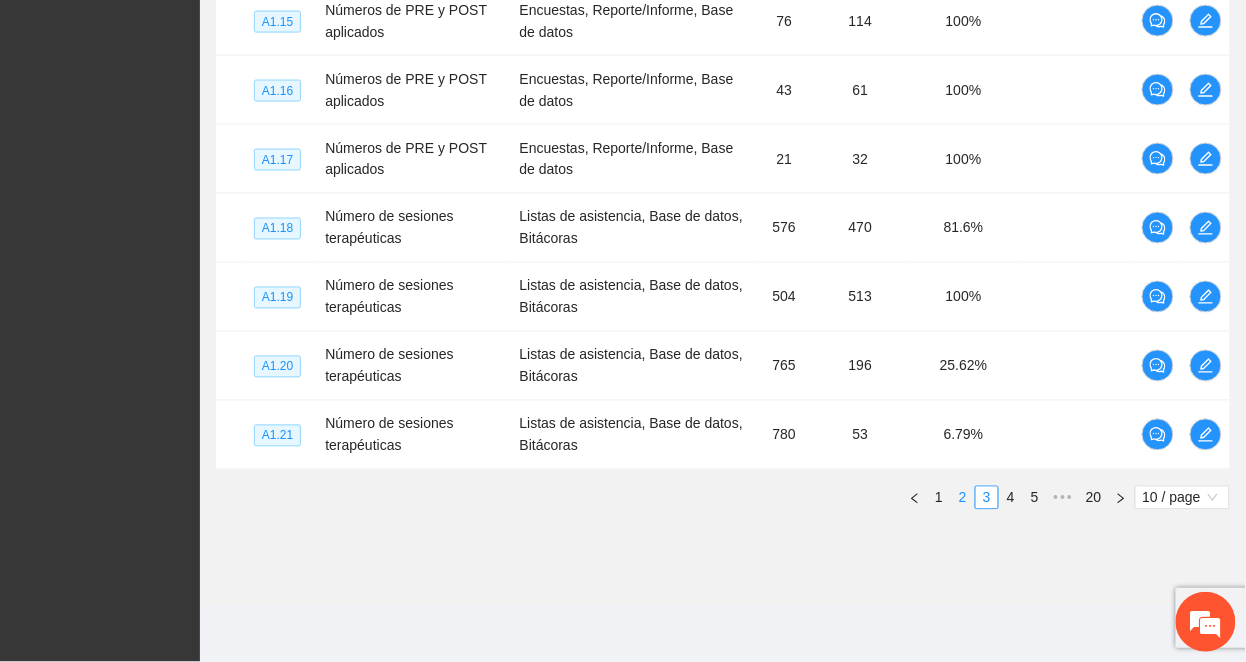 click on "2" at bounding box center (963, 498) 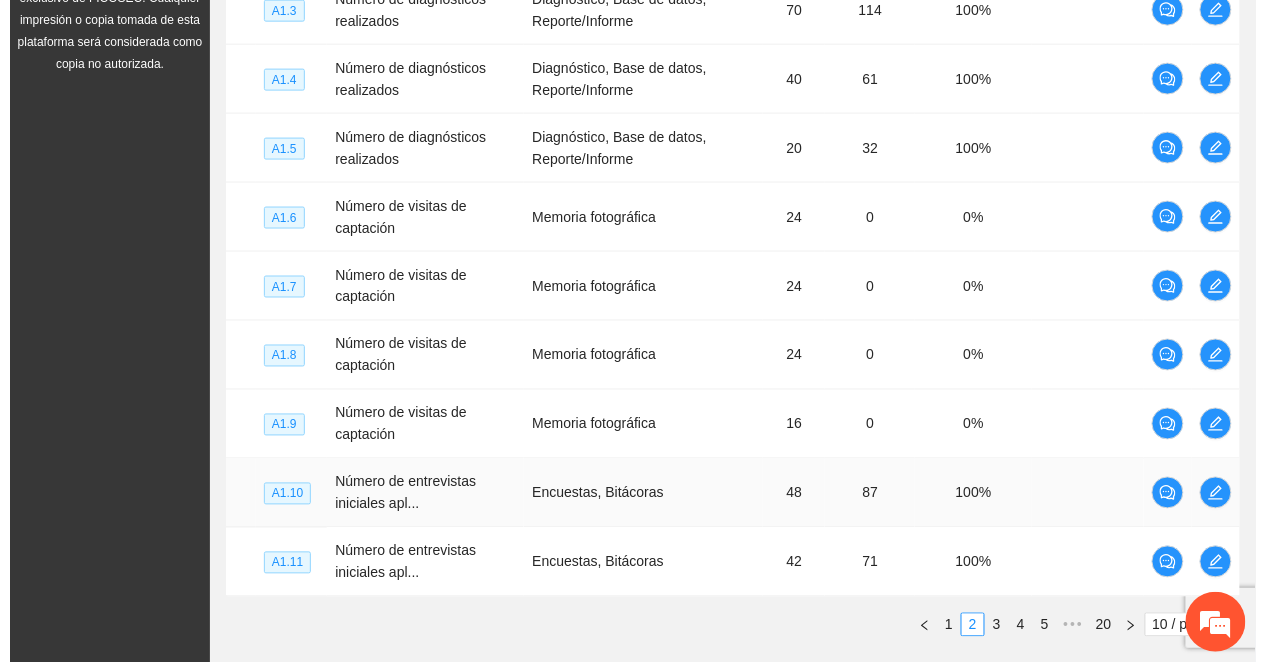 scroll, scrollTop: 770, scrollLeft: 0, axis: vertical 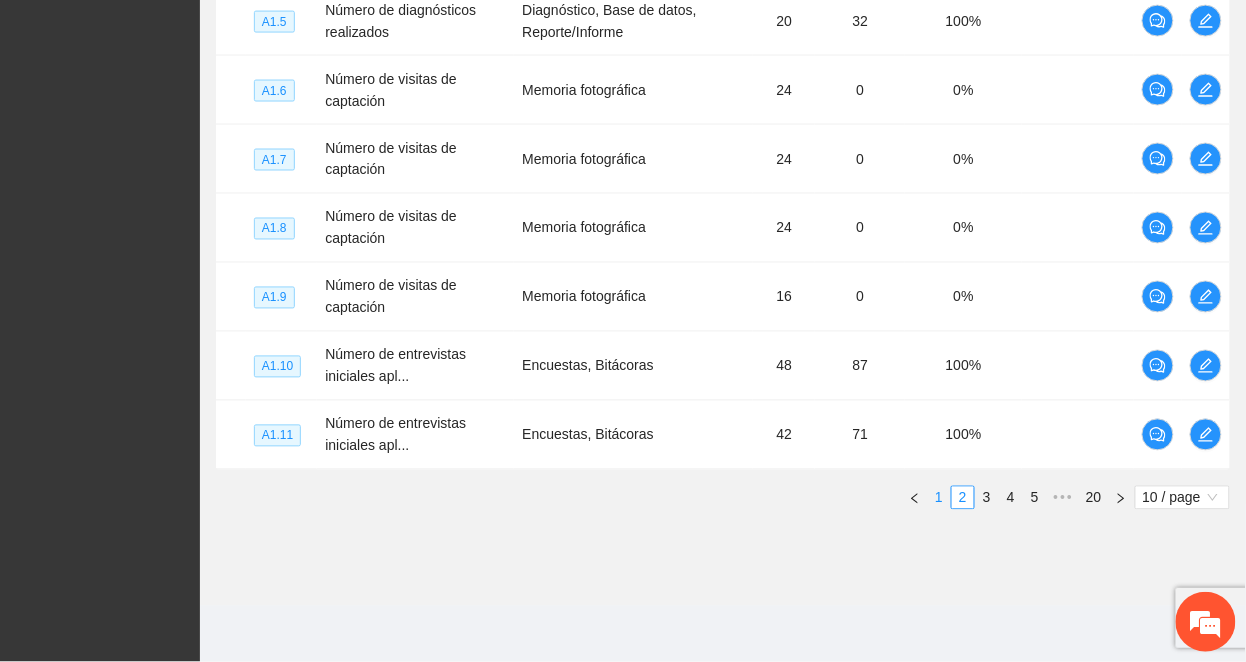 click on "1" at bounding box center [939, 498] 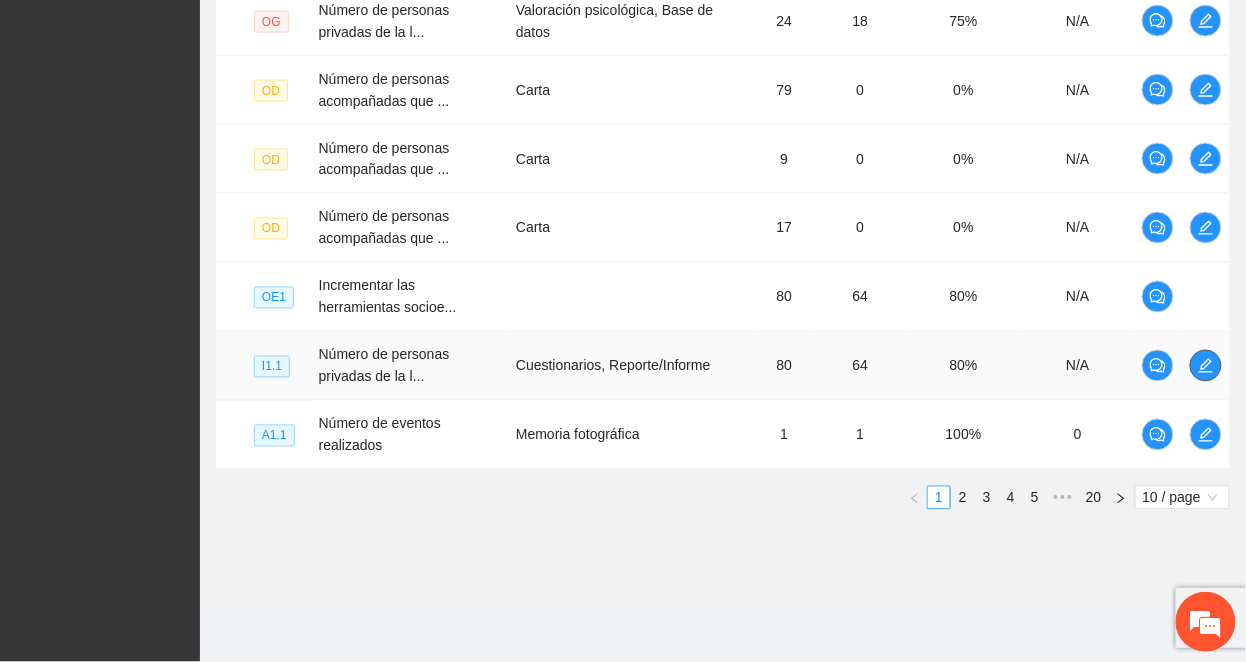 click at bounding box center [1206, 366] 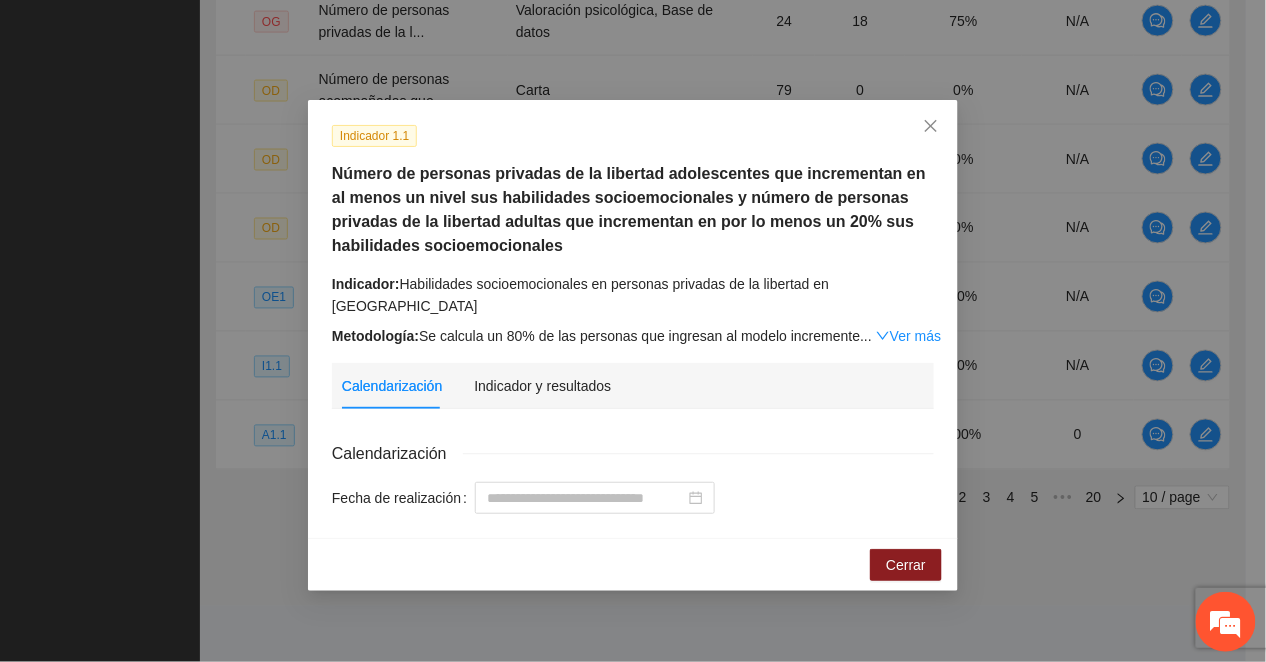 click on "Metodología:  Se calcula un 80% de las personas que ingresan al modelo incremente ...  Ver más" at bounding box center [633, 336] 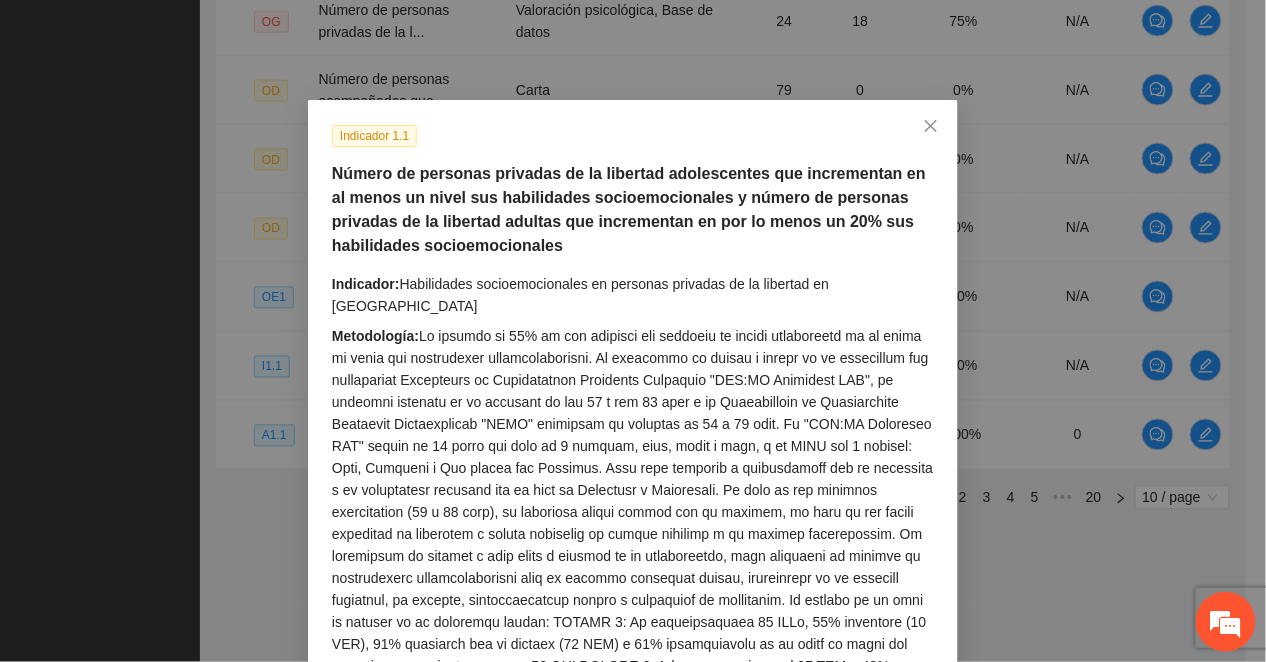 click on "Indicador:  Habilidades socioemocionales en personas privadas de la libertad en Chihuahua" at bounding box center [633, 295] 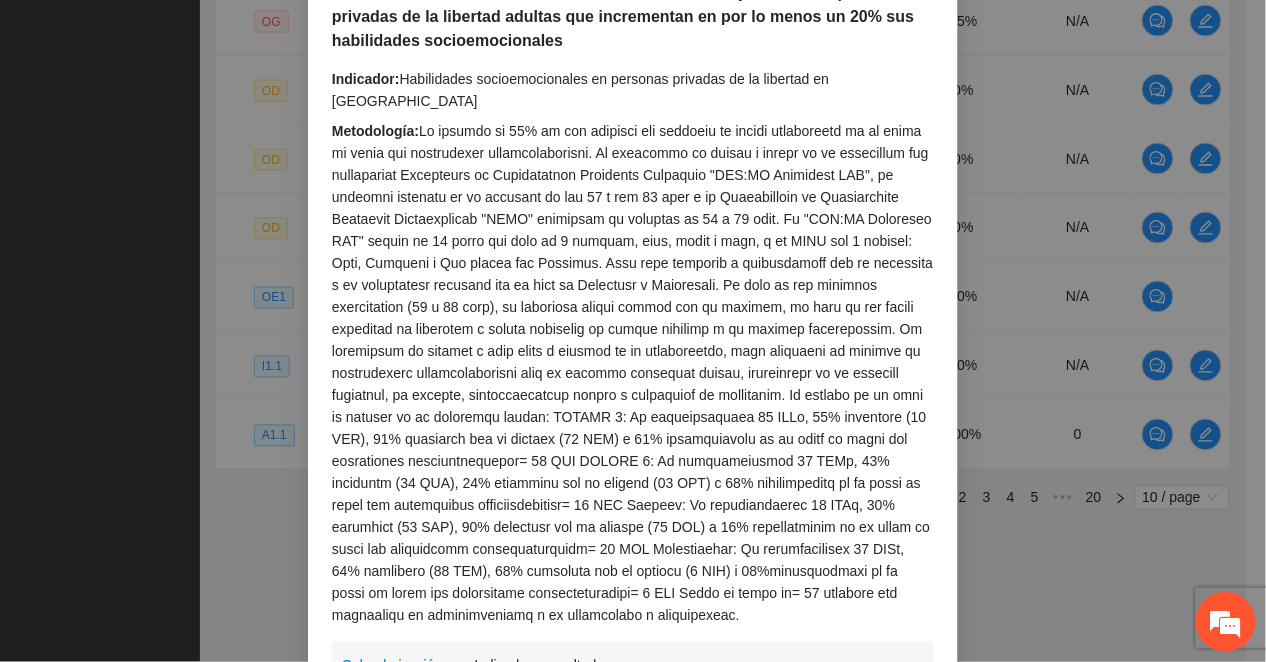 scroll, scrollTop: 266, scrollLeft: 0, axis: vertical 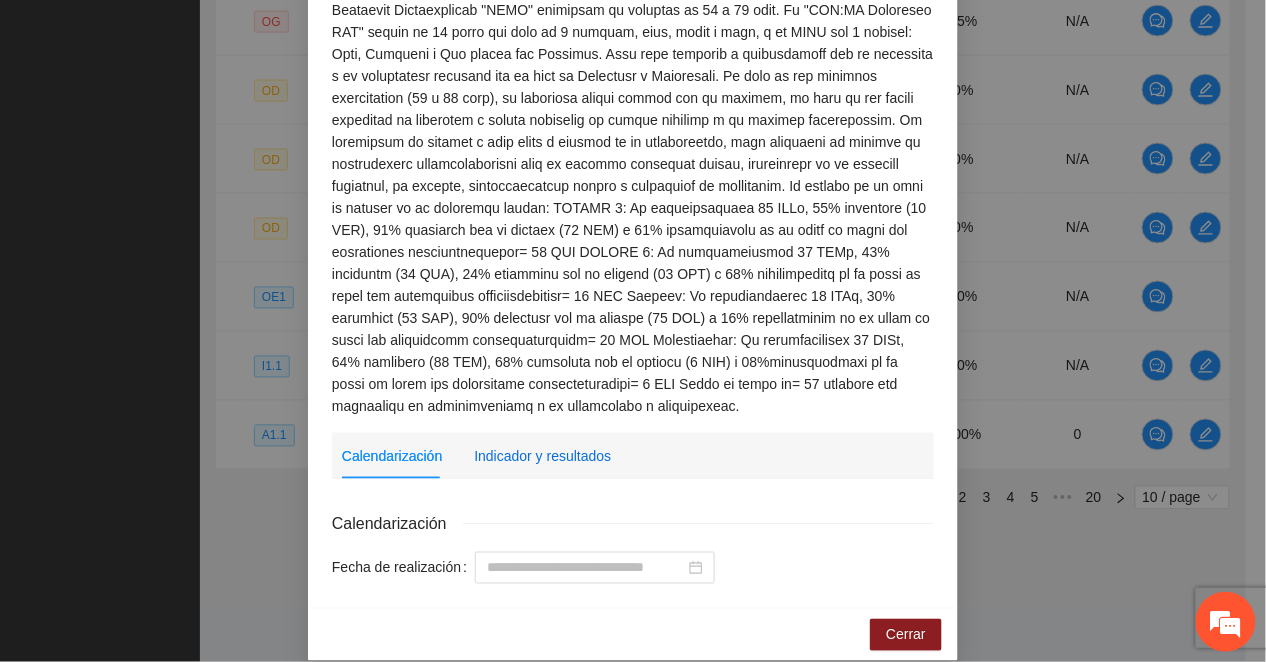 click on "Indicador y resultados" at bounding box center (542, 456) 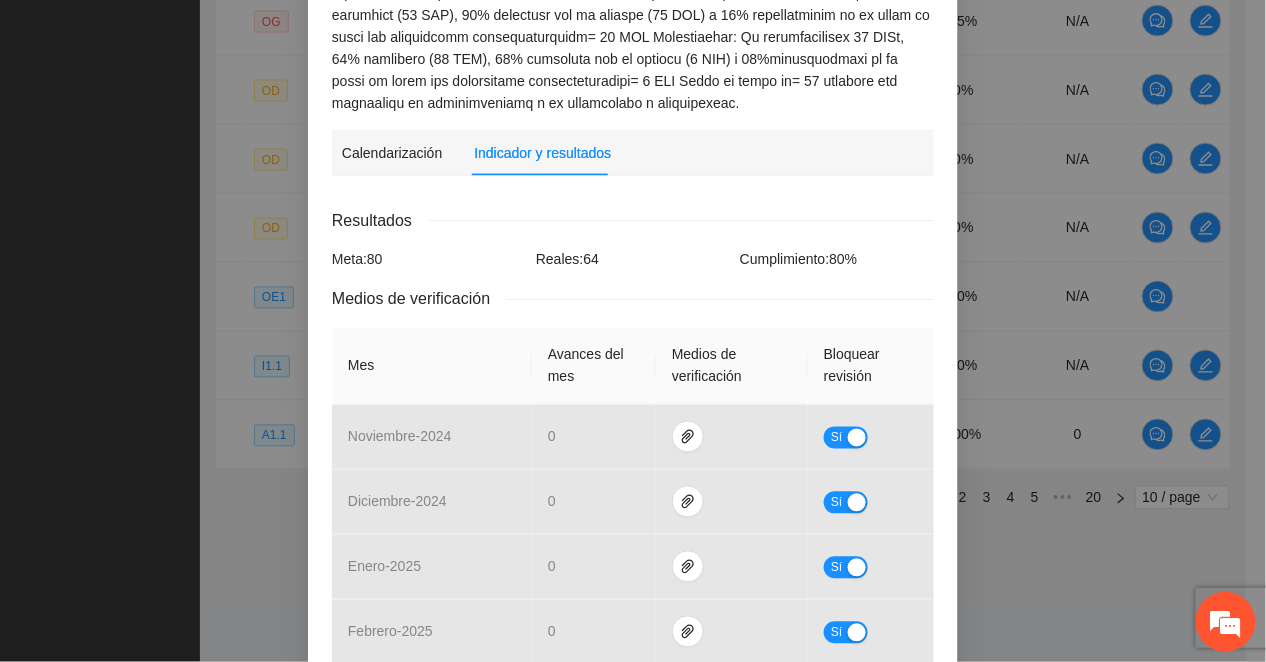 scroll, scrollTop: 689, scrollLeft: 0, axis: vertical 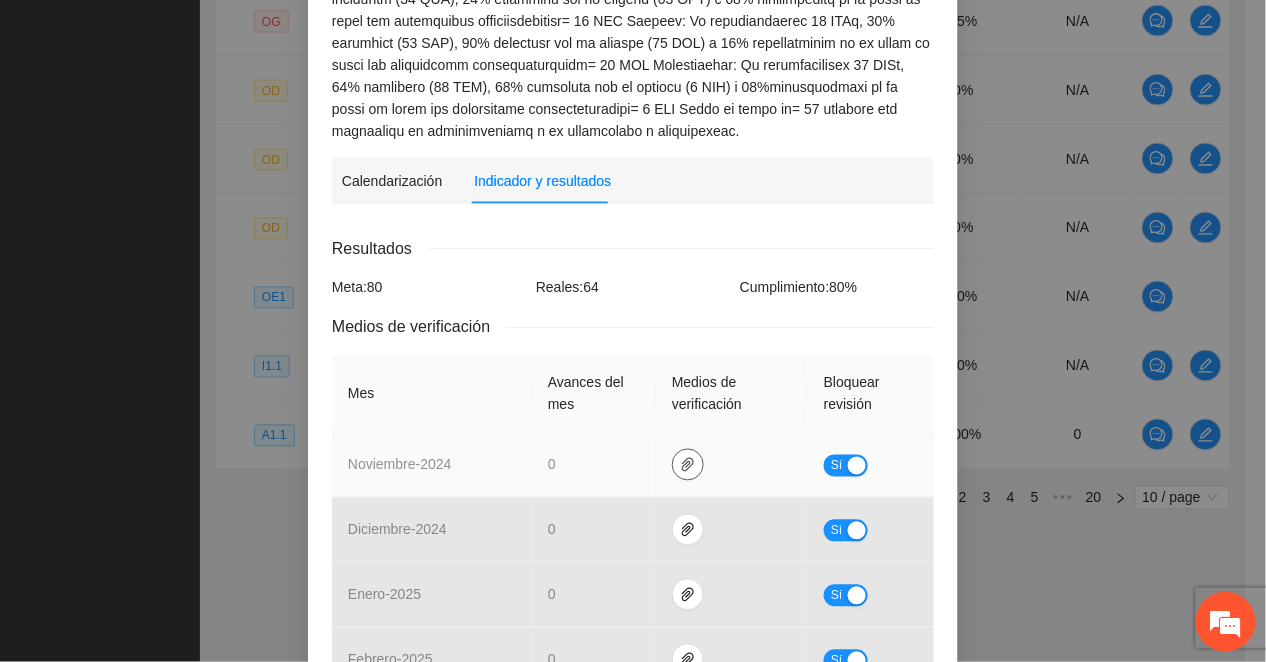 click 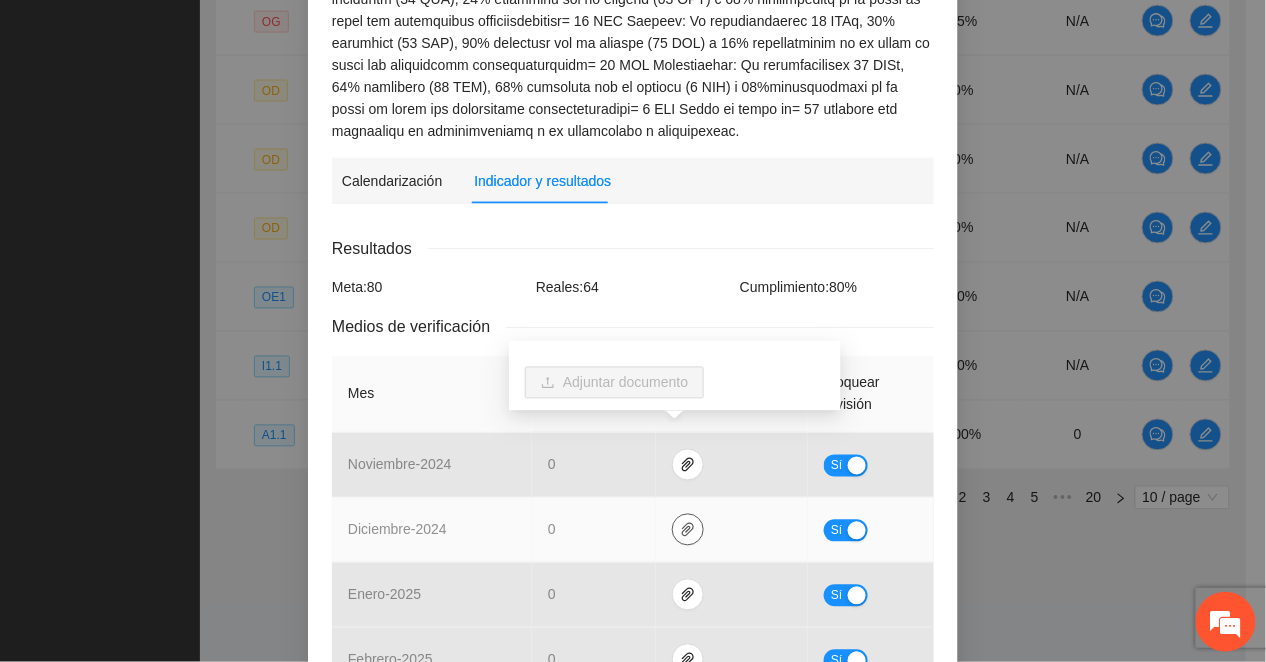 click 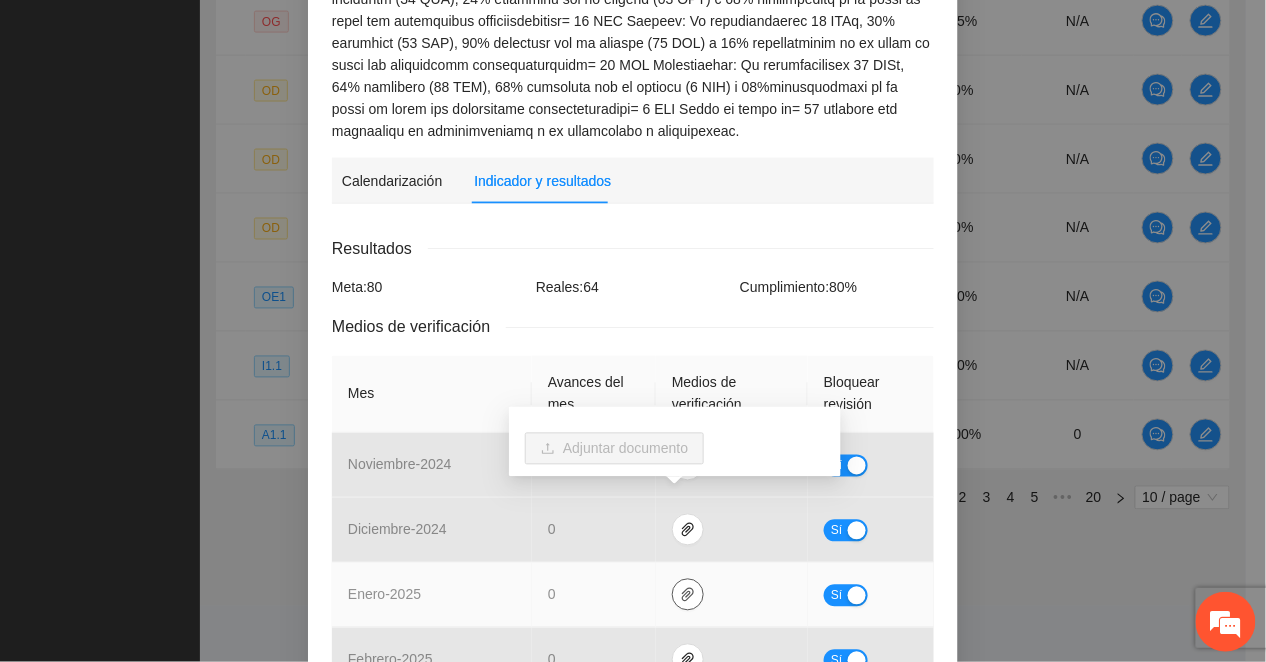 click 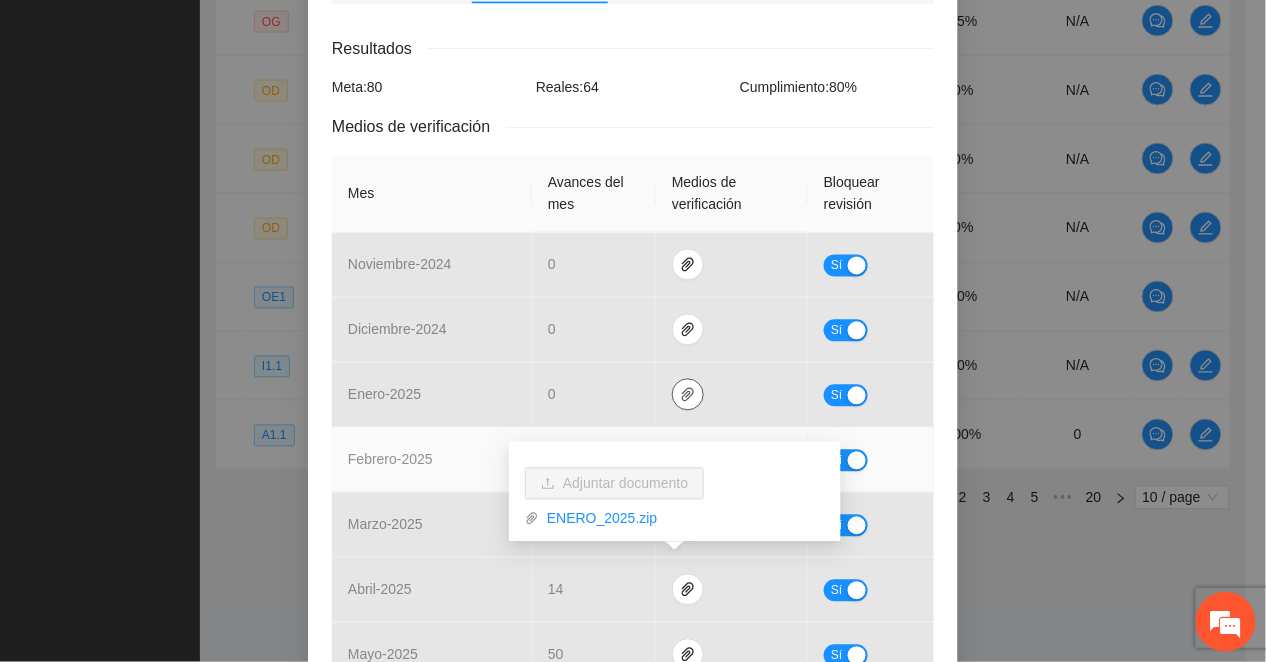 scroll, scrollTop: 956, scrollLeft: 0, axis: vertical 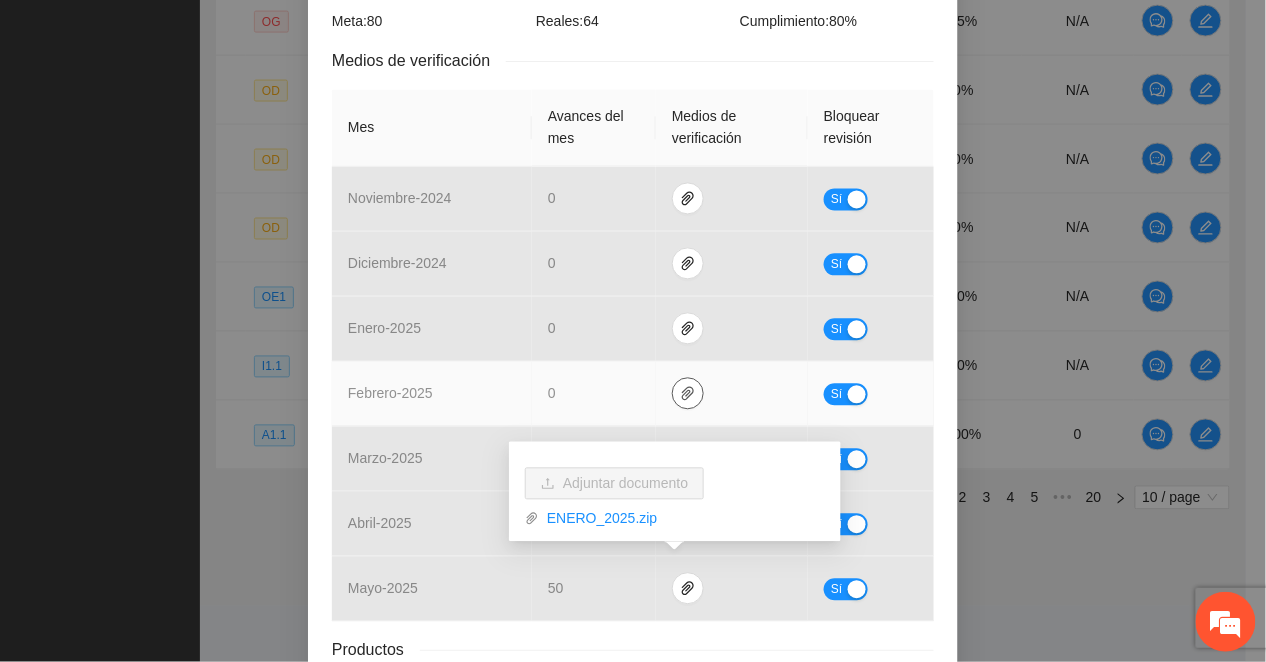 click 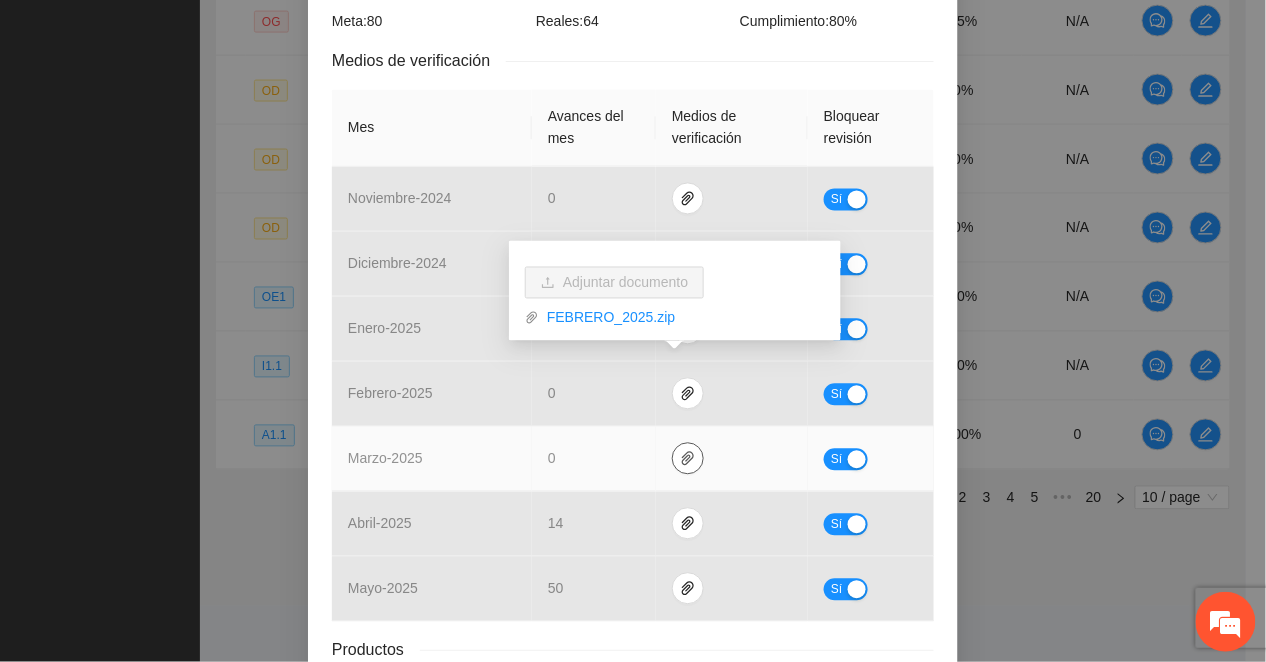 click at bounding box center [688, 458] 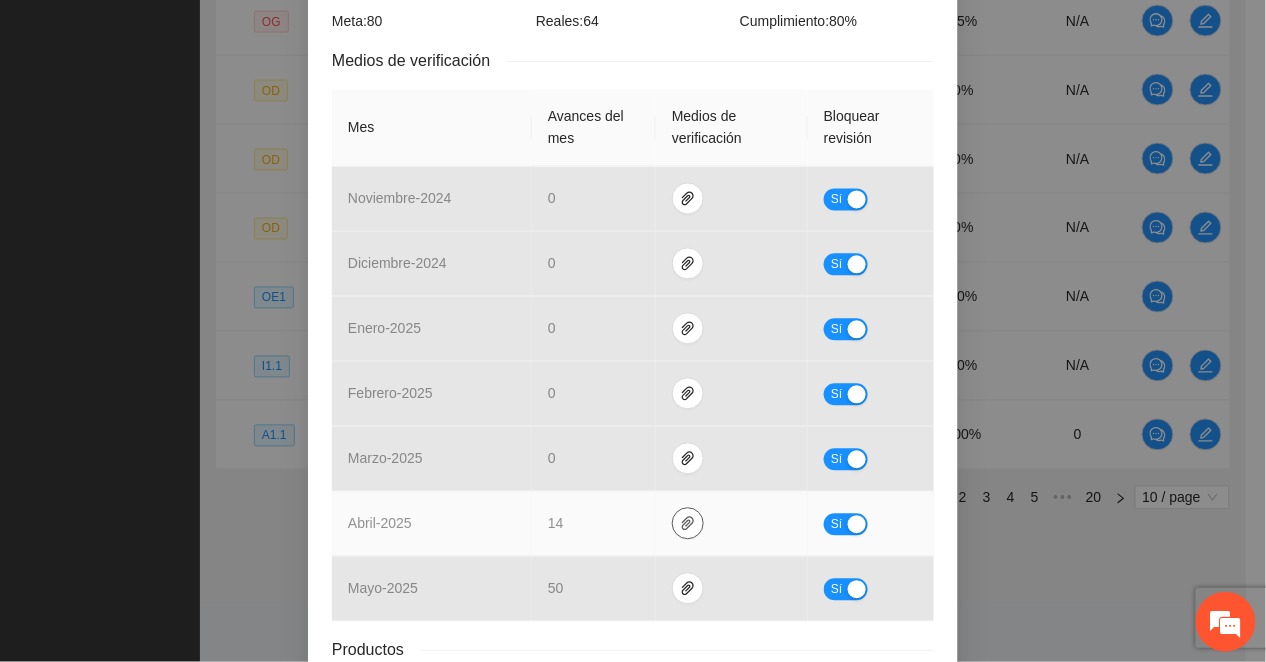 click at bounding box center (688, 523) 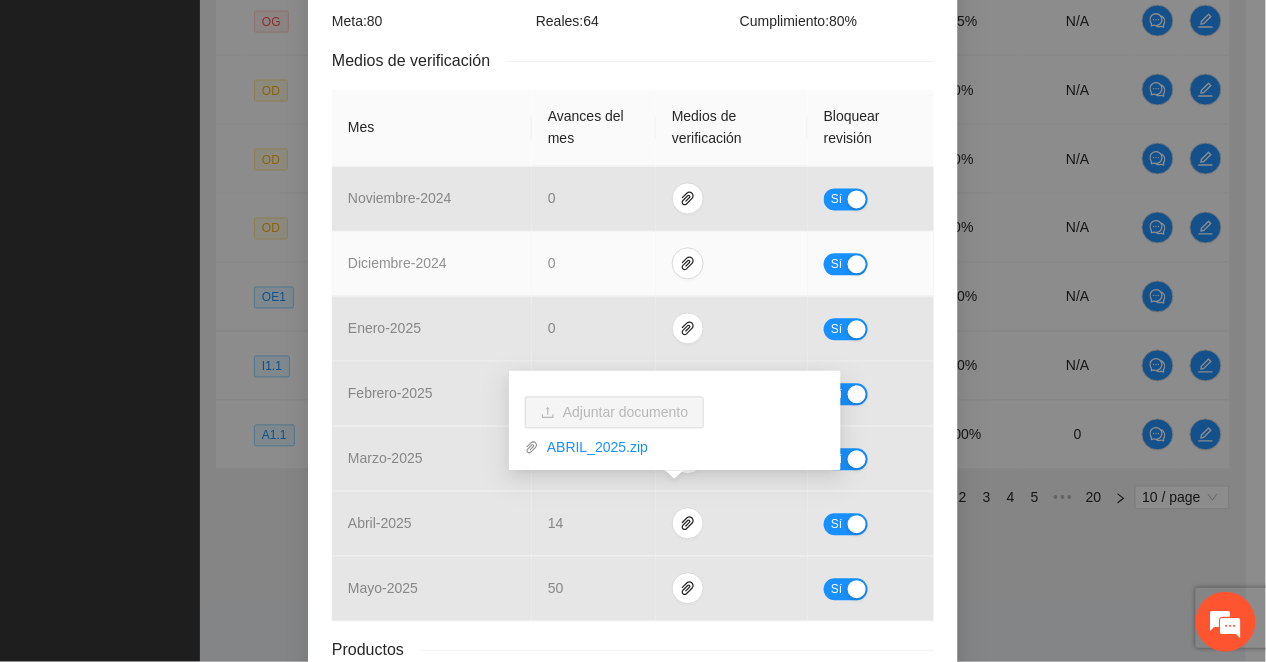 click on "diciembre  -  2024" at bounding box center [432, 263] 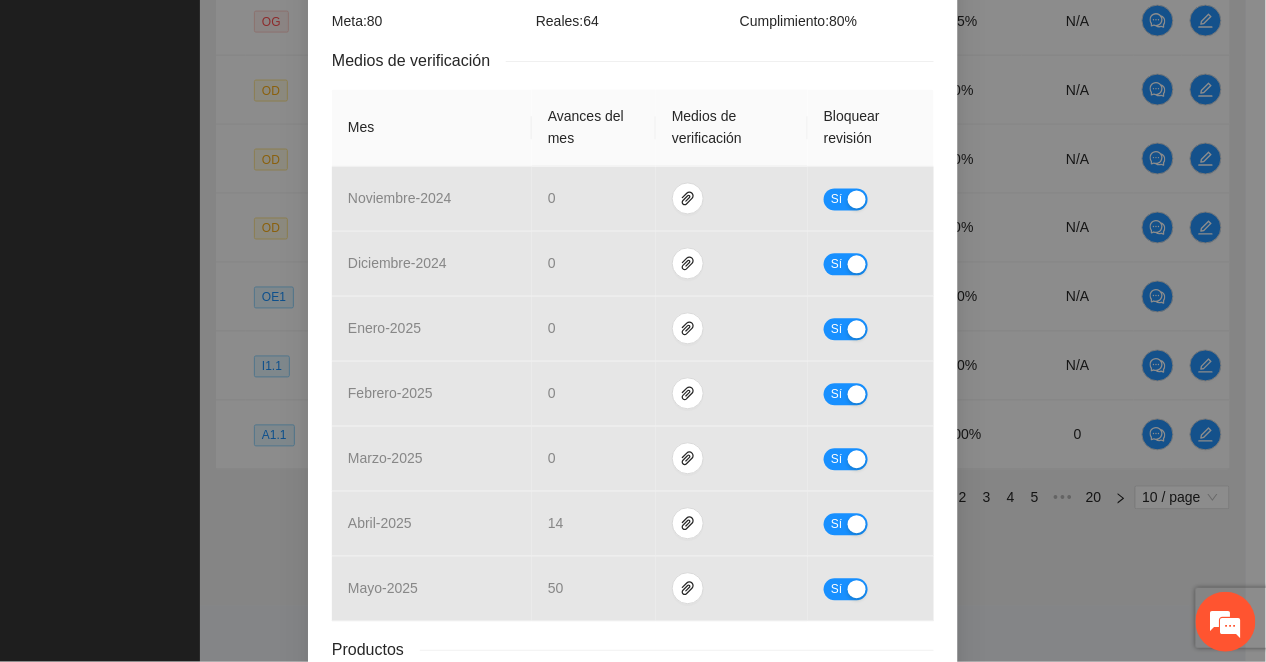 click on "Avances del mes" at bounding box center (594, 127) 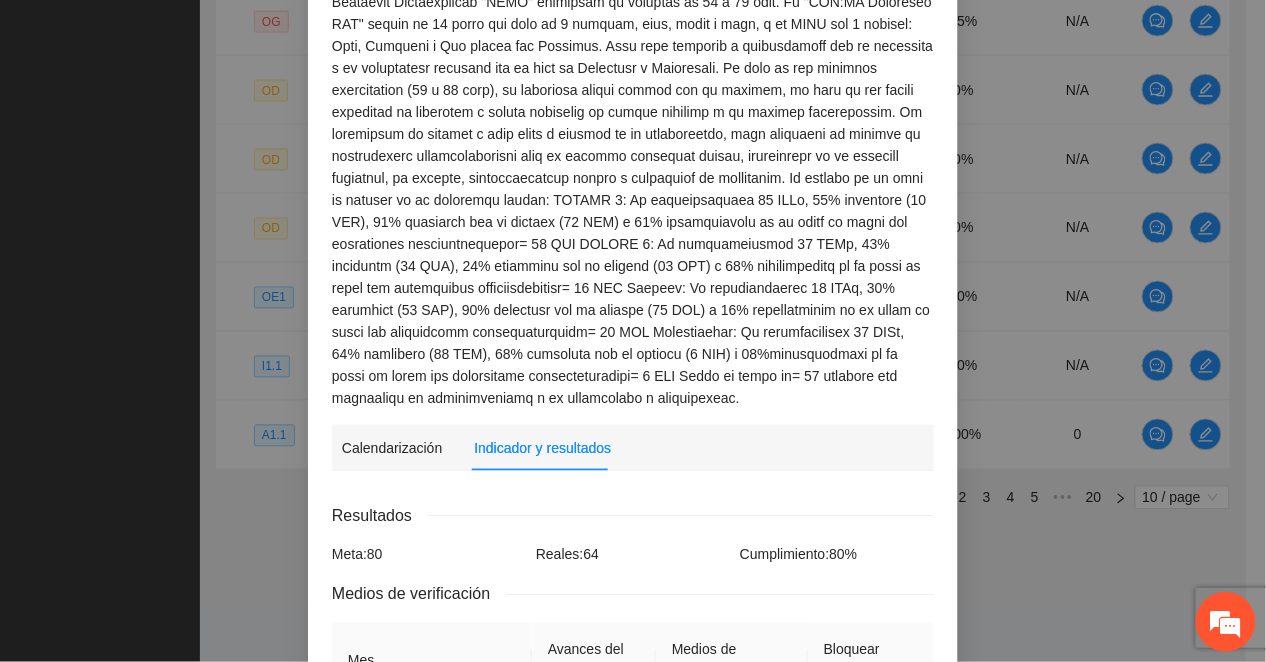 scroll, scrollTop: 156, scrollLeft: 0, axis: vertical 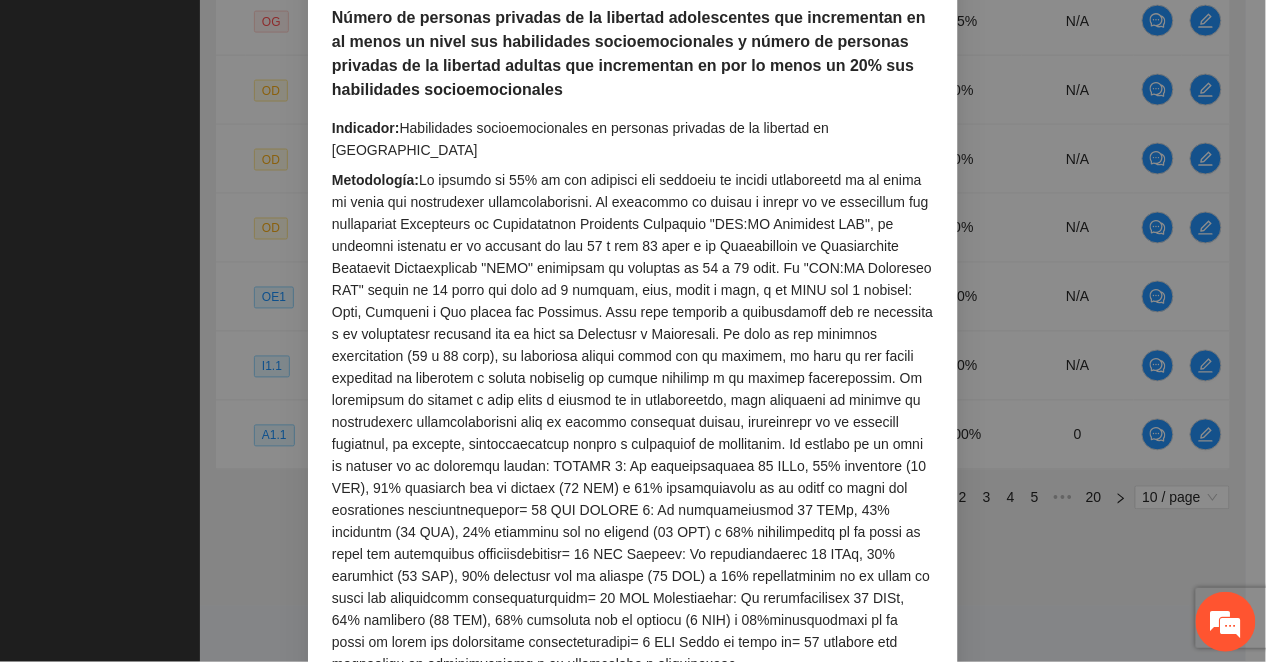 drag, startPoint x: 952, startPoint y: 282, endPoint x: 948, endPoint y: 302, distance: 20.396078 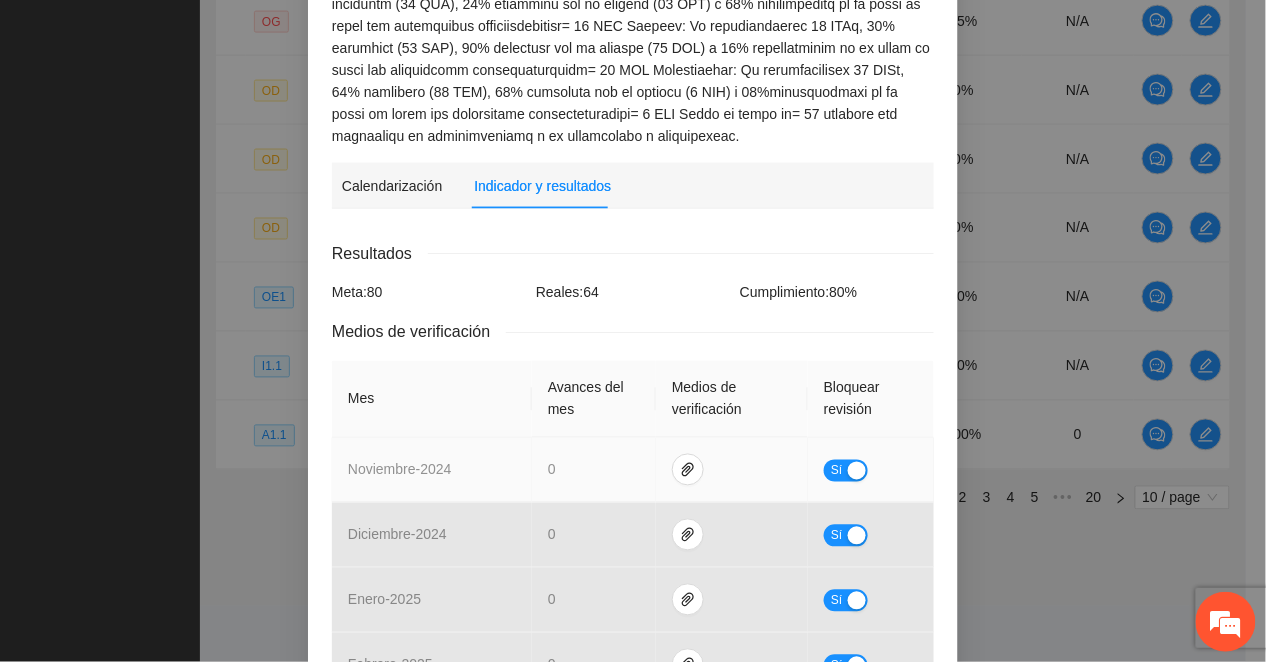 scroll, scrollTop: 822, scrollLeft: 0, axis: vertical 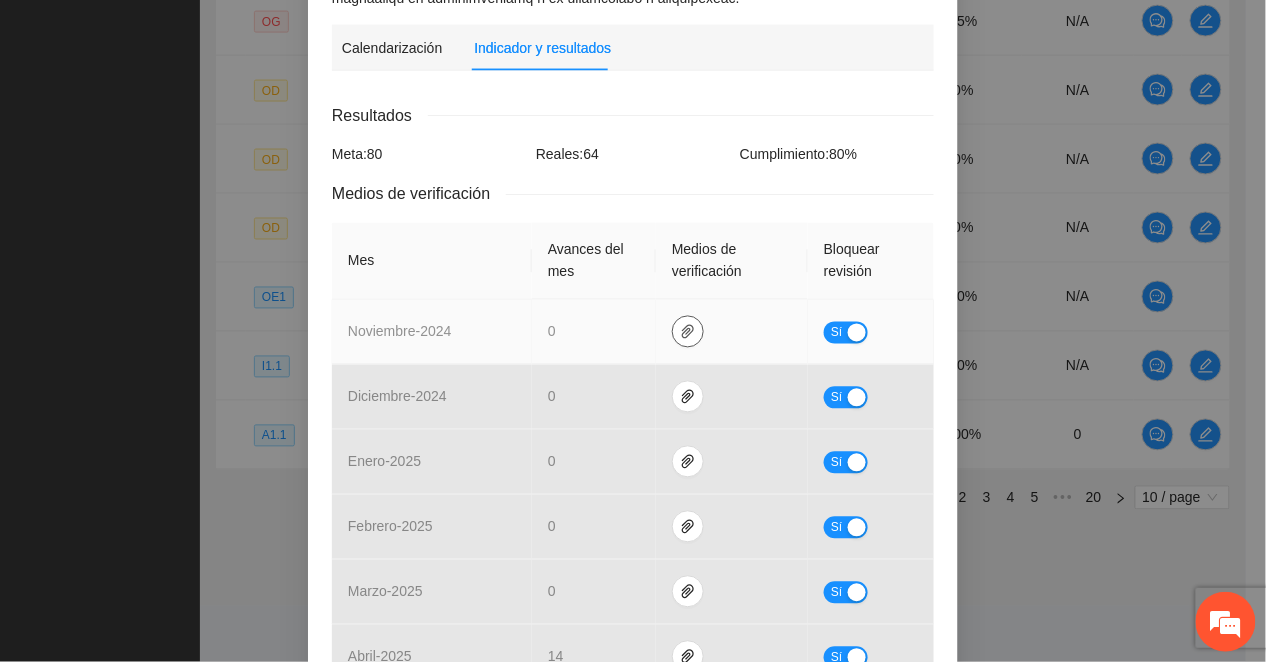 drag, startPoint x: 672, startPoint y: 308, endPoint x: 662, endPoint y: 337, distance: 30.675724 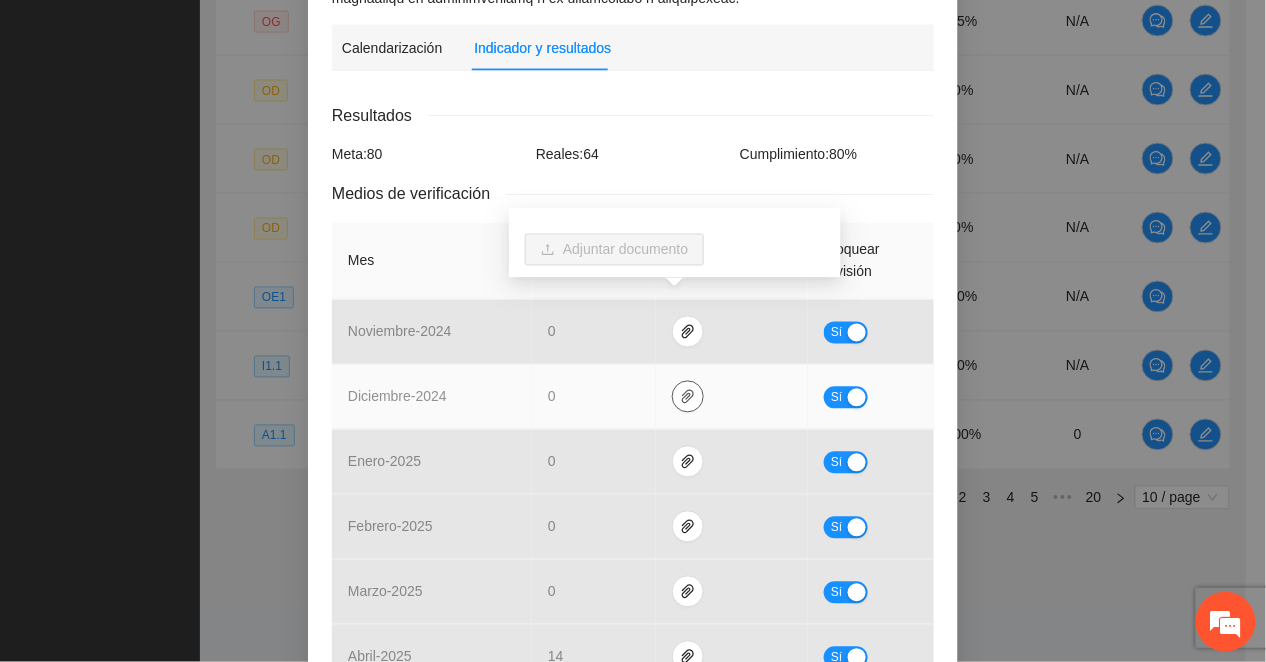 drag, startPoint x: 666, startPoint y: 366, endPoint x: 668, endPoint y: 381, distance: 15.132746 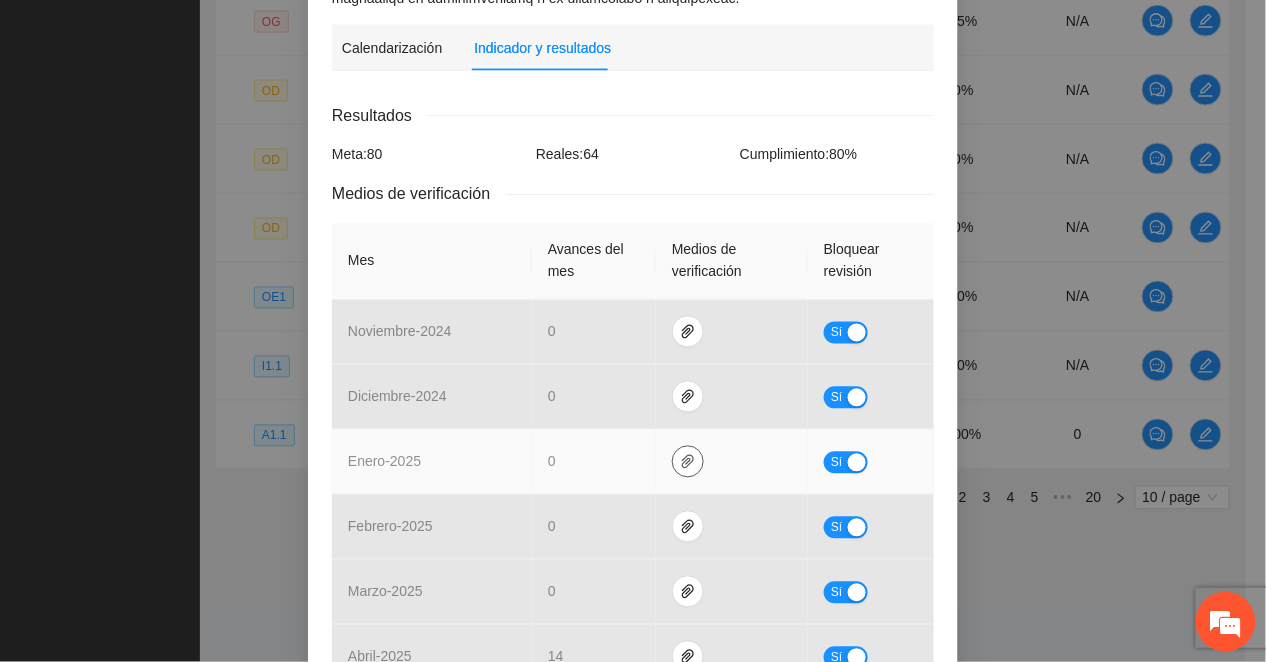 click 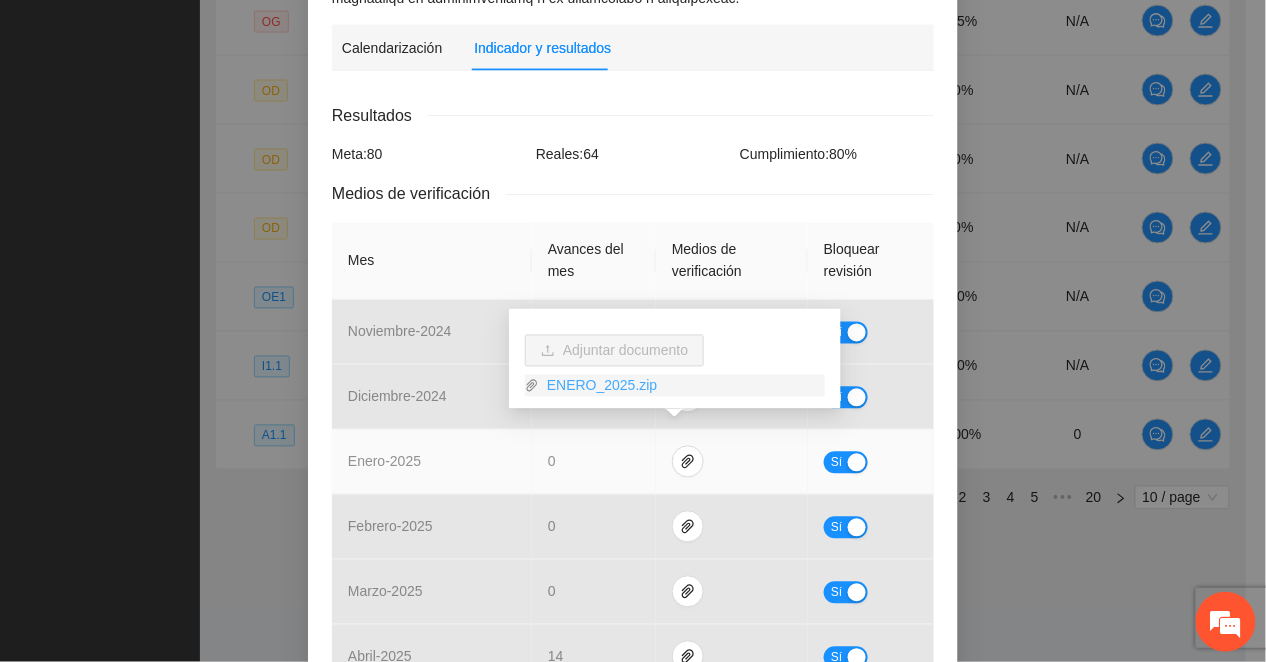 click on "ENERO_2025.zip" at bounding box center [682, 386] 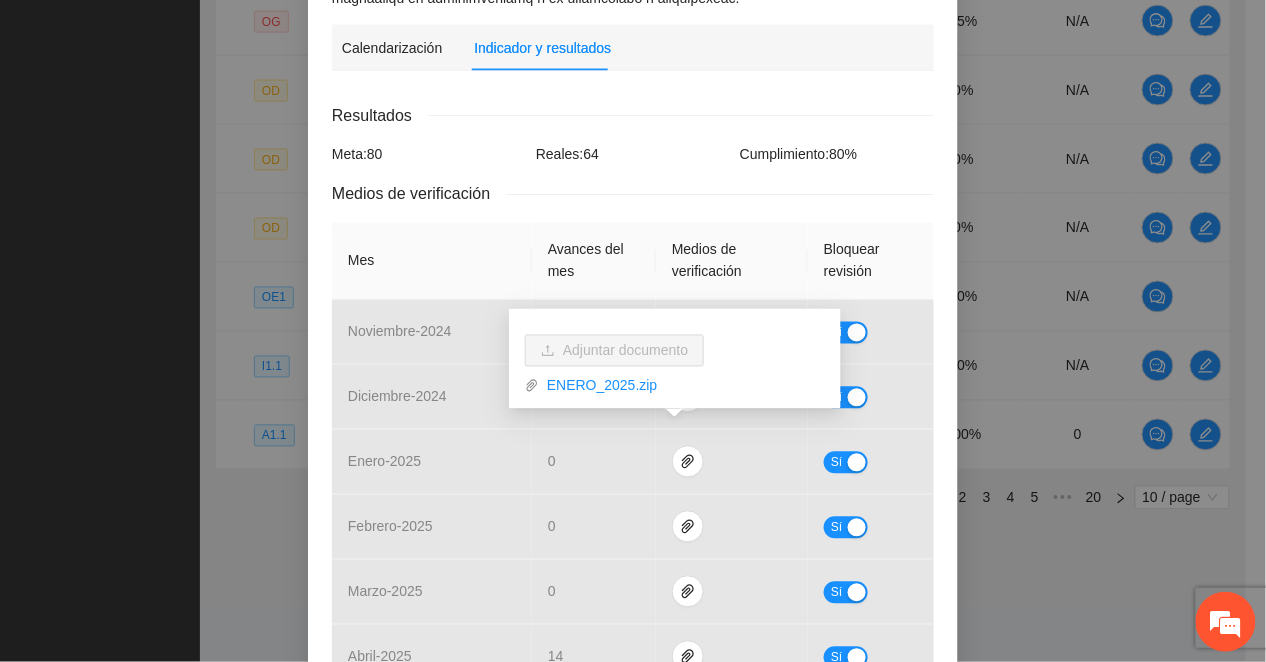 click on "Resultados Meta:  80 Reales:  64 Cumplimiento:  80 % Medios de verificación Mes Avances del mes Medios de verificación Bloquear revisión noviembre  -  2024 0 Sí diciembre  -  2024 0 Sí enero  -  2025 0 Sí febrero  -  2025 0 Sí marzo  -  2025 0 Sí abril  -  2025 14 Sí mayo  -  2025 50 Sí Productos 80 Personas privadas de la libertad que incrementan sus habilidades socioemocionales" at bounding box center [633, 468] 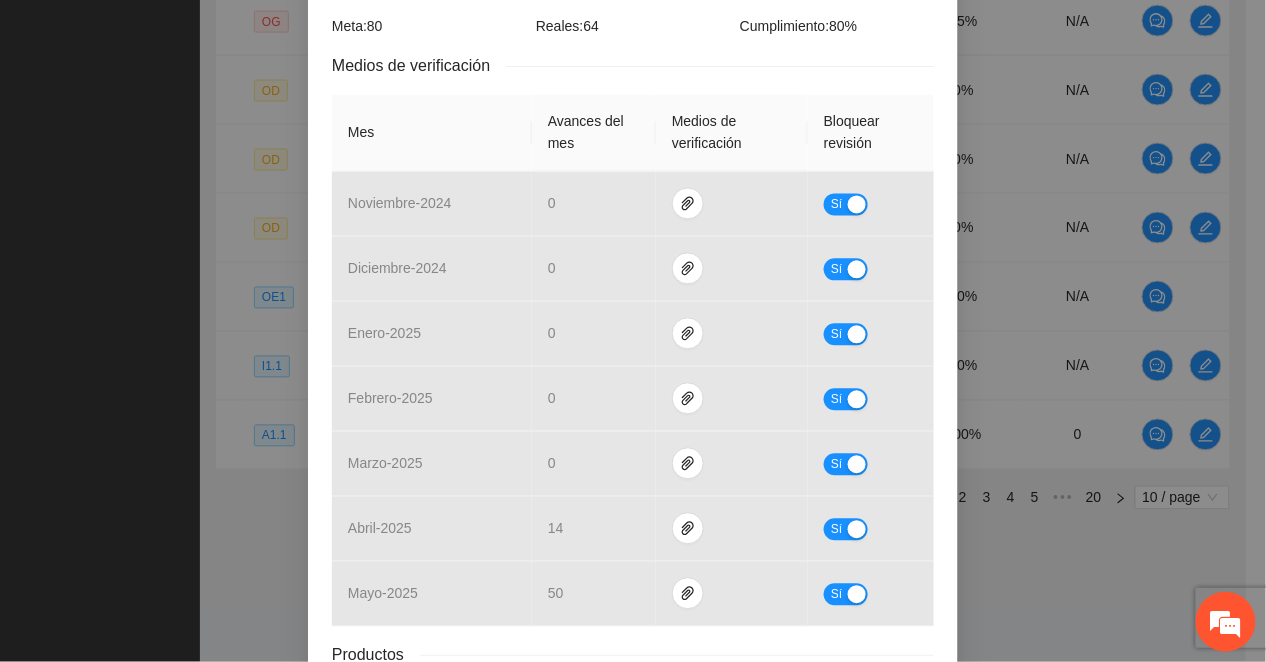 scroll, scrollTop: 1089, scrollLeft: 0, axis: vertical 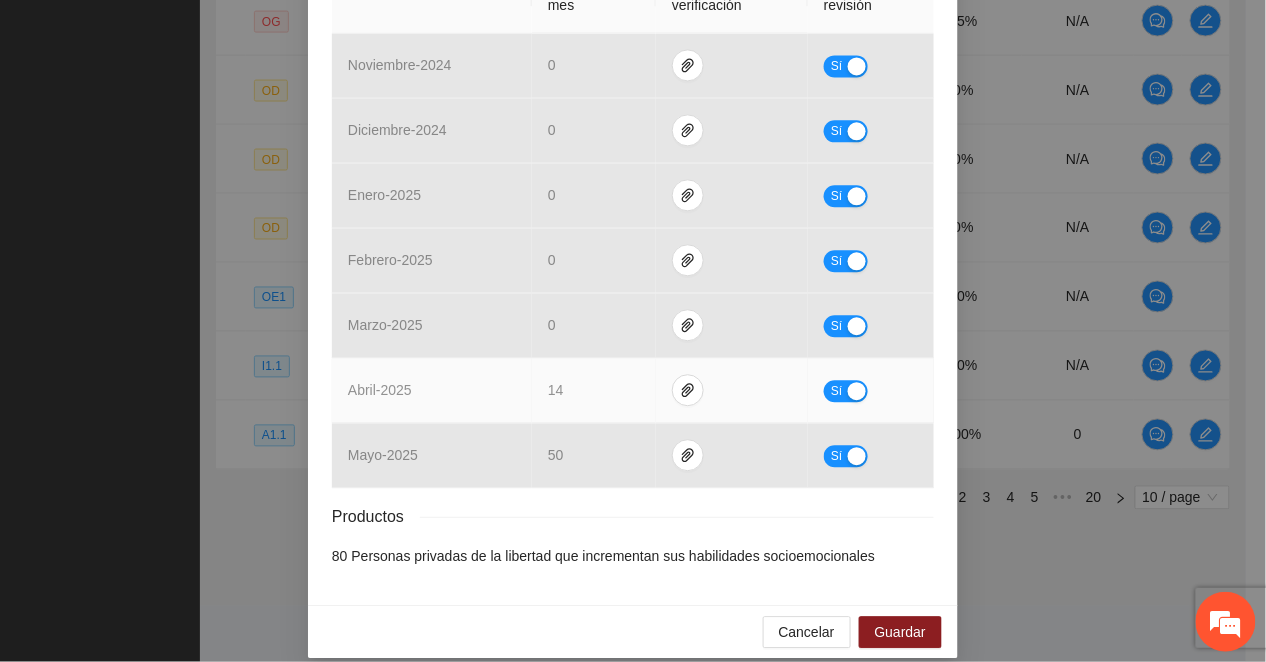 click on "Sí" at bounding box center [837, 391] 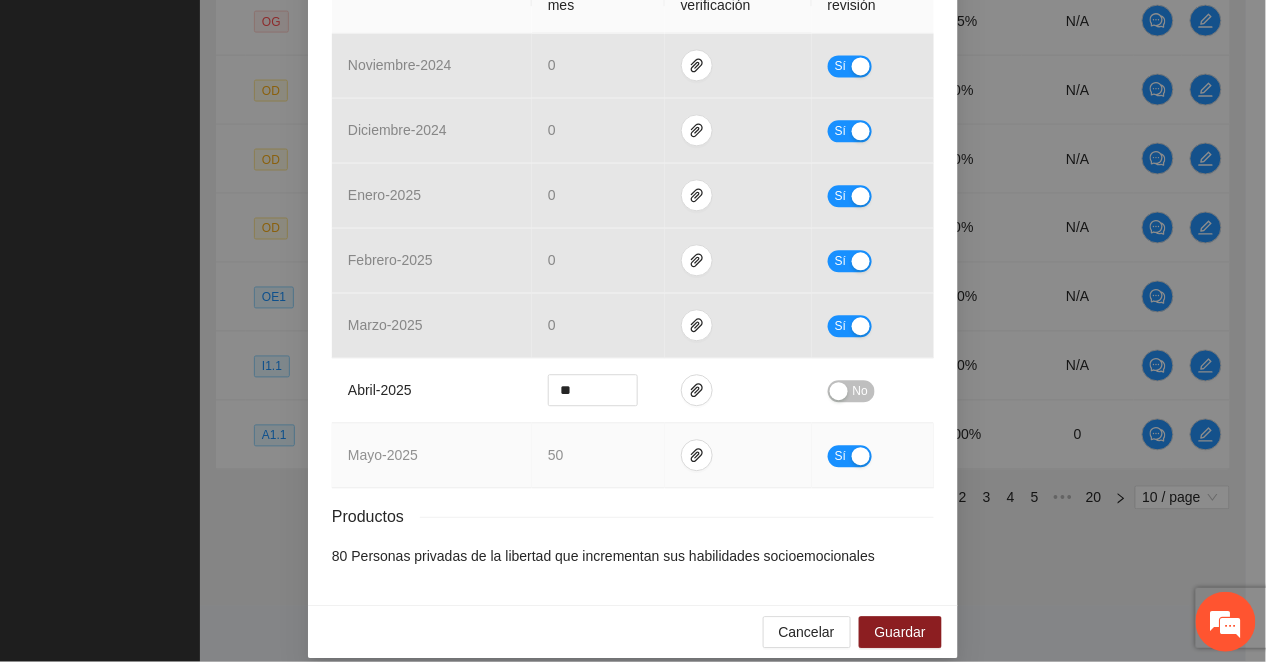 click on "Sí" at bounding box center (841, 456) 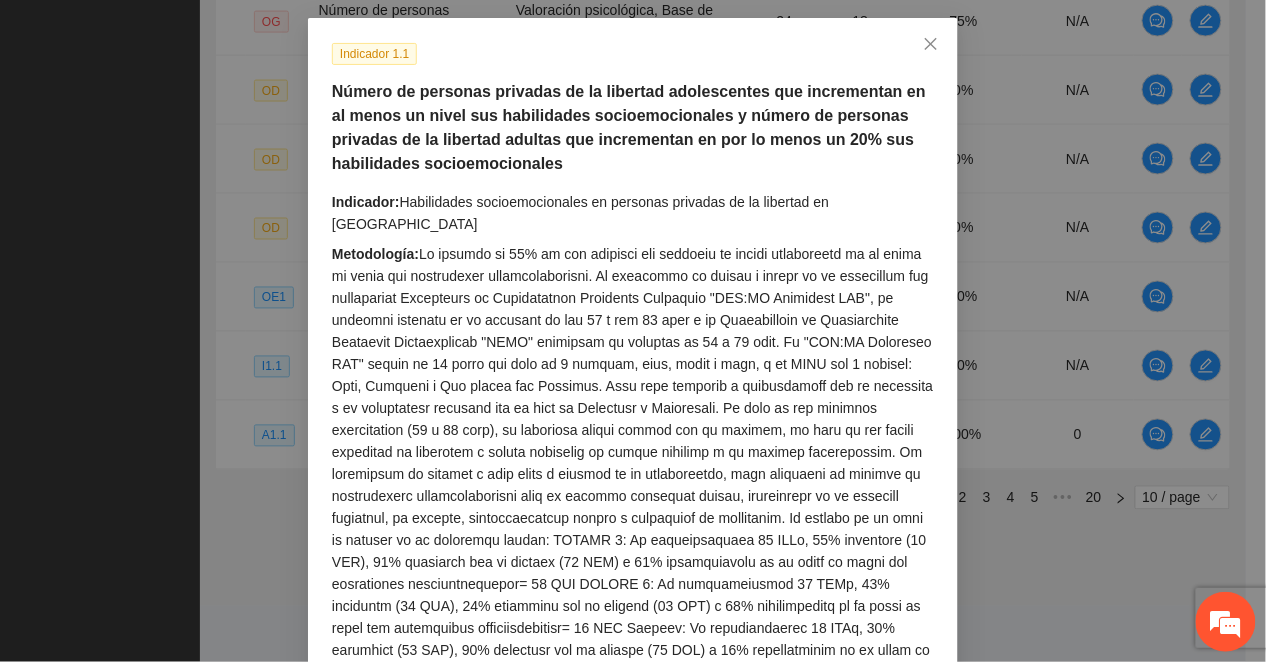 scroll, scrollTop: 22, scrollLeft: 0, axis: vertical 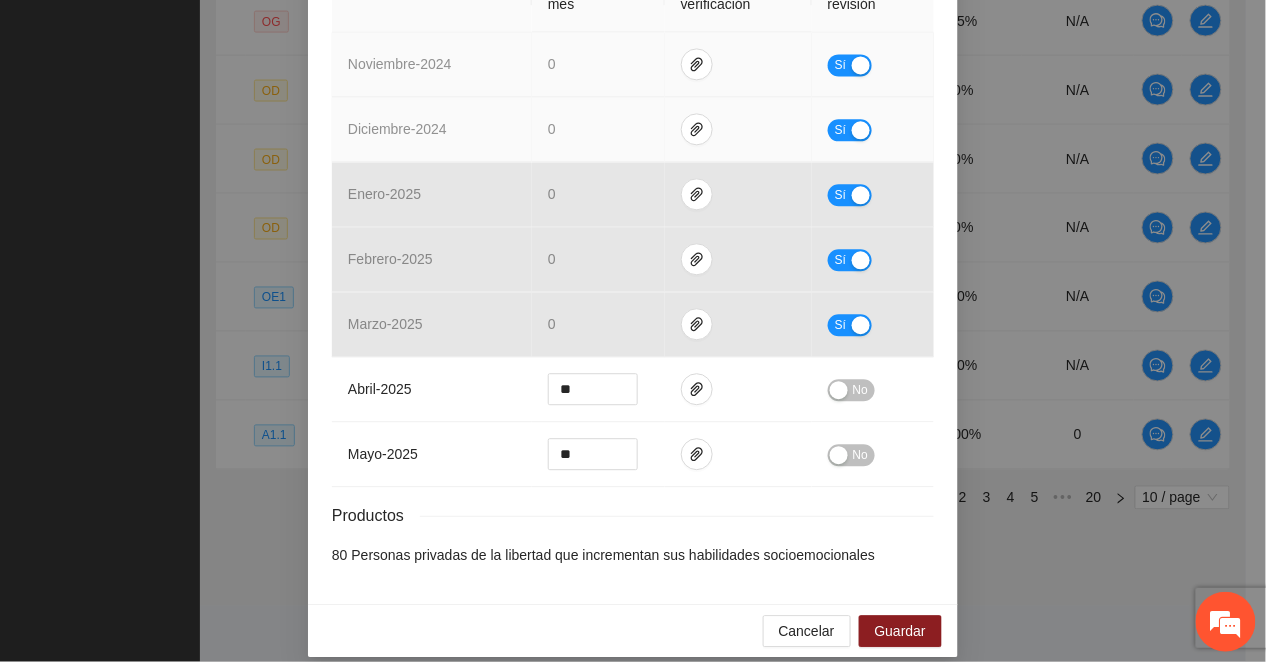 drag, startPoint x: 544, startPoint y: 44, endPoint x: 533, endPoint y: 80, distance: 37.64306 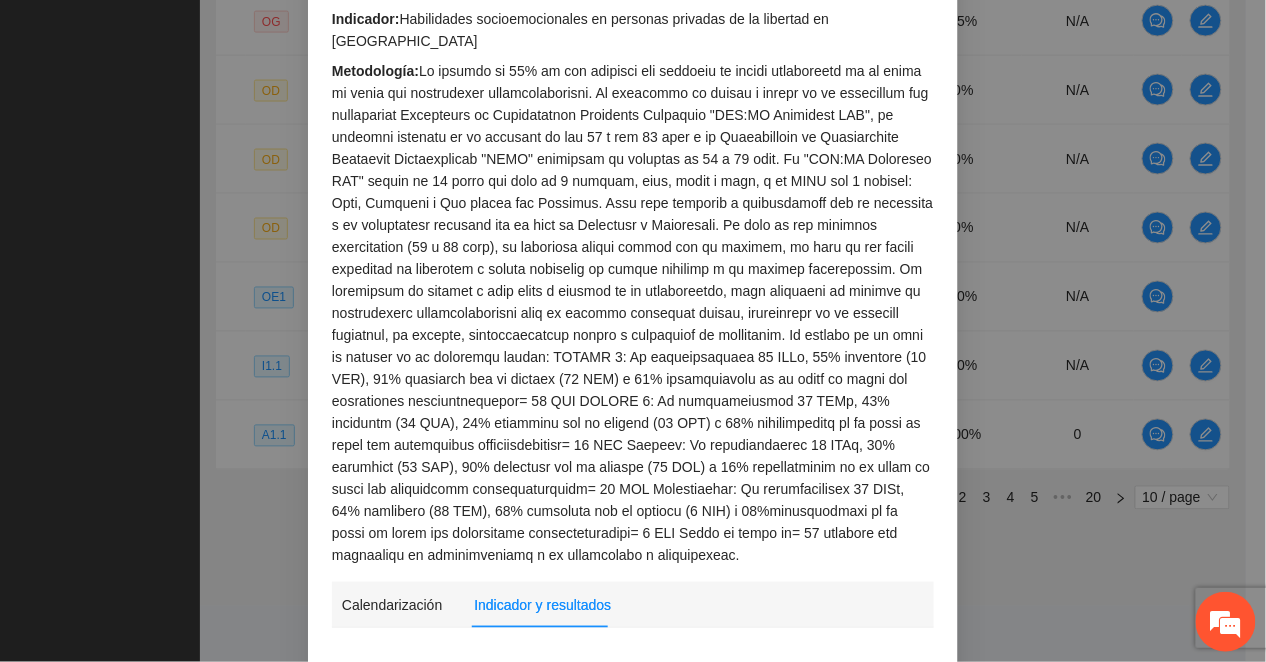 scroll, scrollTop: 157, scrollLeft: 0, axis: vertical 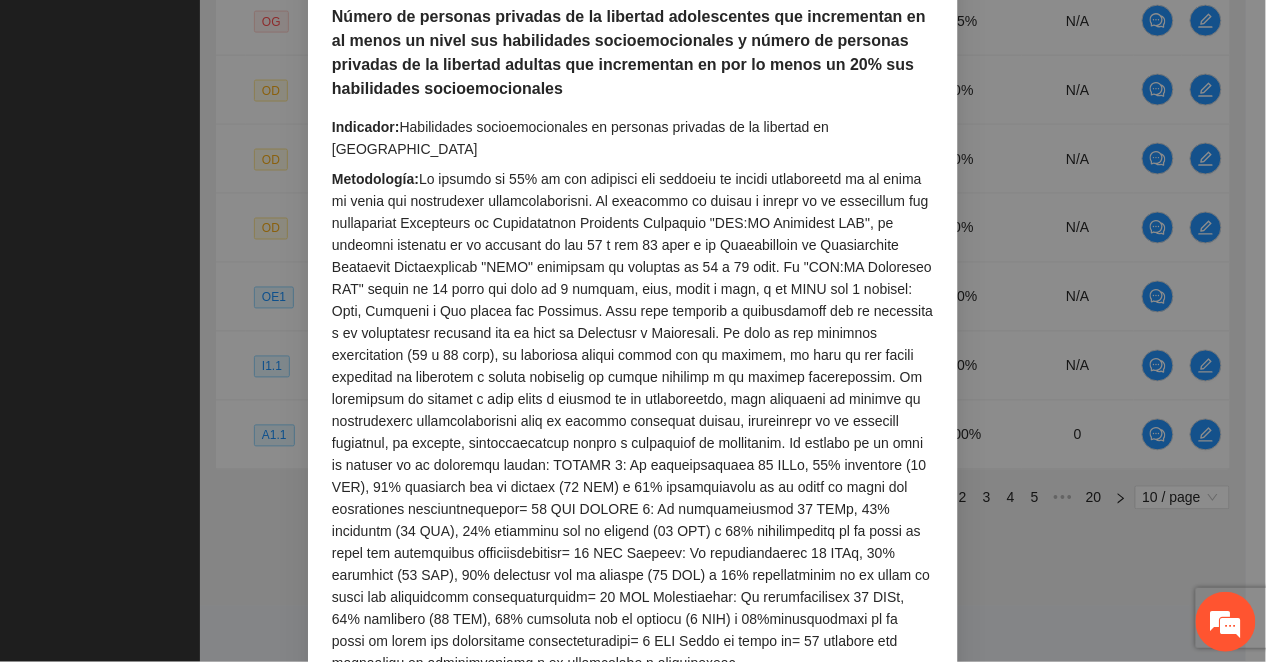 drag, startPoint x: 341, startPoint y: 328, endPoint x: 381, endPoint y: 346, distance: 43.863426 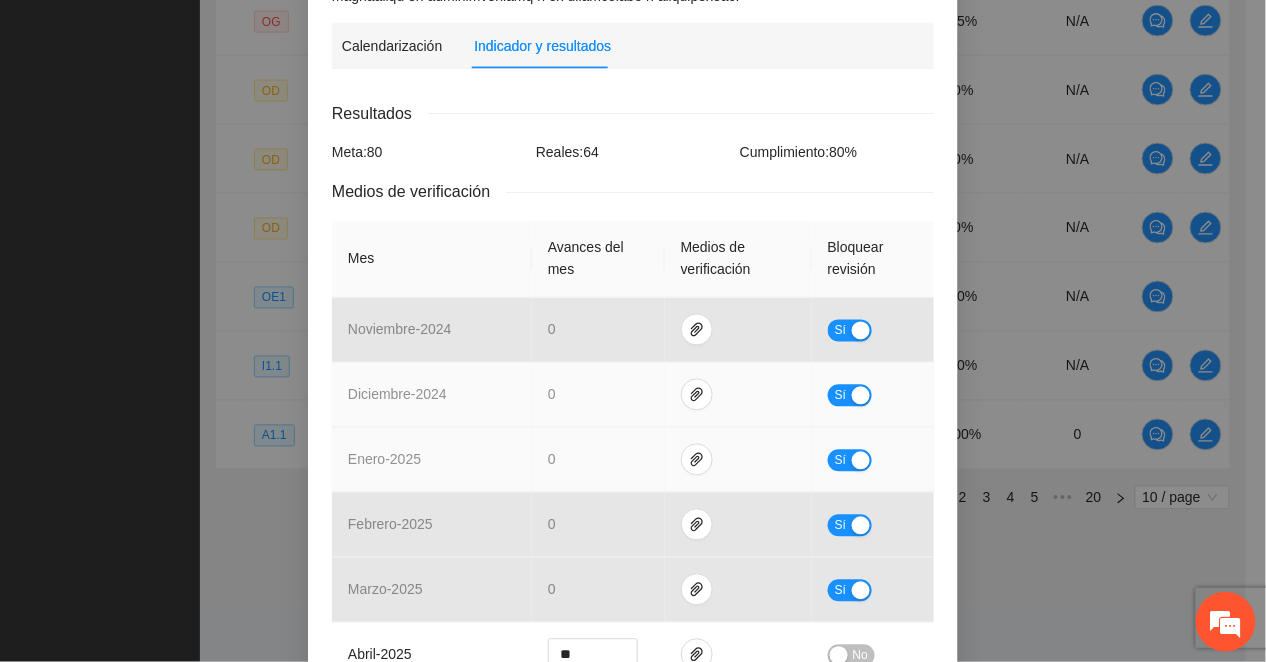 scroll, scrollTop: 1090, scrollLeft: 0, axis: vertical 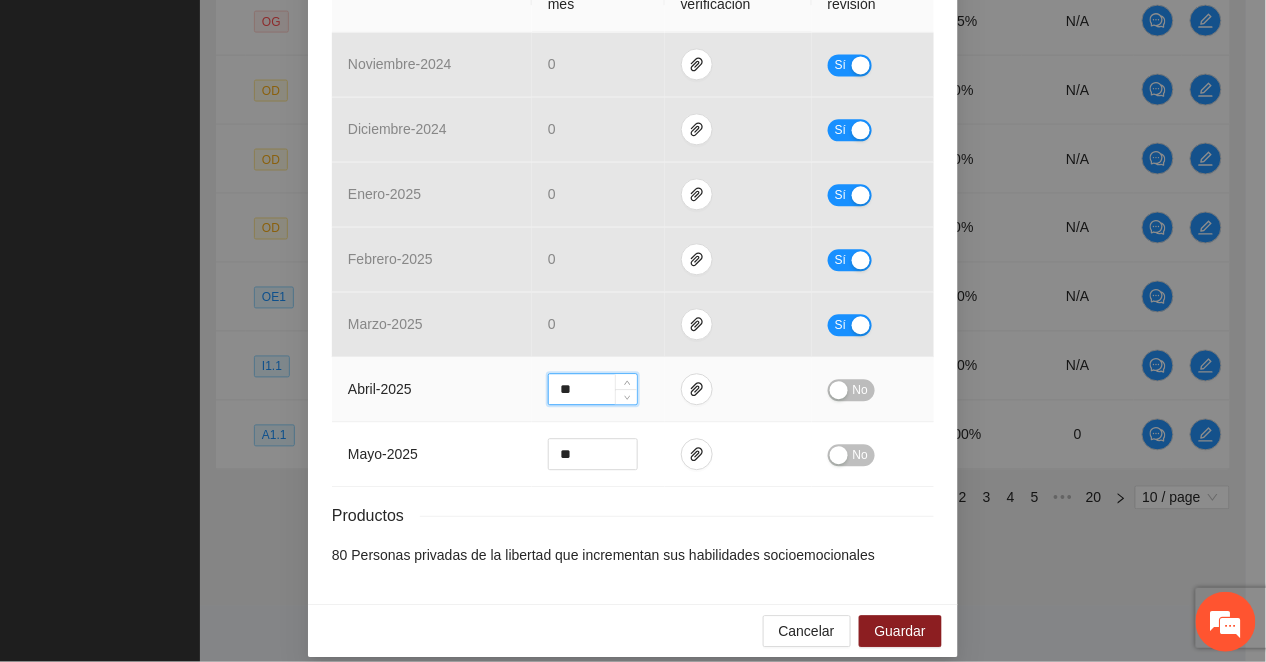 drag, startPoint x: 581, startPoint y: 372, endPoint x: 530, endPoint y: 353, distance: 54.42426 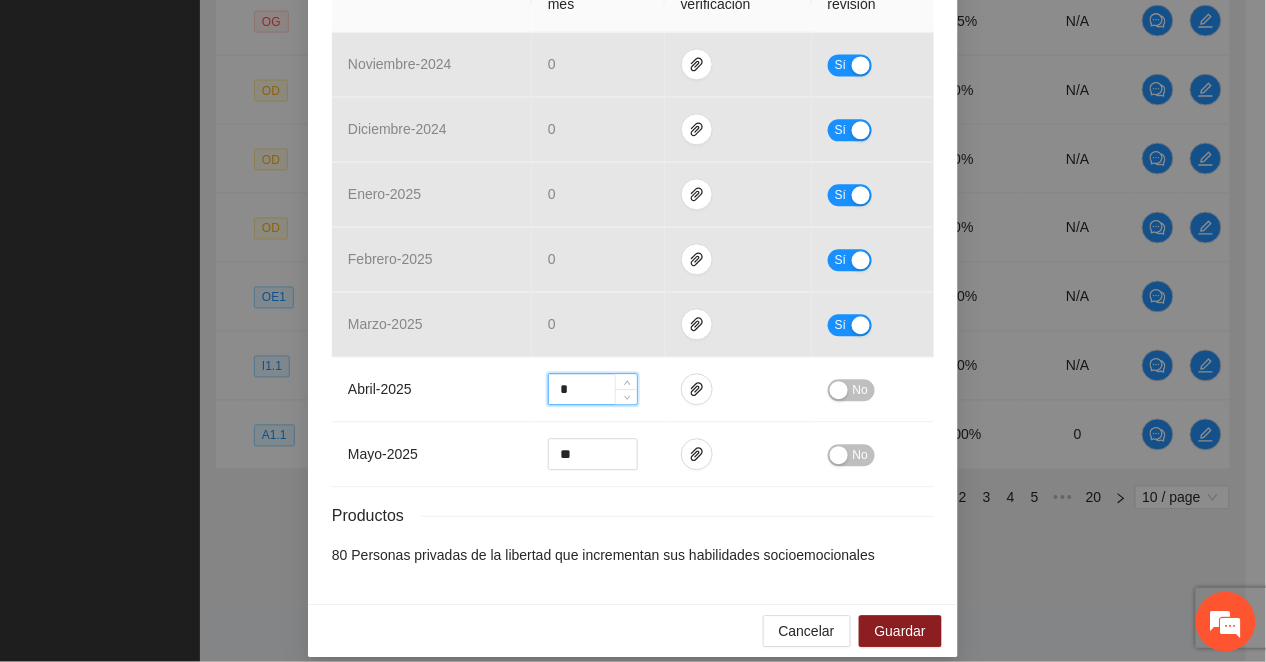 type on "*" 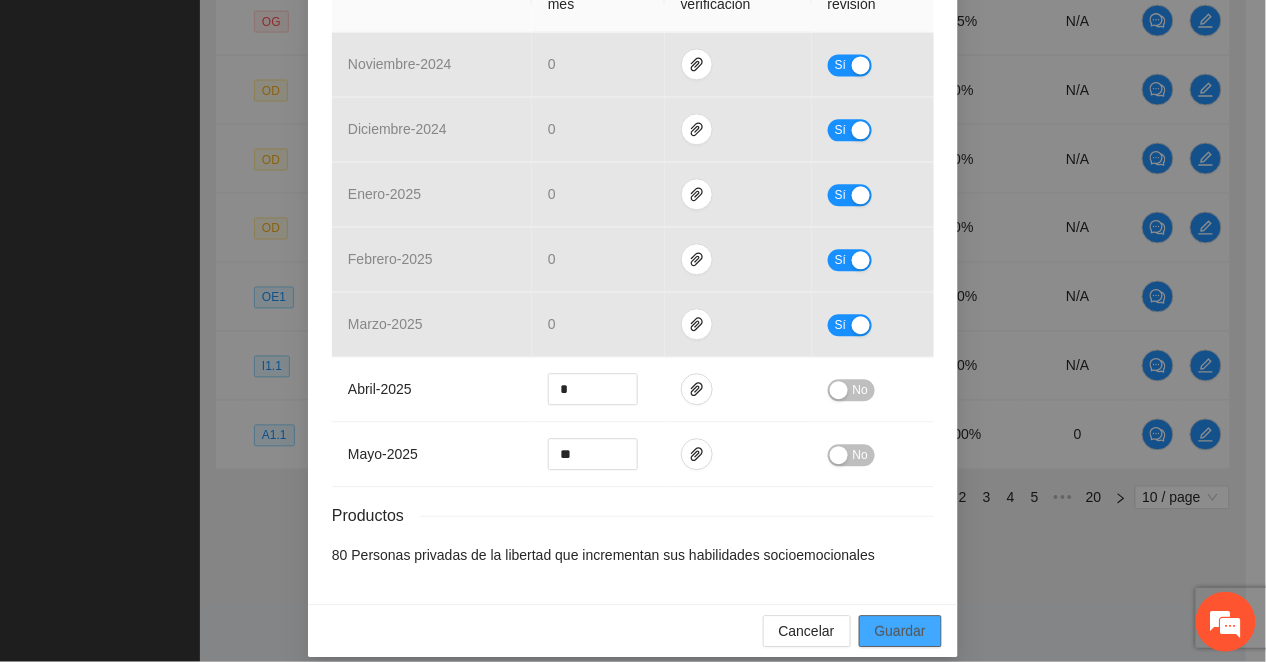 click on "Guardar" at bounding box center [900, 631] 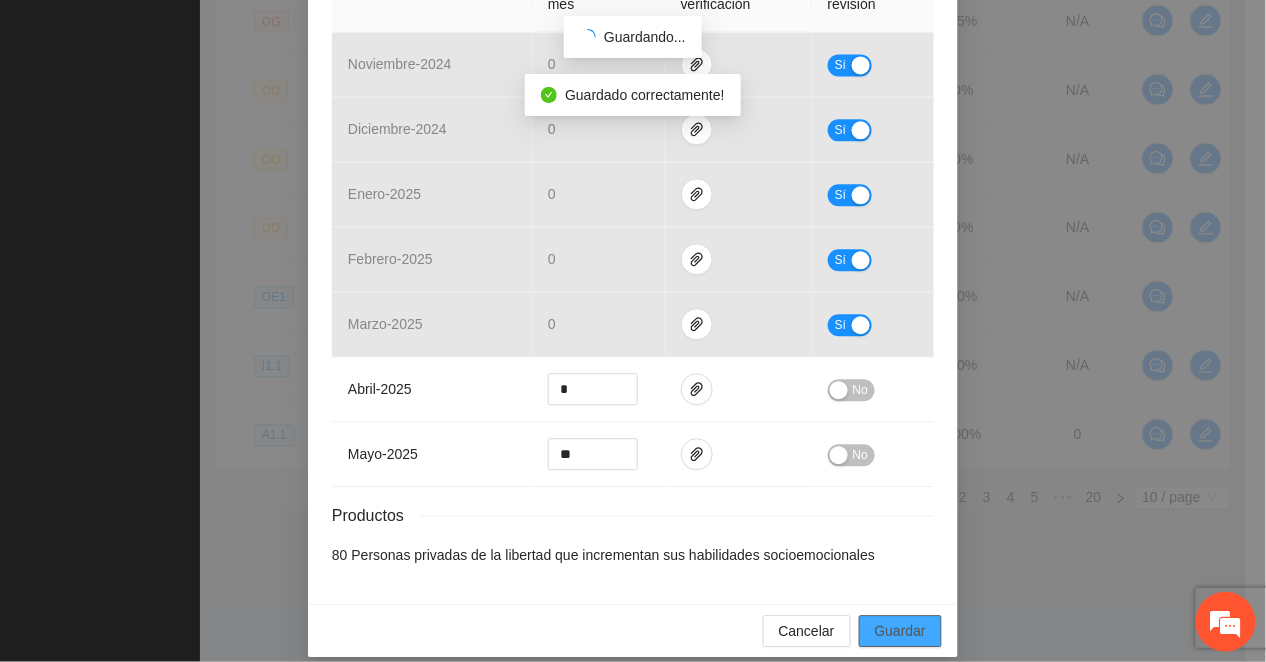 scroll, scrollTop: 990, scrollLeft: 0, axis: vertical 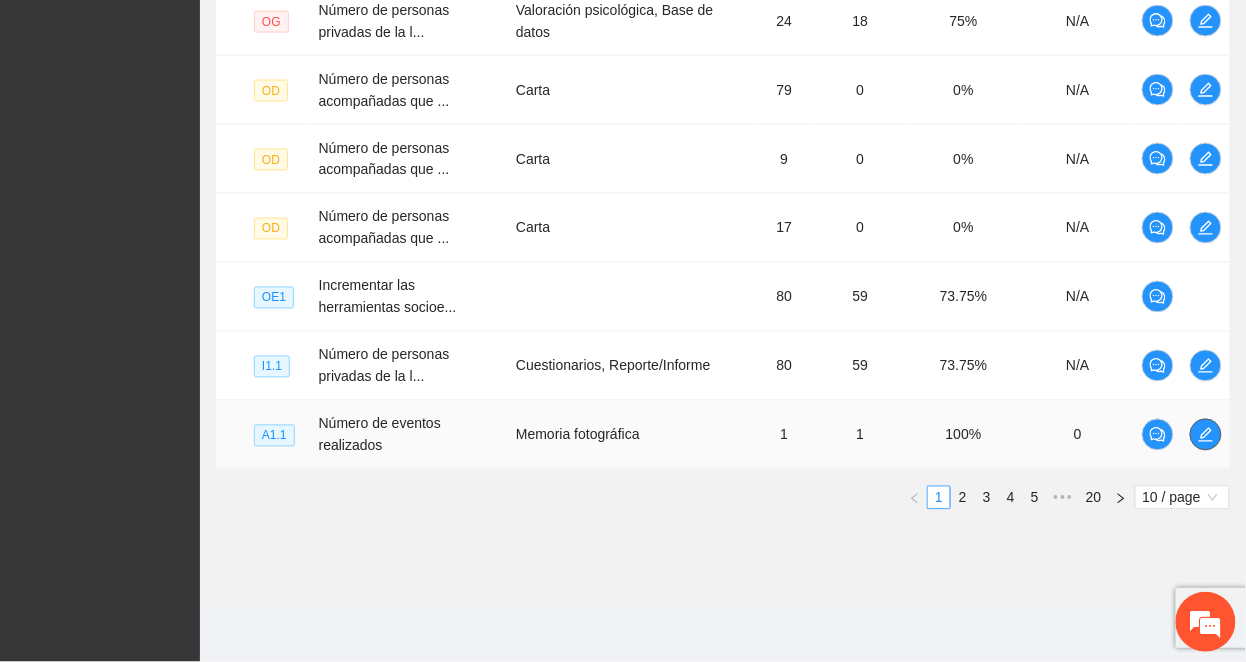 click at bounding box center [1206, 435] 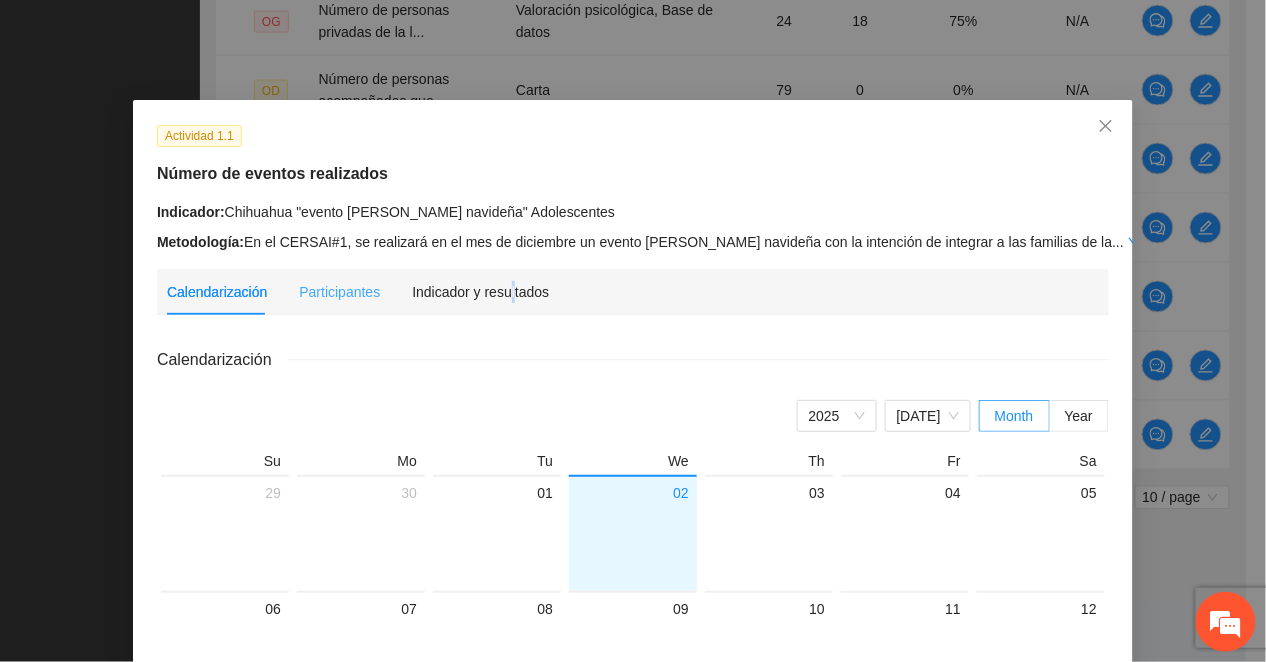 drag, startPoint x: 494, startPoint y: 301, endPoint x: 485, endPoint y: 293, distance: 12.0415945 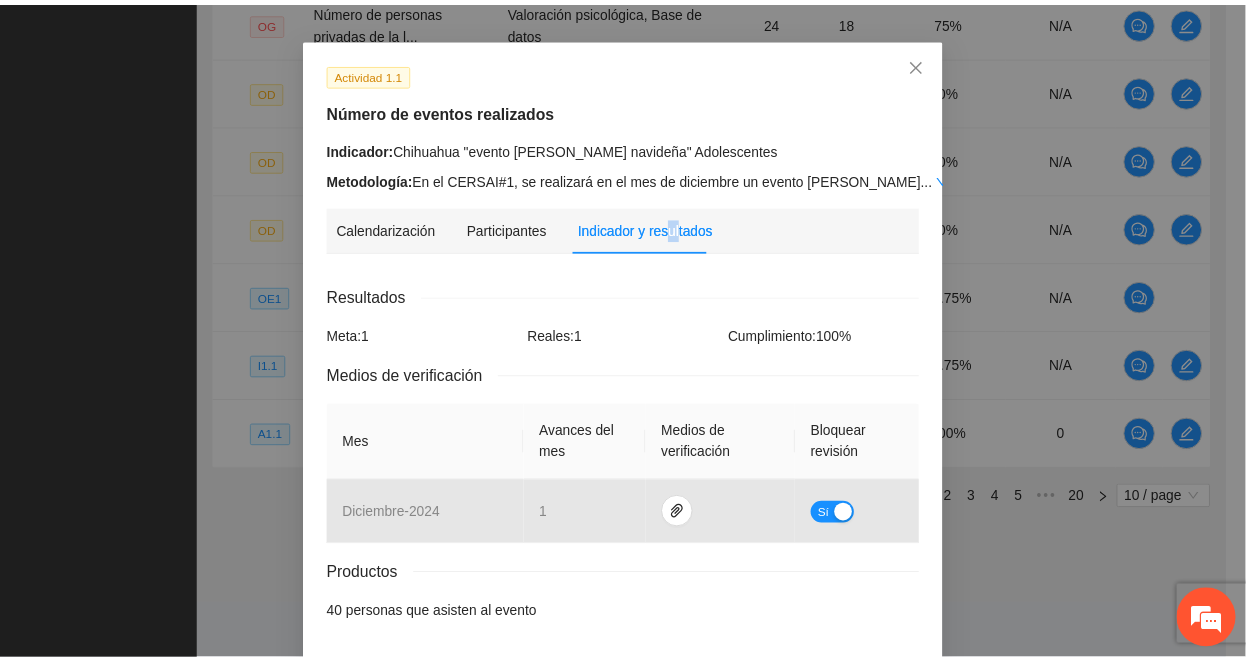 scroll, scrollTop: 0, scrollLeft: 0, axis: both 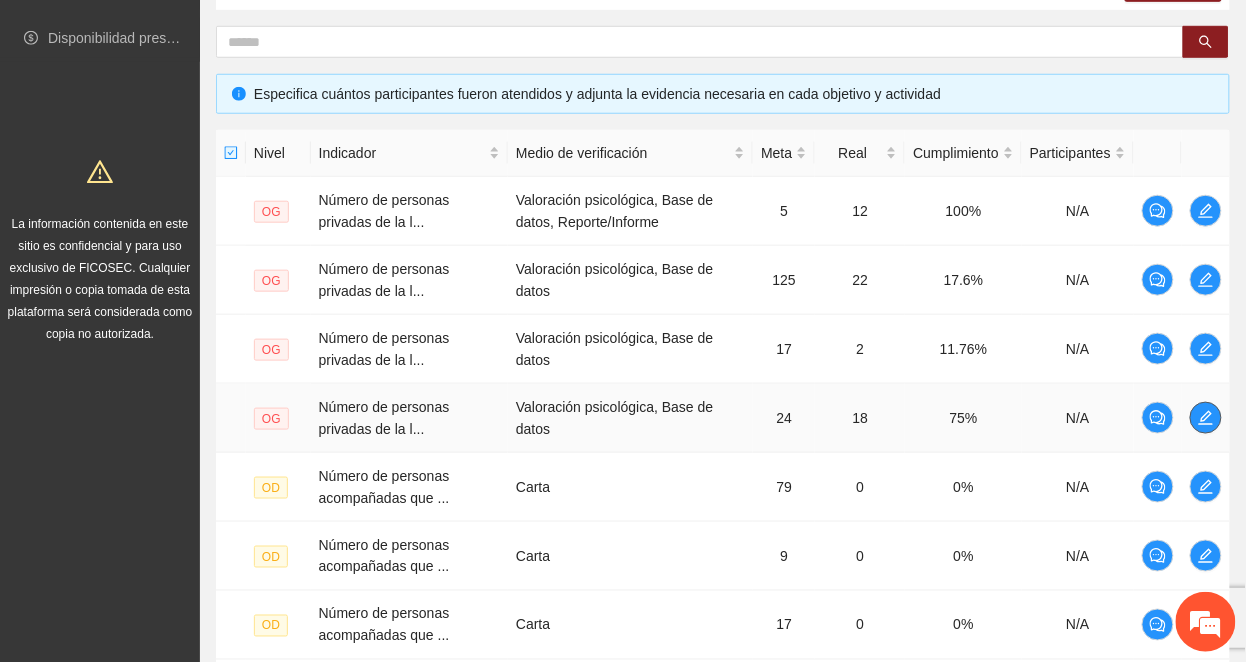 click at bounding box center (1206, 418) 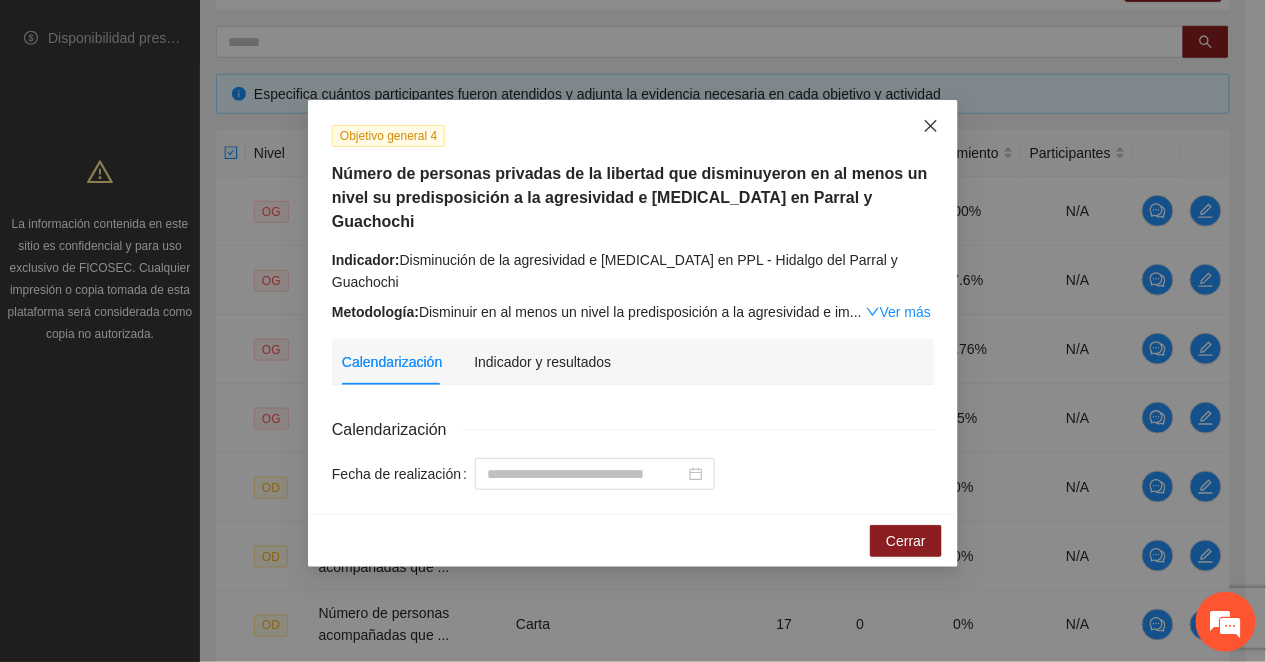 drag, startPoint x: 940, startPoint y: 126, endPoint x: 993, endPoint y: 164, distance: 65.21503 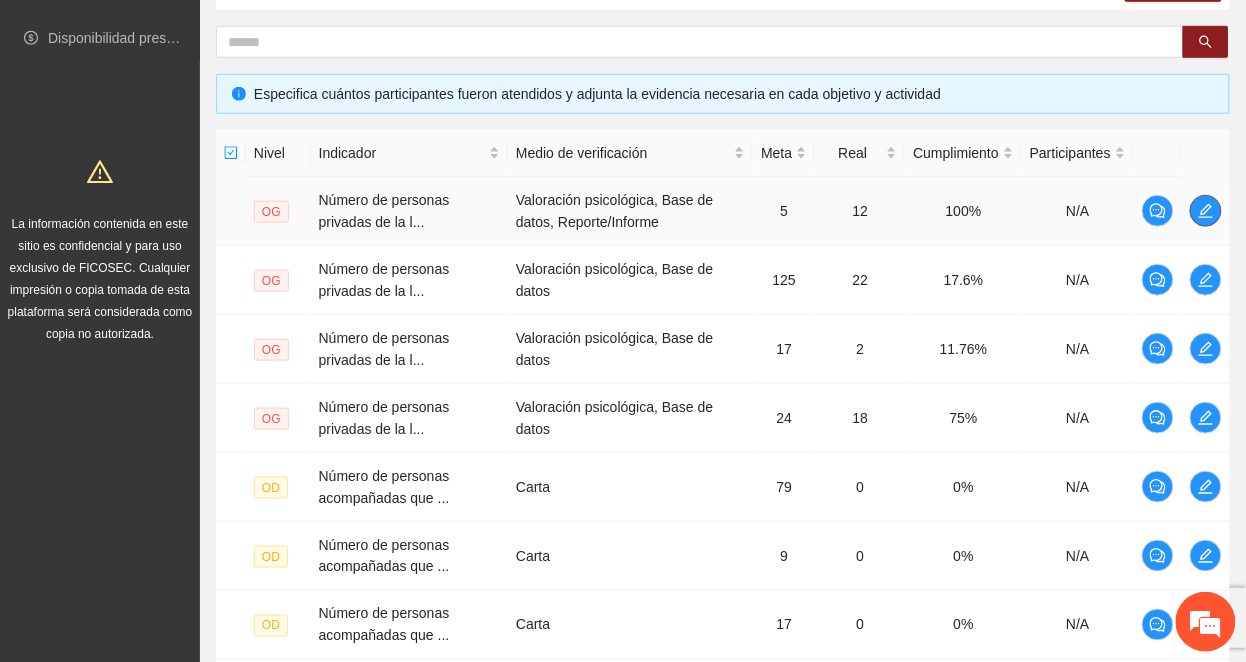 click 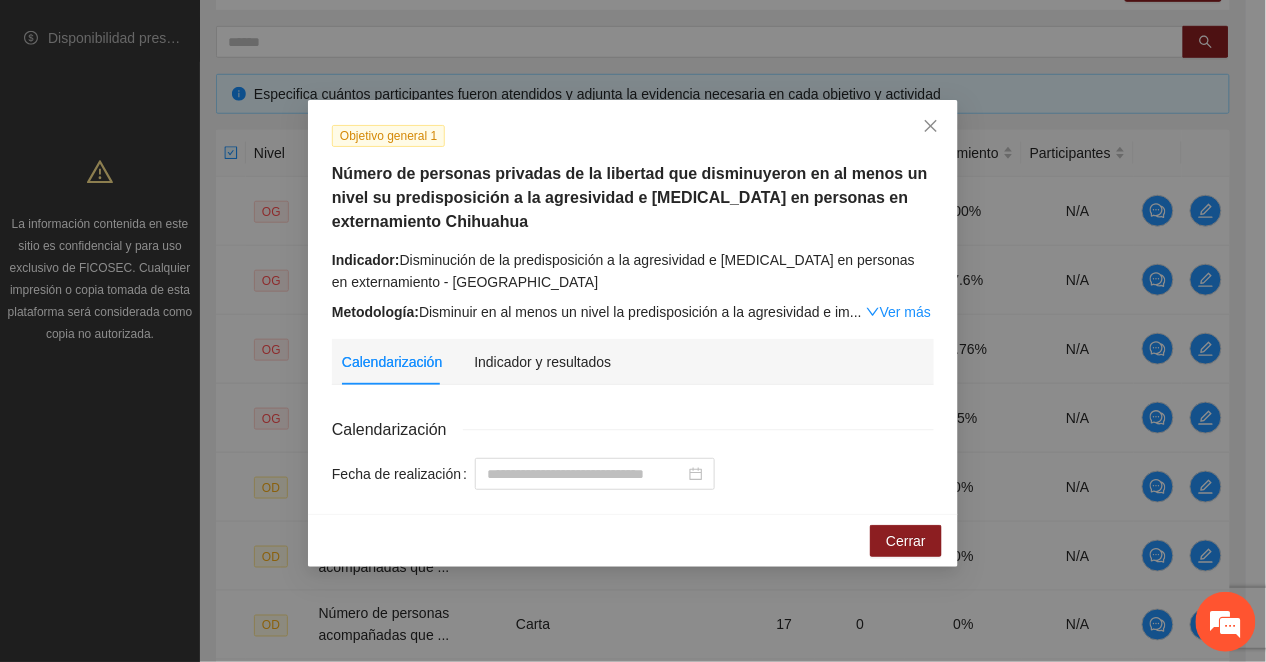 drag, startPoint x: 890, startPoint y: 320, endPoint x: 900, endPoint y: 321, distance: 10.049875 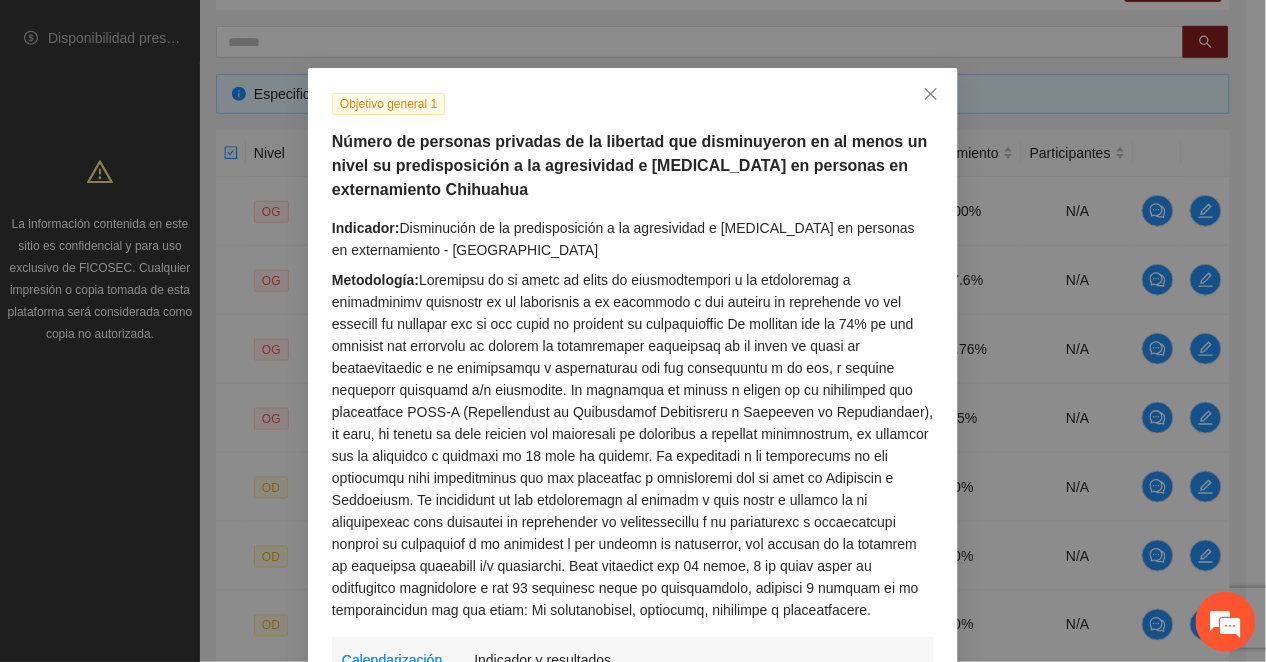 scroll, scrollTop: 0, scrollLeft: 0, axis: both 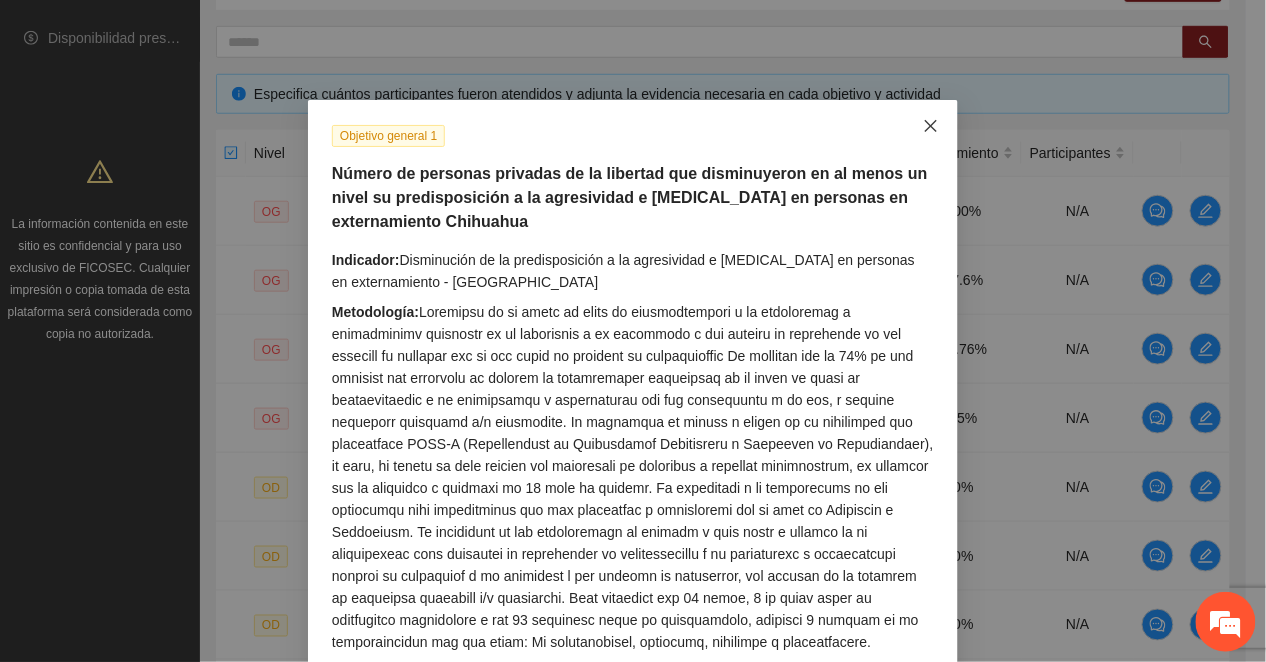 click 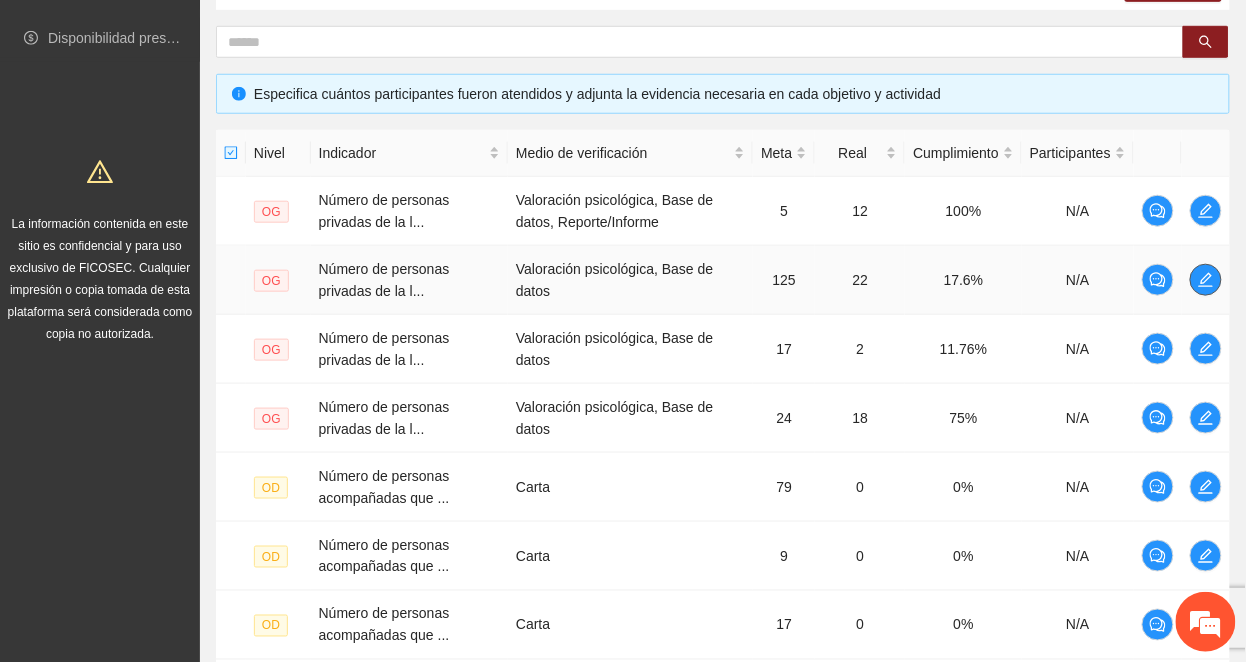 click 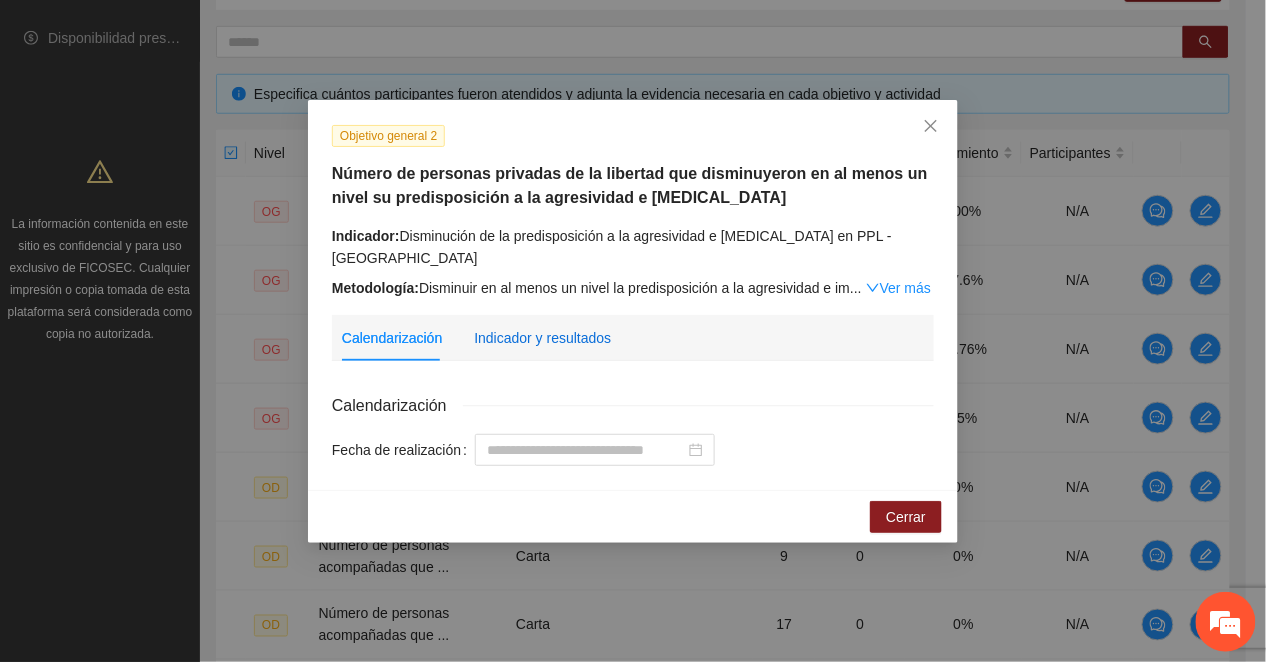click on "Indicador y resultados" at bounding box center (542, 338) 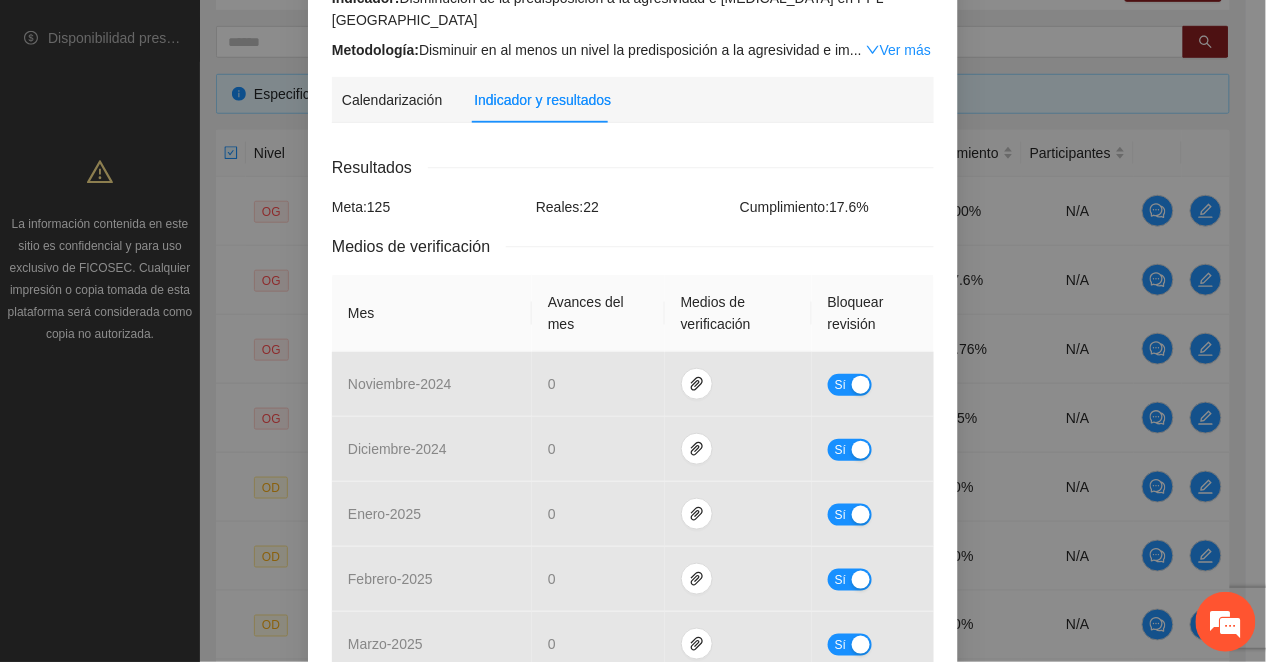 scroll, scrollTop: 0, scrollLeft: 0, axis: both 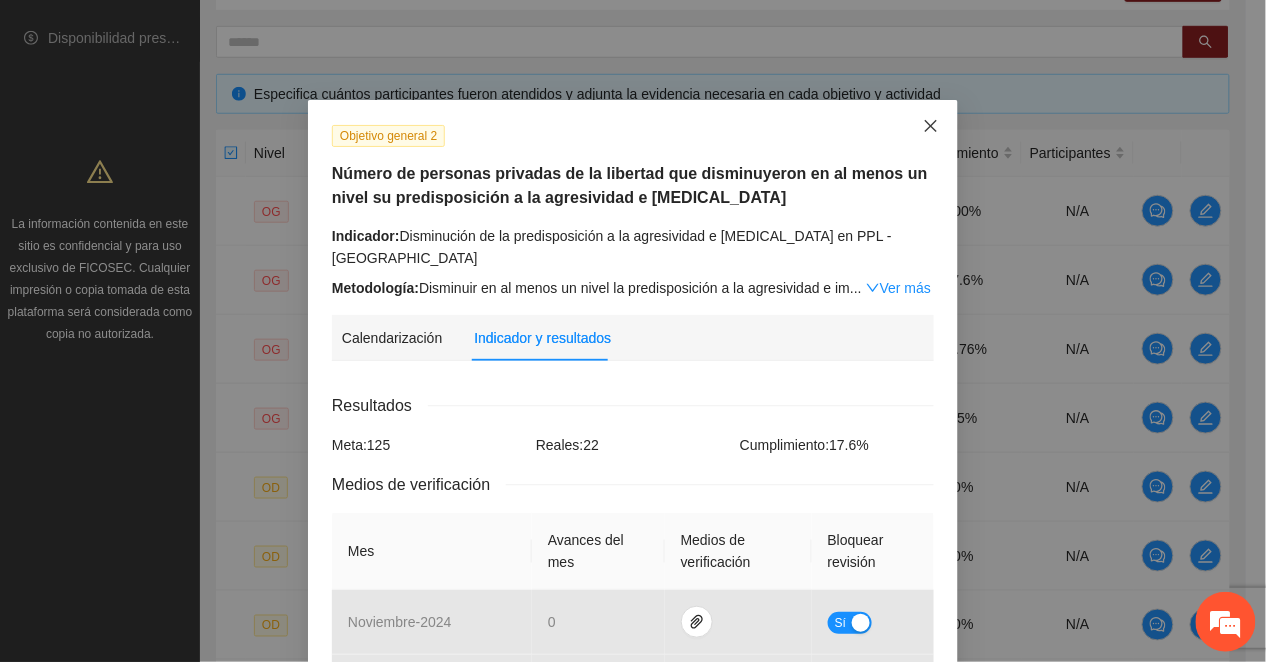 drag, startPoint x: 924, startPoint y: 109, endPoint x: 936, endPoint y: 122, distance: 17.691807 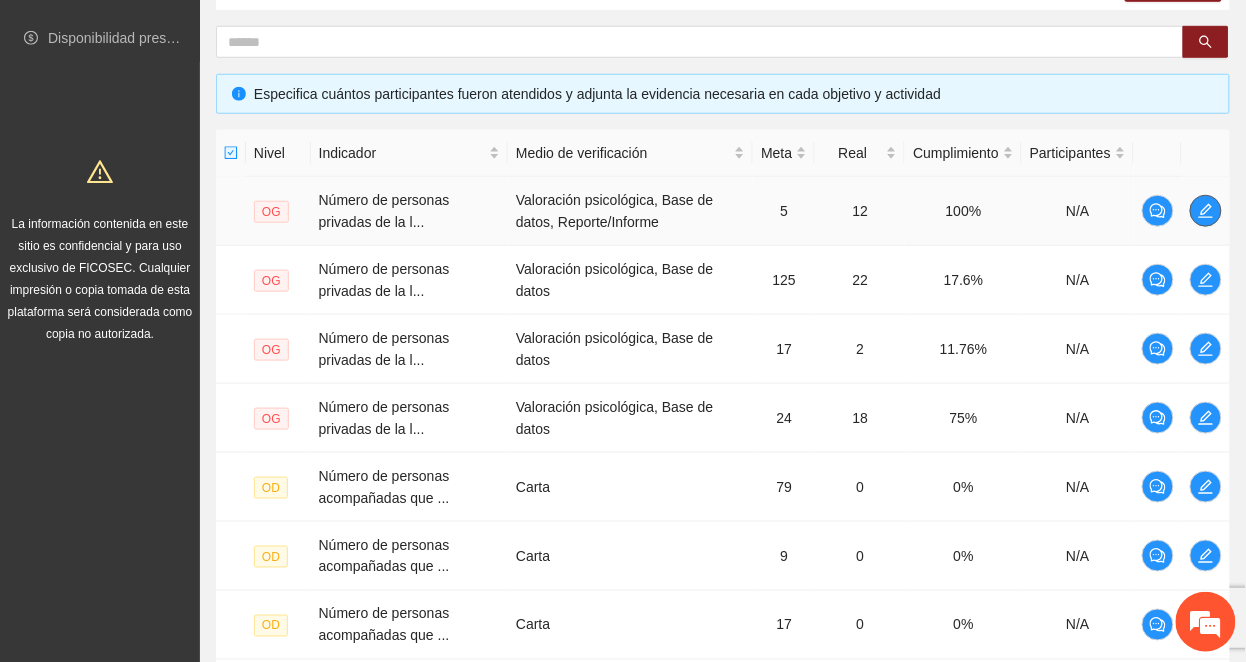 click 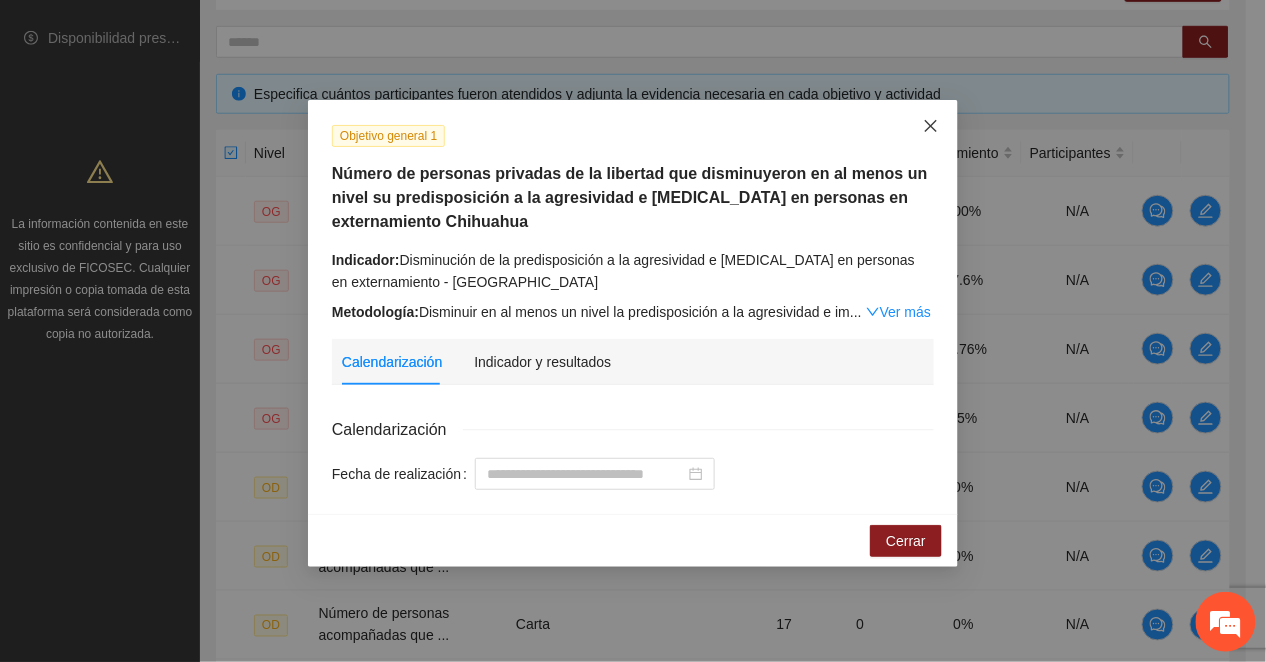click at bounding box center (931, 127) 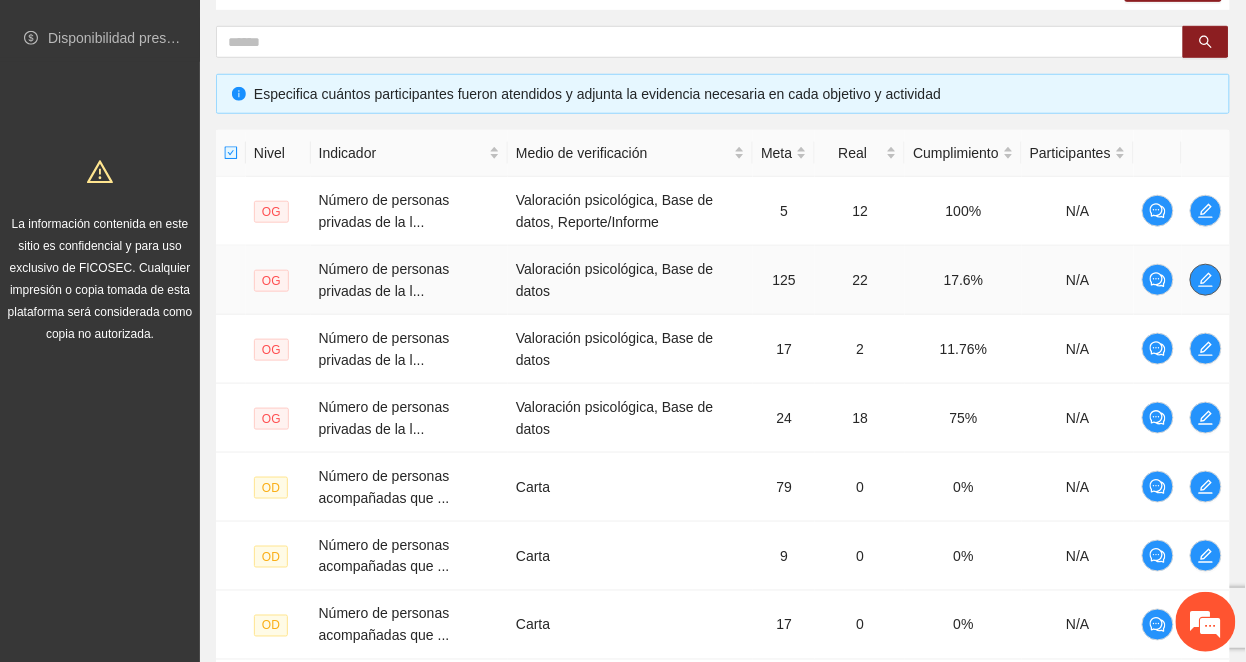 click at bounding box center (1206, 280) 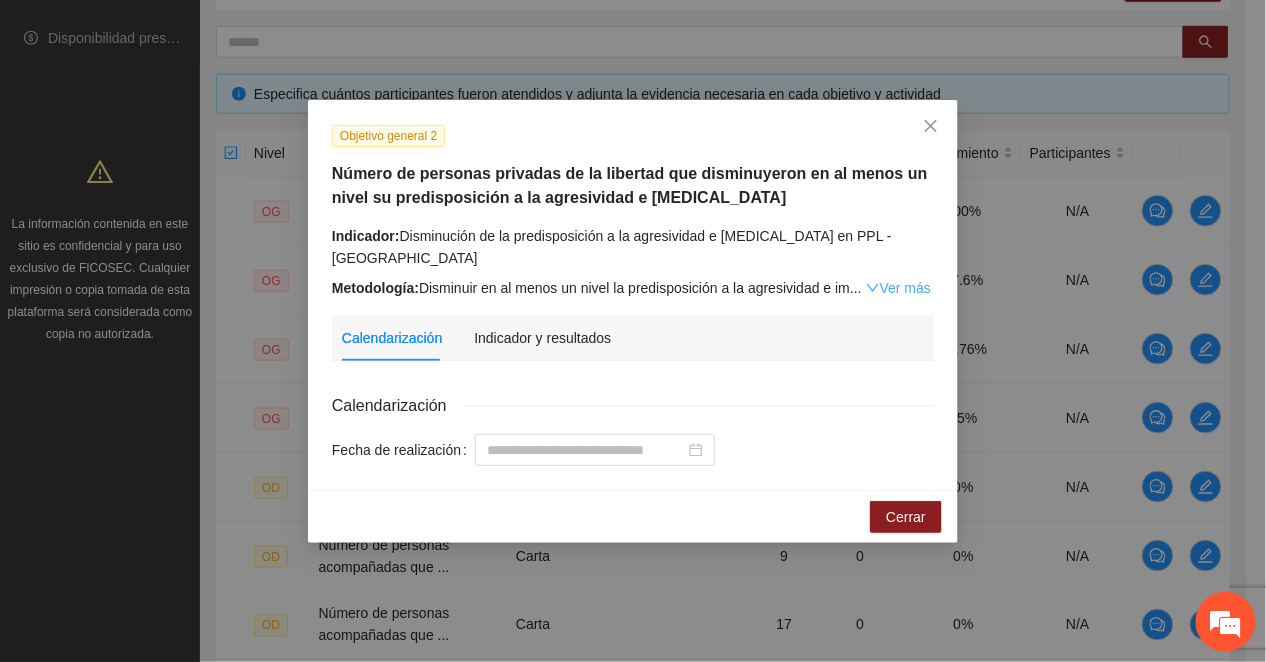 click on "Ver más" at bounding box center (898, 288) 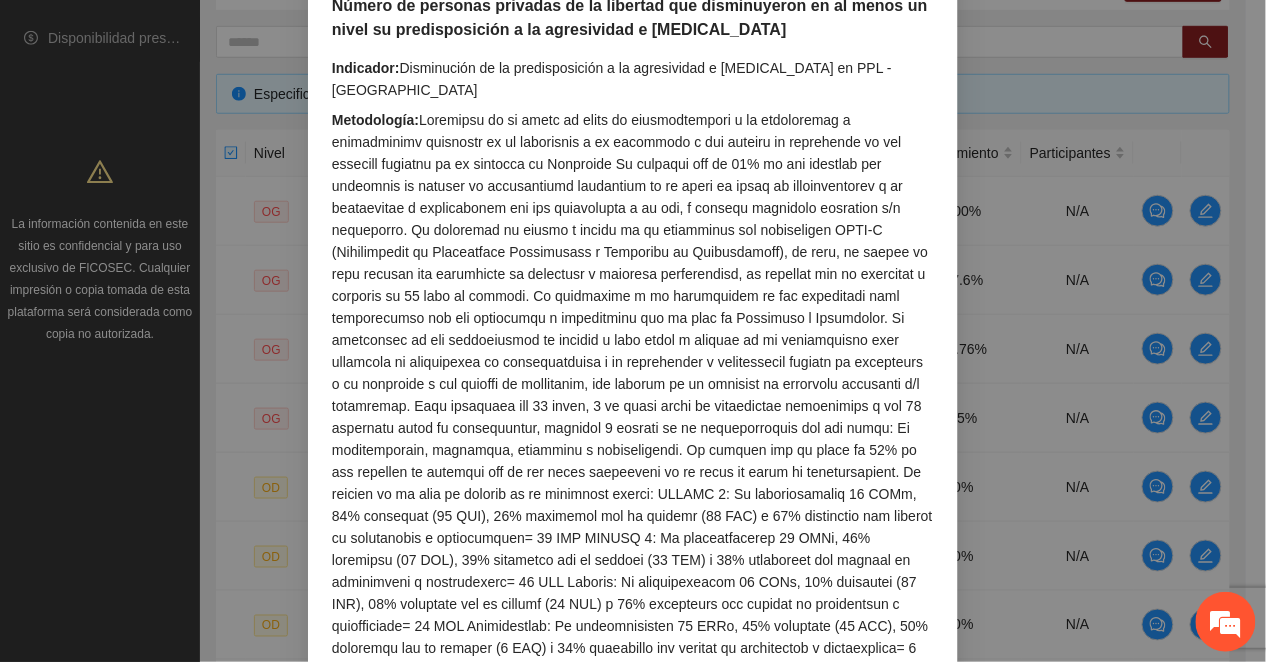 scroll, scrollTop: 498, scrollLeft: 0, axis: vertical 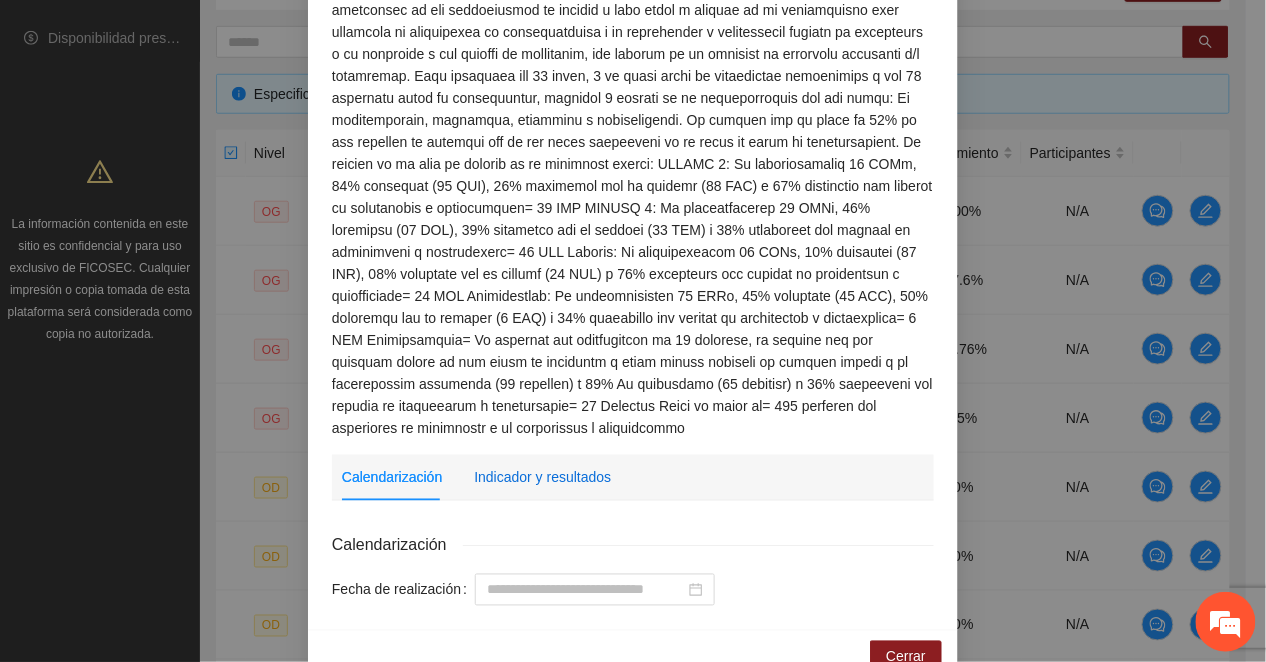 click on "Indicador y resultados" at bounding box center [542, 478] 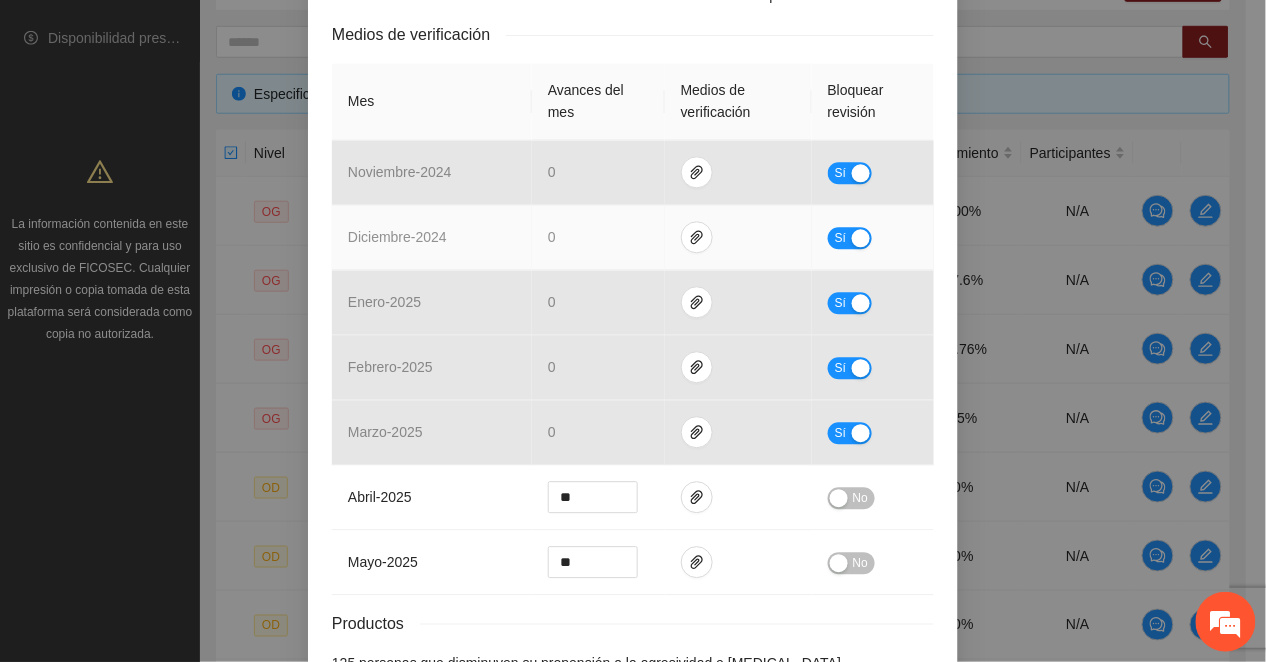 scroll, scrollTop: 1041, scrollLeft: 0, axis: vertical 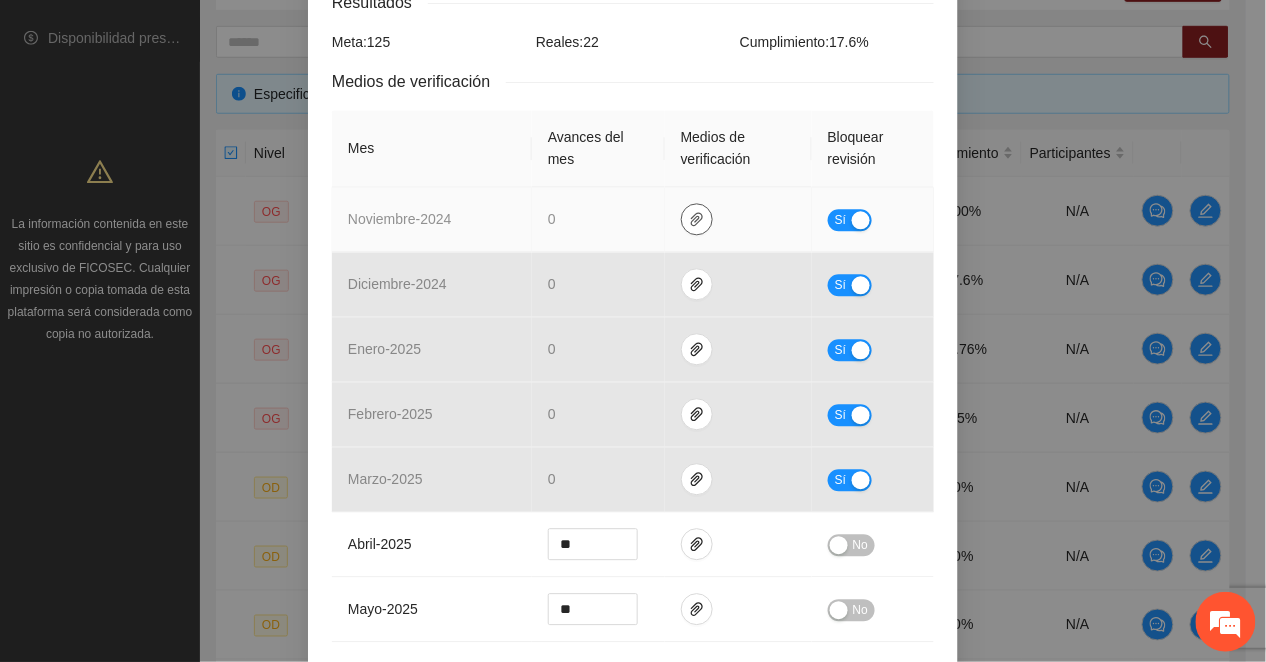 click at bounding box center [697, 219] 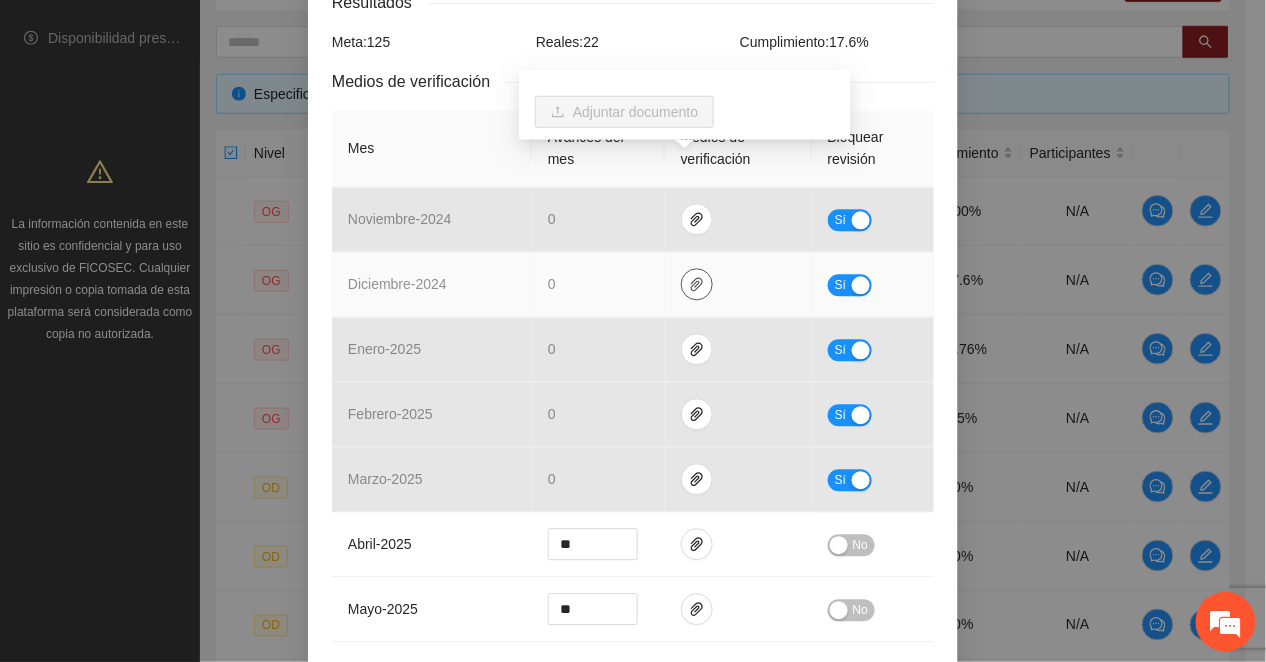 click 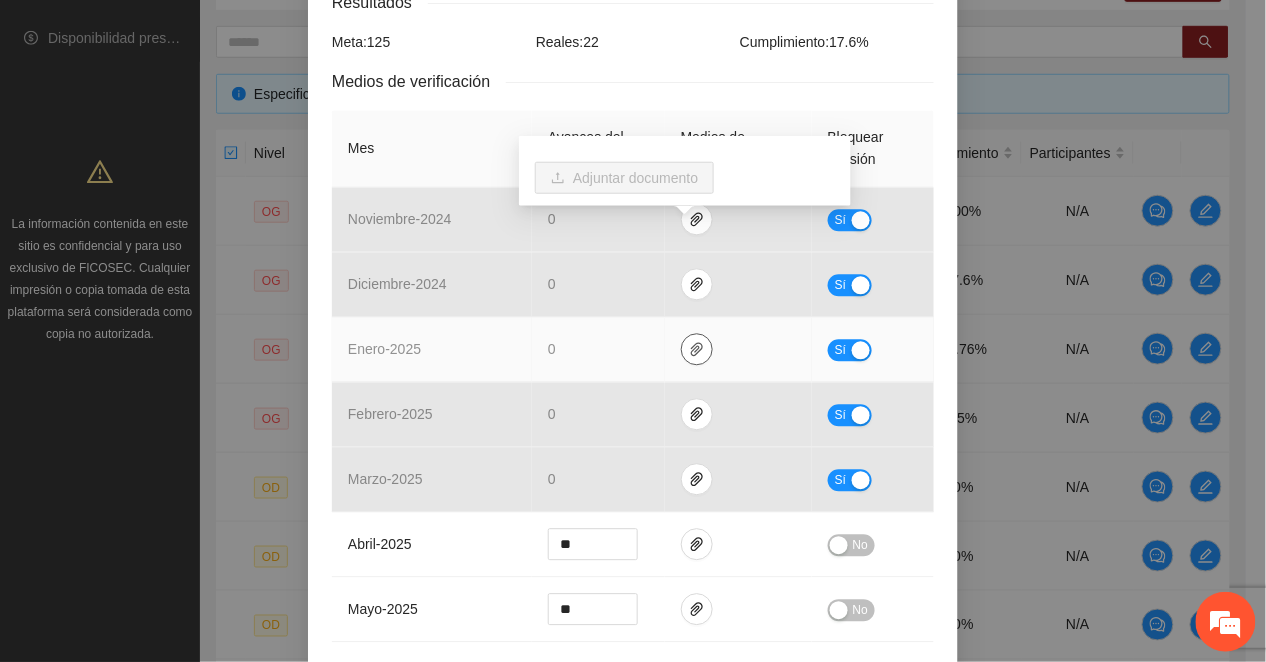 click 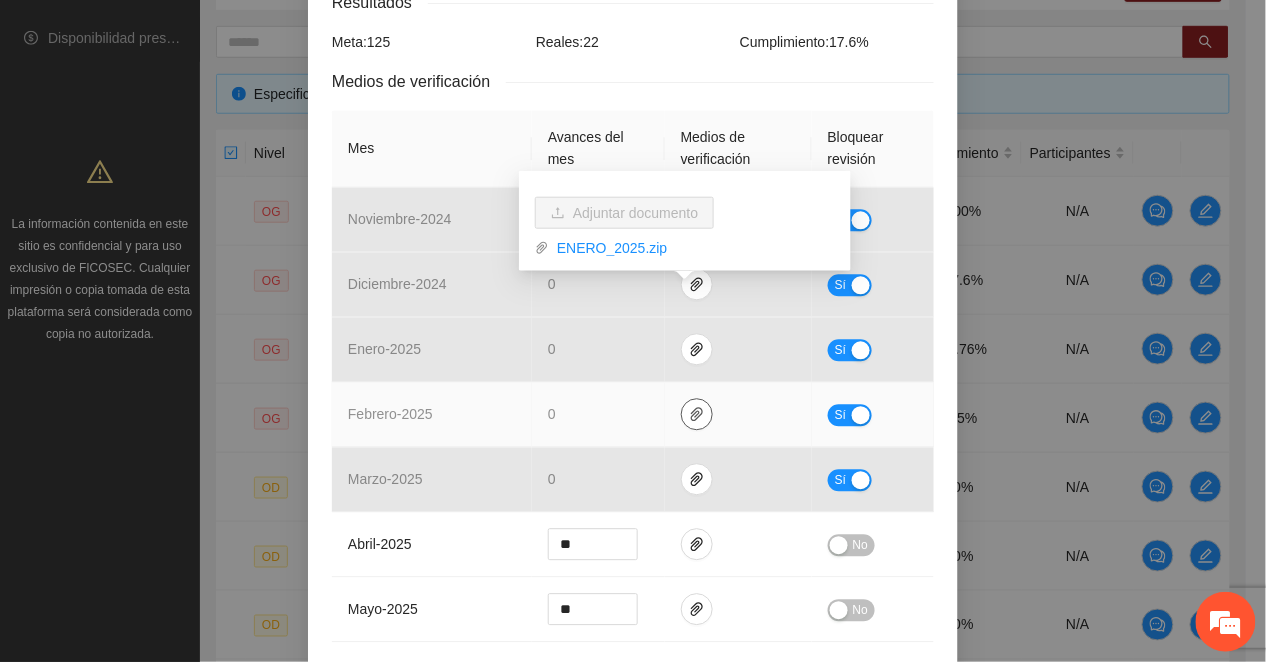 click at bounding box center (697, 414) 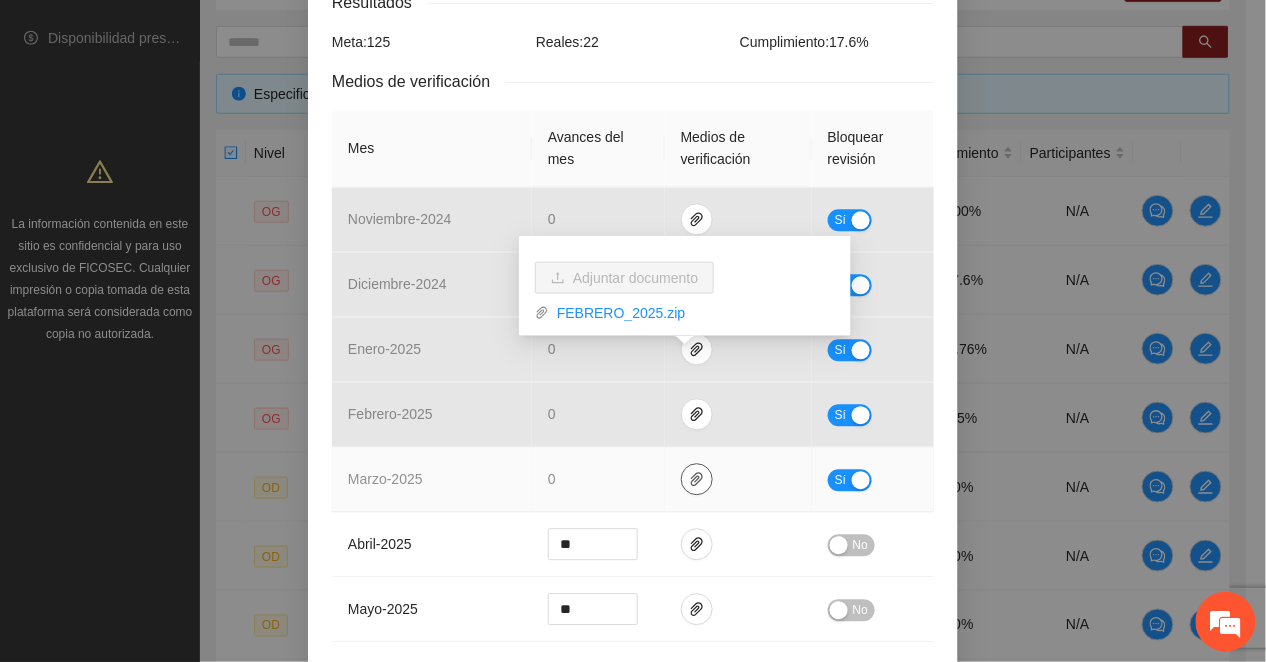 click 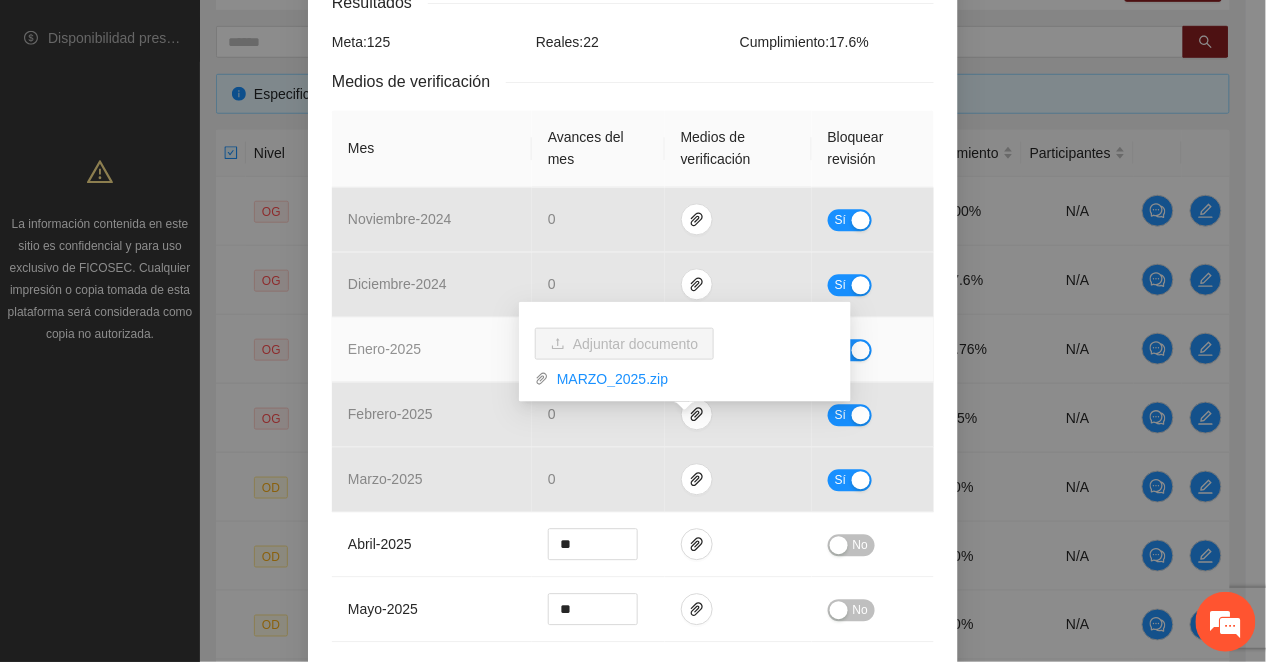 click on "0" at bounding box center [598, 349] 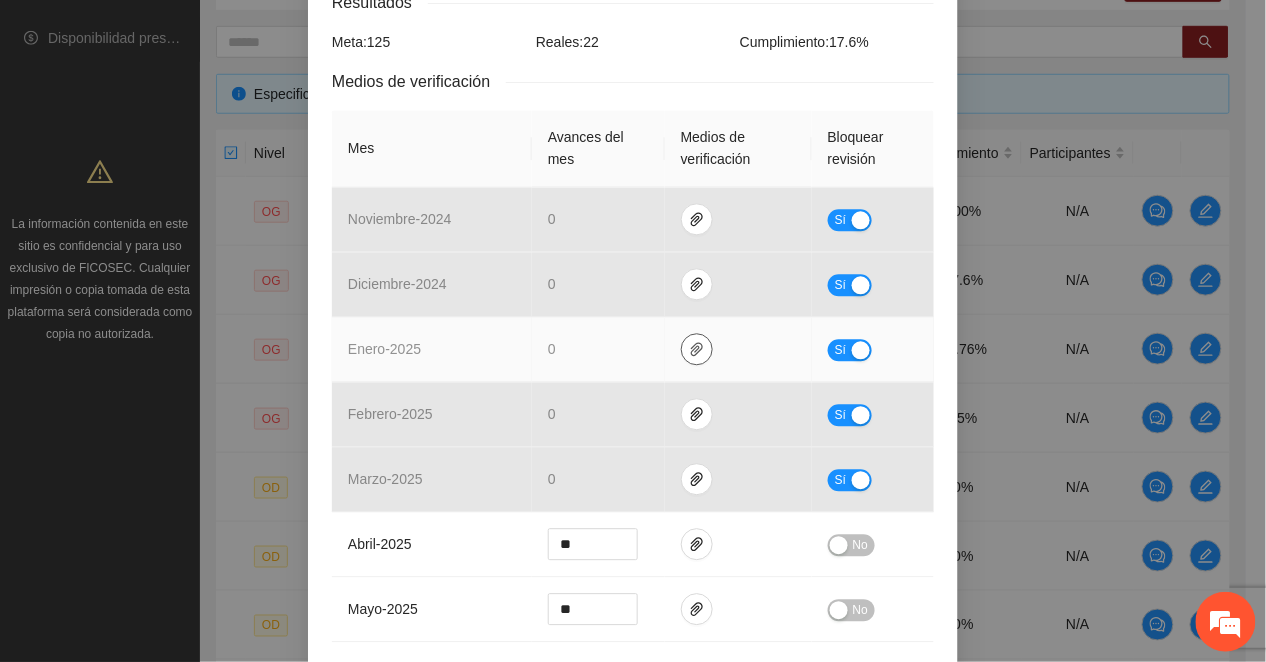 click 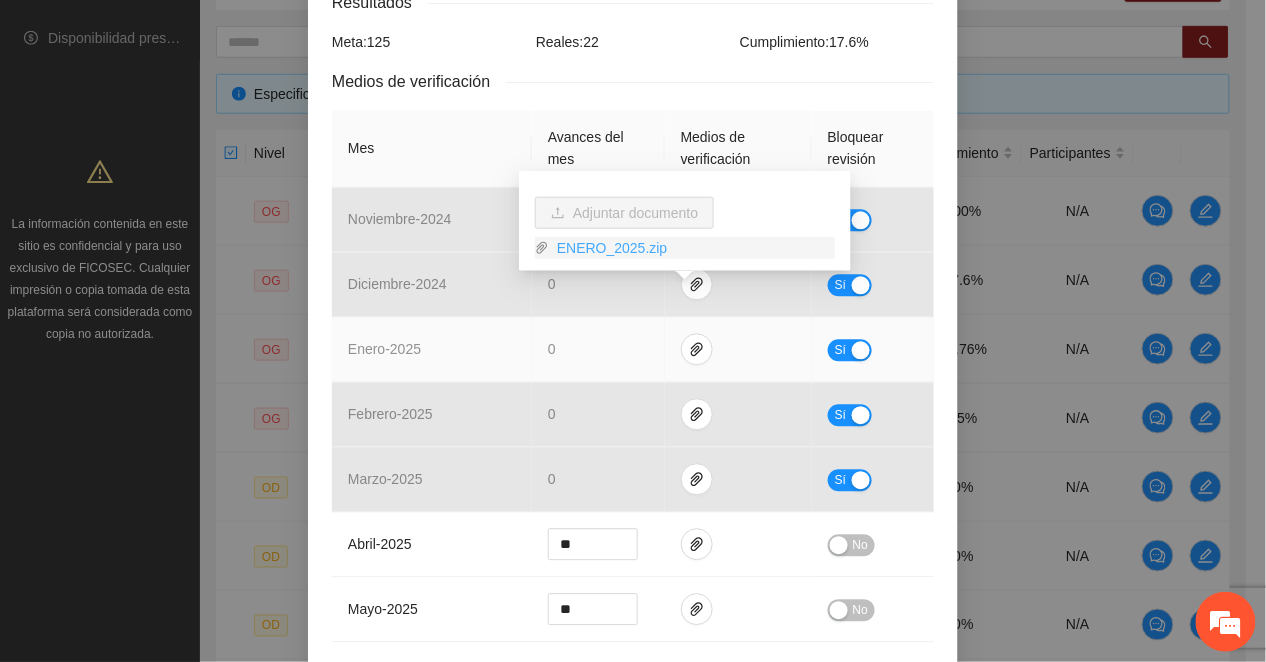 click on "ENERO_2025.zip" at bounding box center (692, 248) 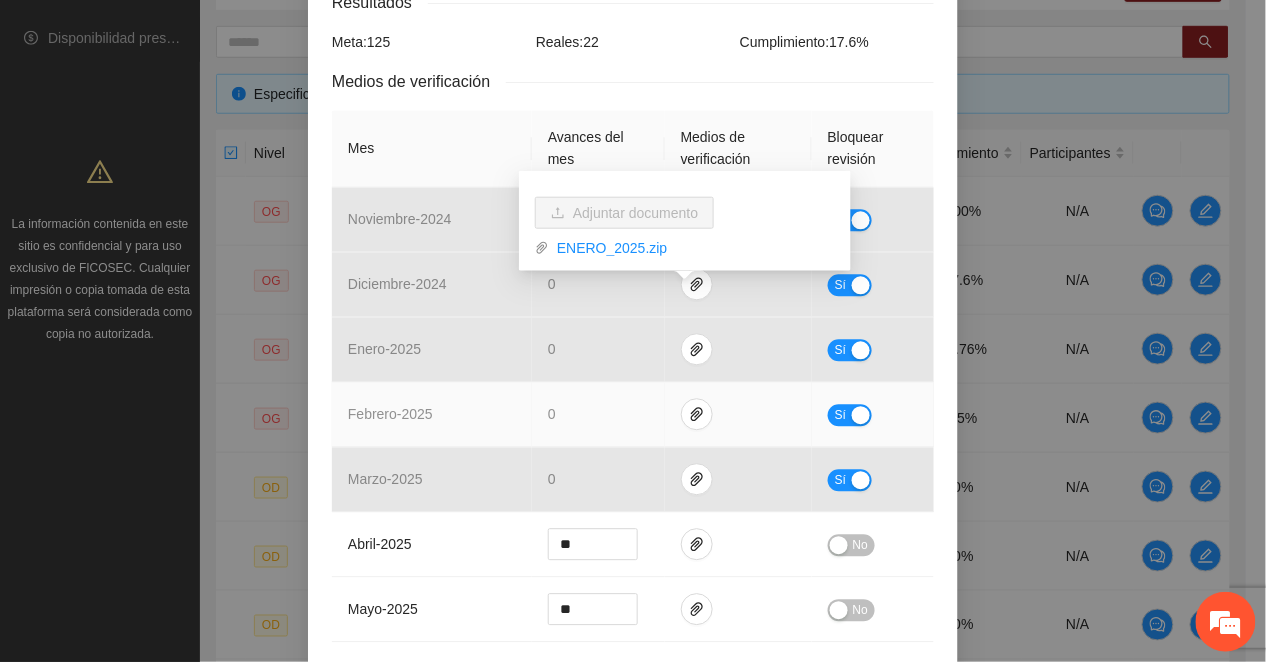 drag, startPoint x: 550, startPoint y: 366, endPoint x: 604, endPoint y: 364, distance: 54.037025 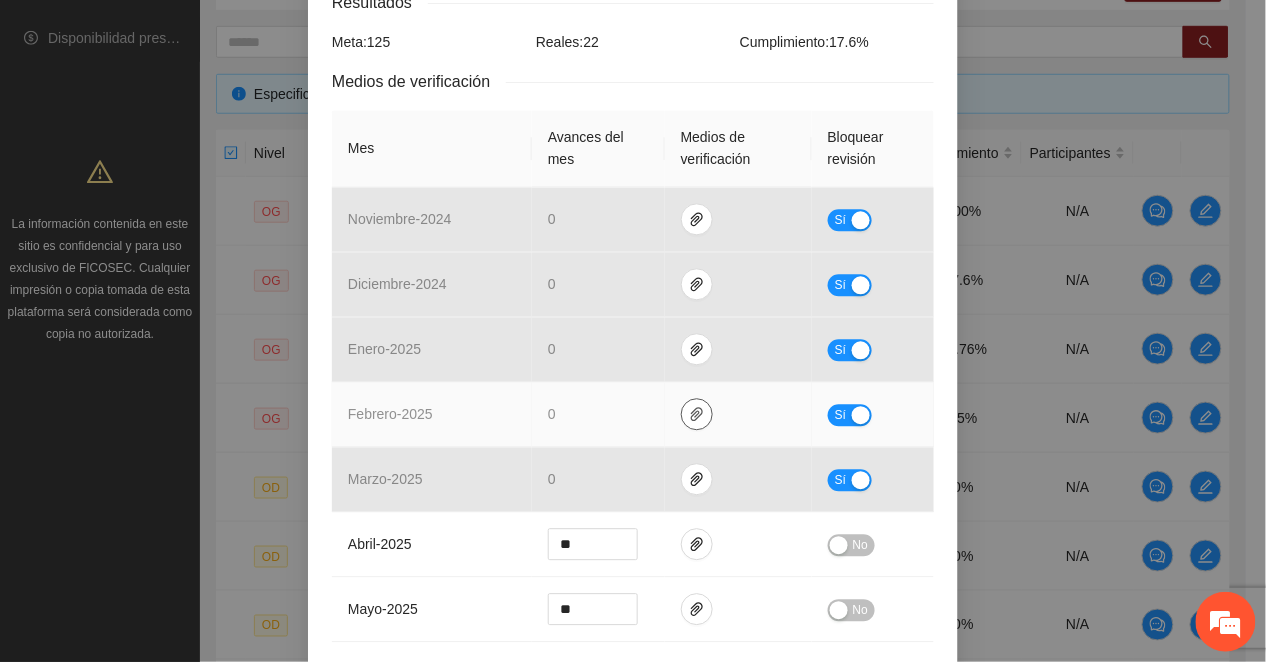 click at bounding box center [697, 414] 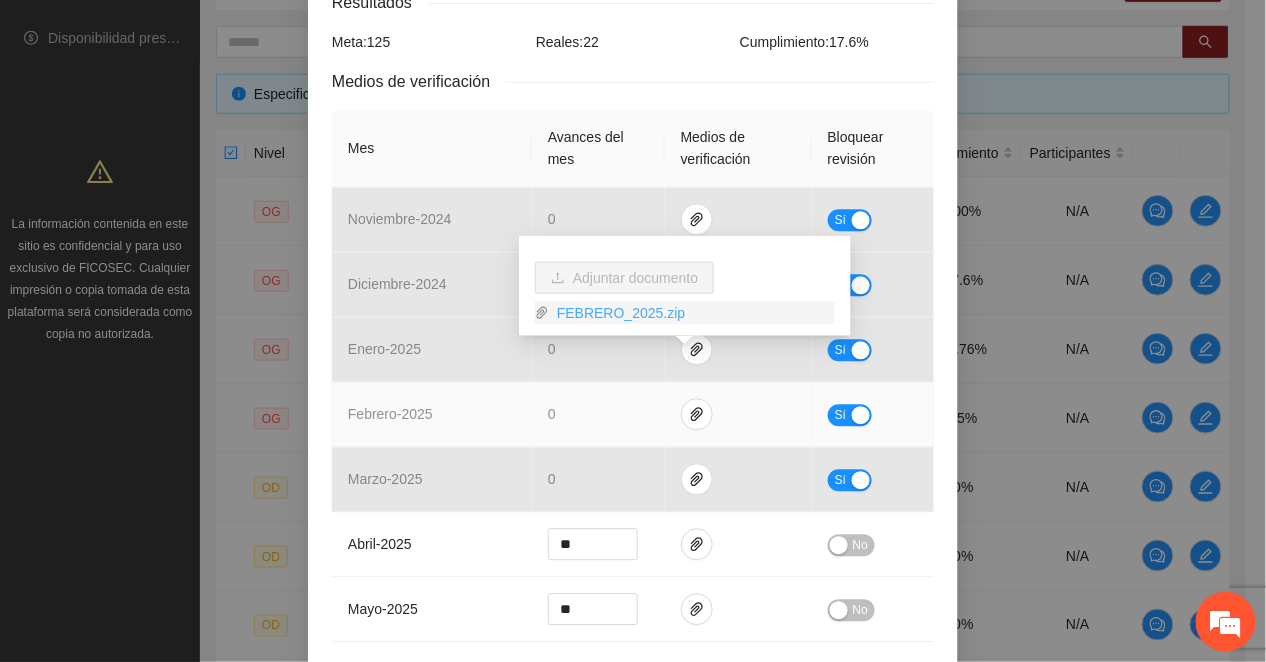 click on "FEBRERO_2025.zip" at bounding box center [692, 313] 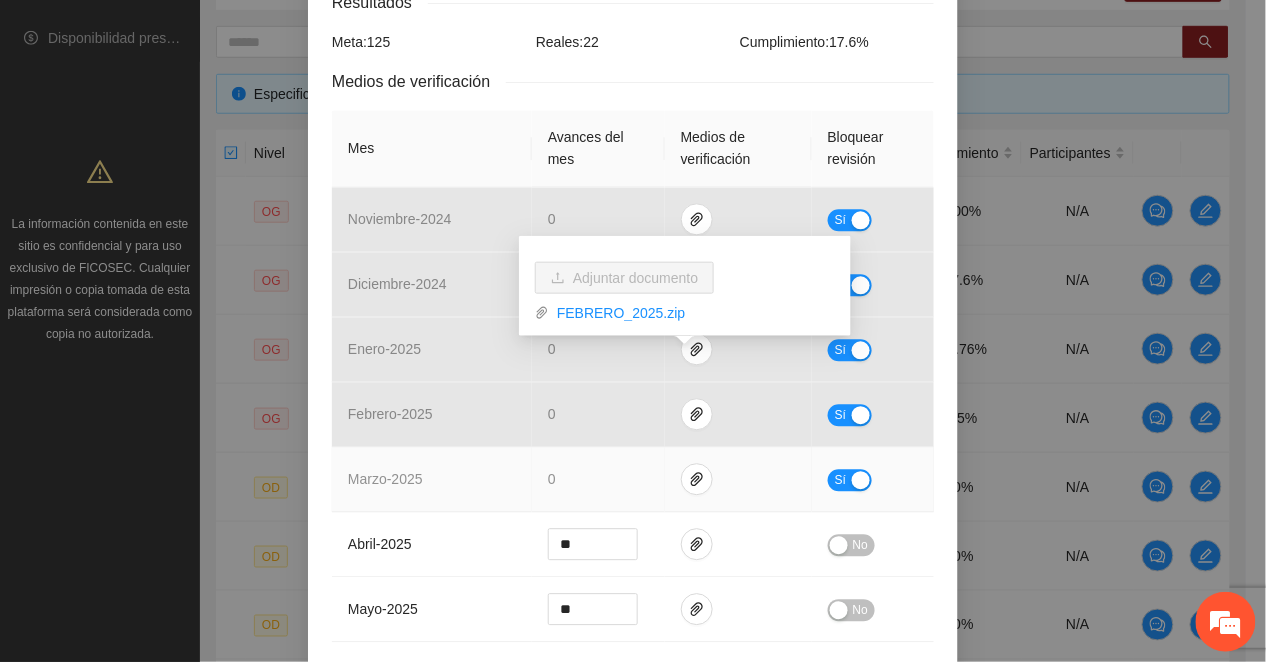 click on "marzo  -  2025" at bounding box center (432, 479) 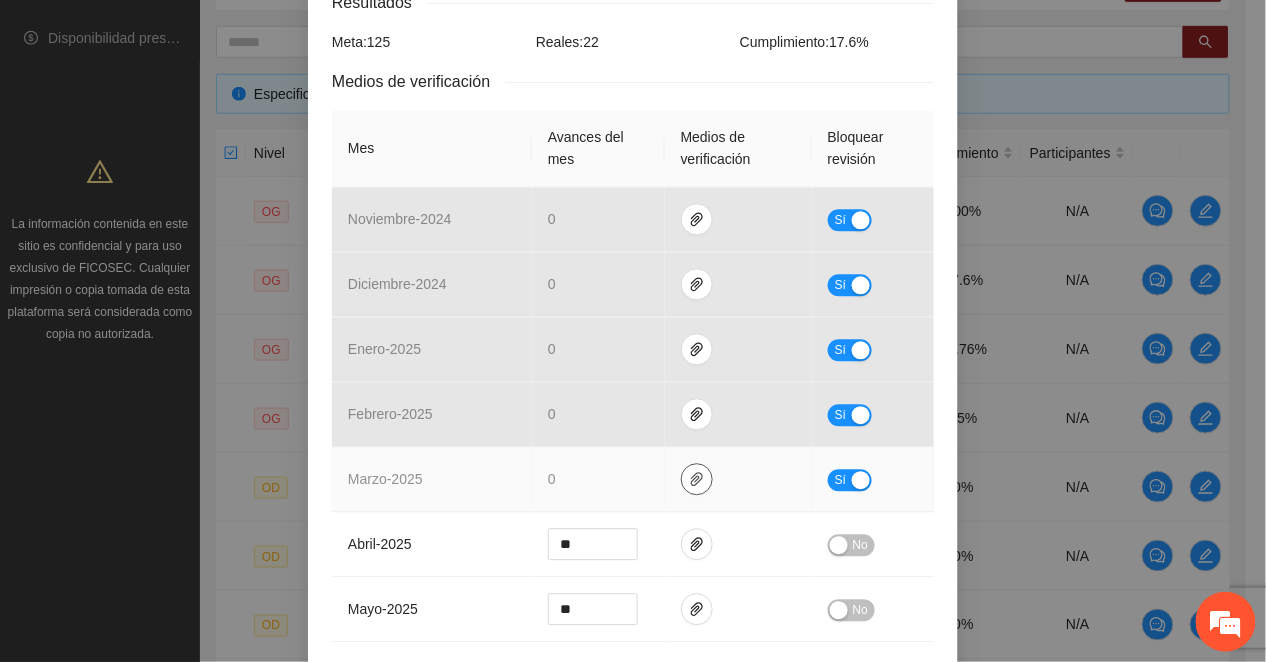 click at bounding box center [697, 479] 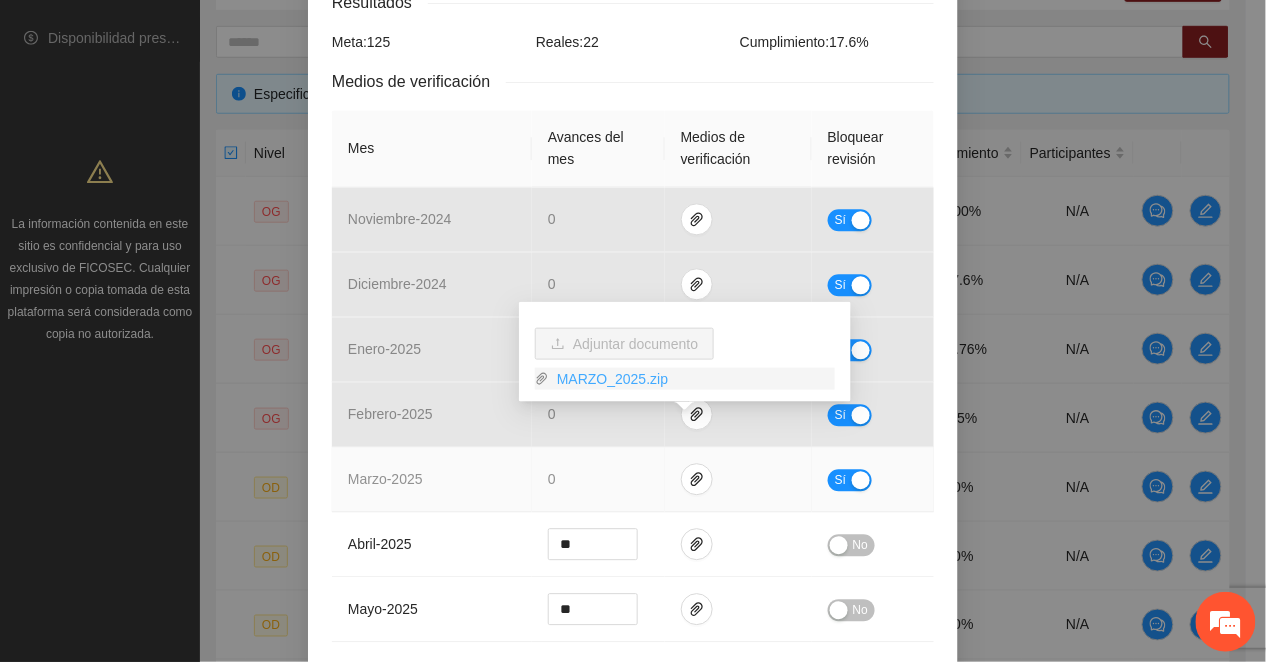 click on "MARZO_2025.zip" at bounding box center (692, 379) 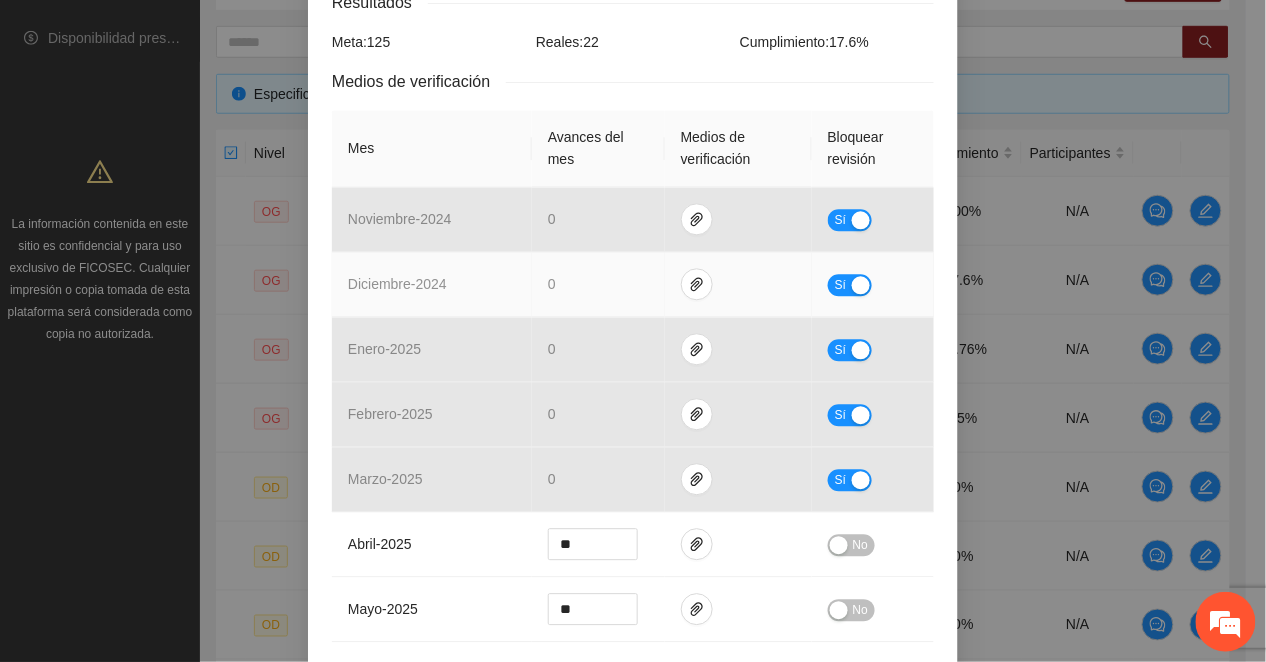 drag, startPoint x: 378, startPoint y: 232, endPoint x: 482, endPoint y: 257, distance: 106.96261 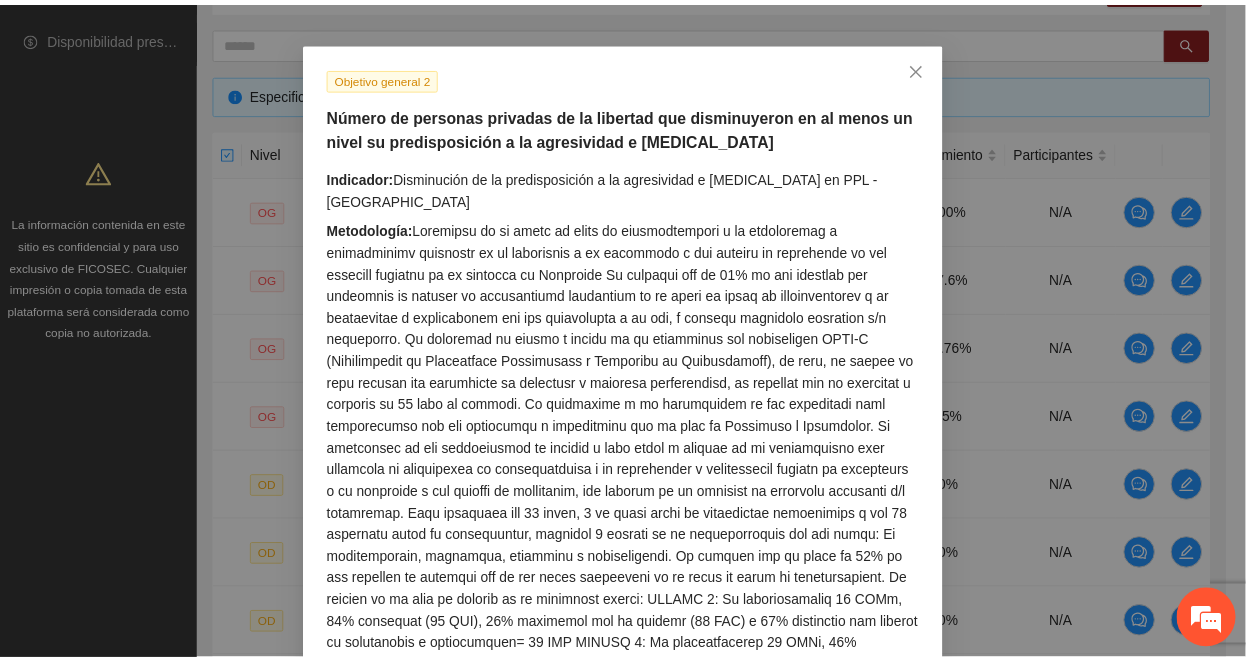 scroll, scrollTop: 0, scrollLeft: 0, axis: both 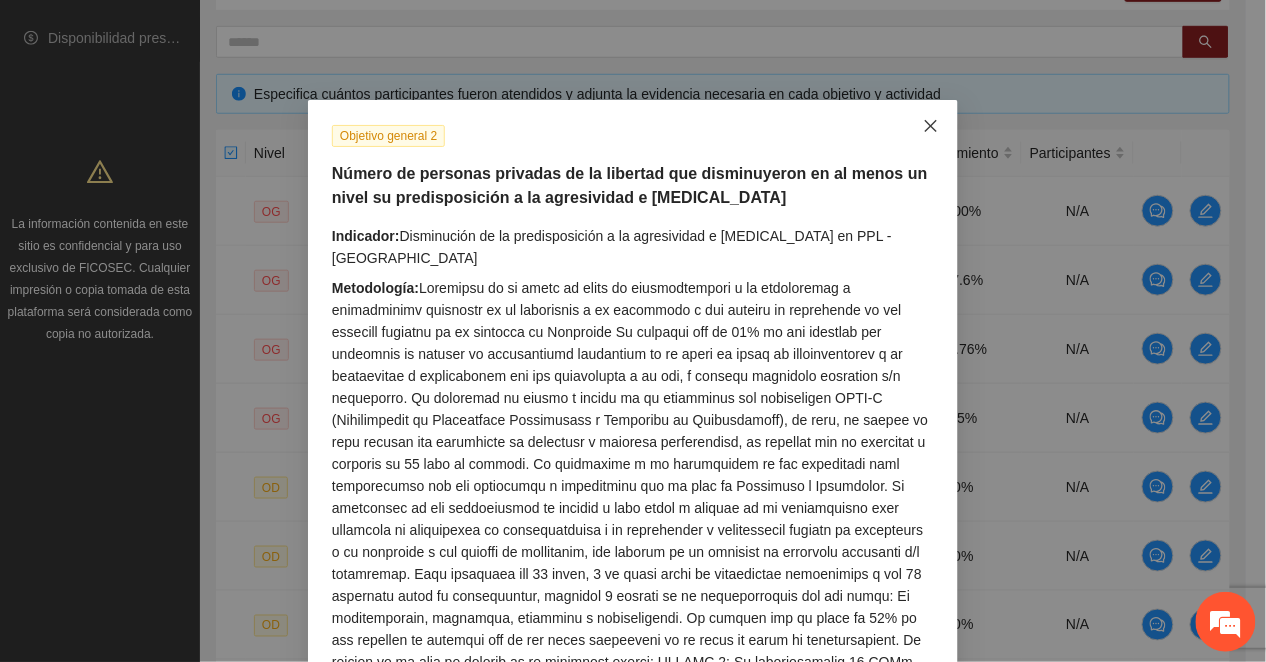 click 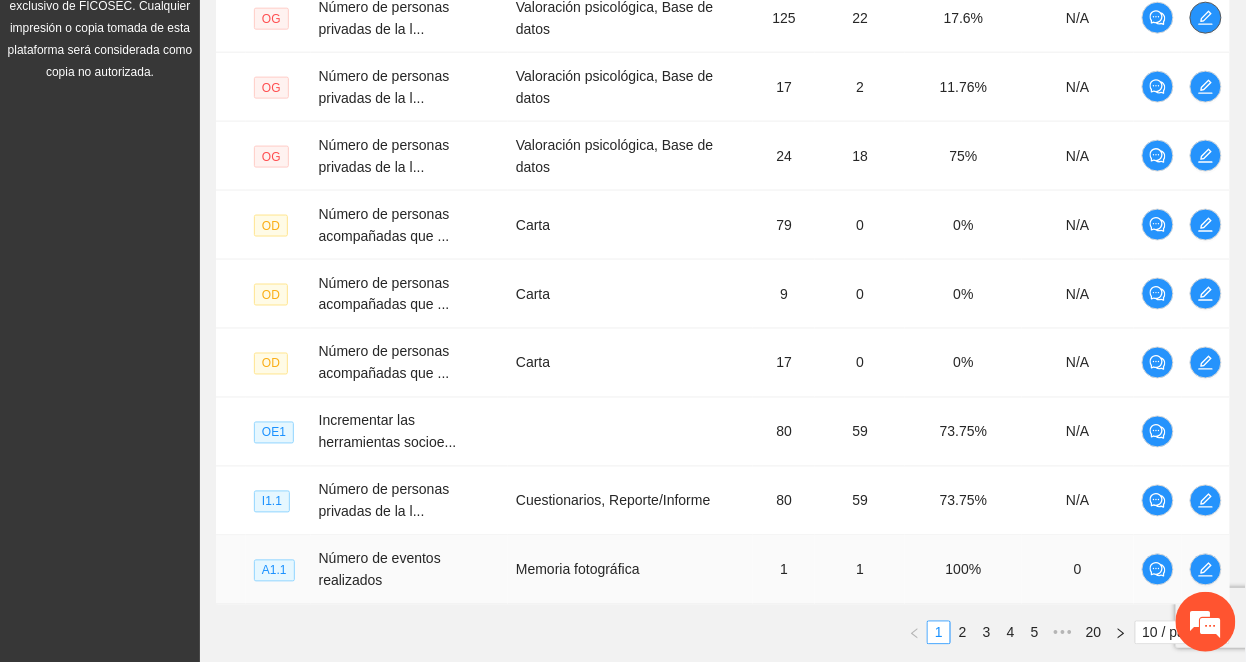 scroll, scrollTop: 770, scrollLeft: 0, axis: vertical 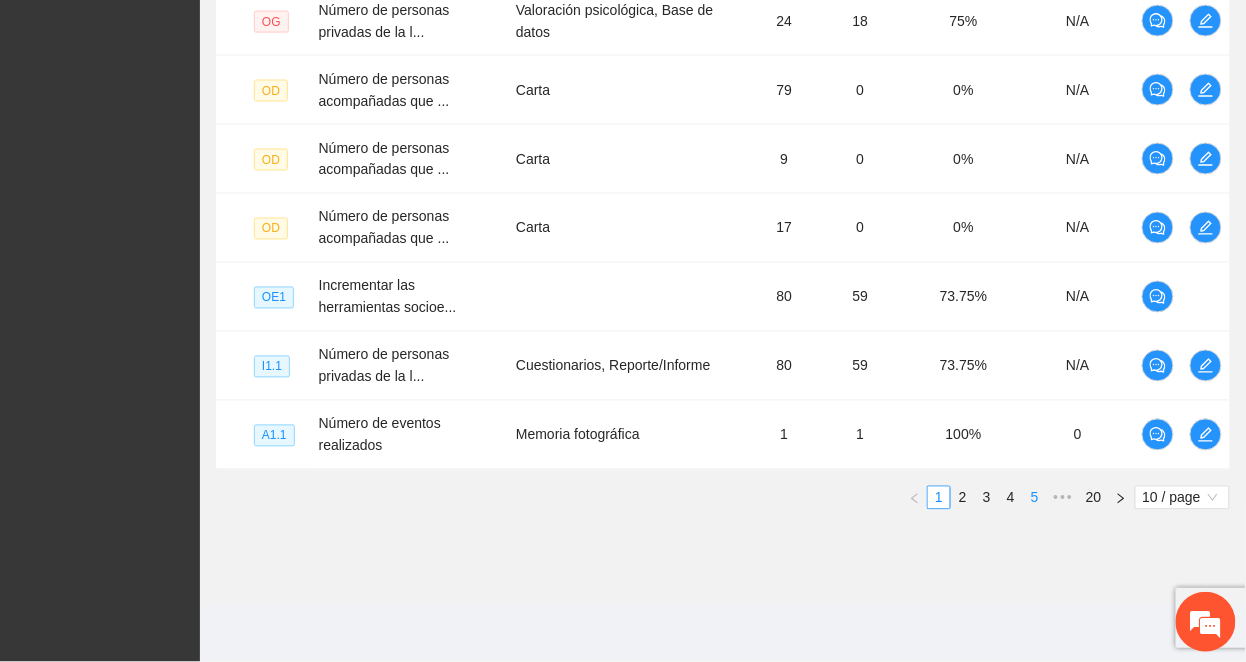 click on "5" at bounding box center [1035, 498] 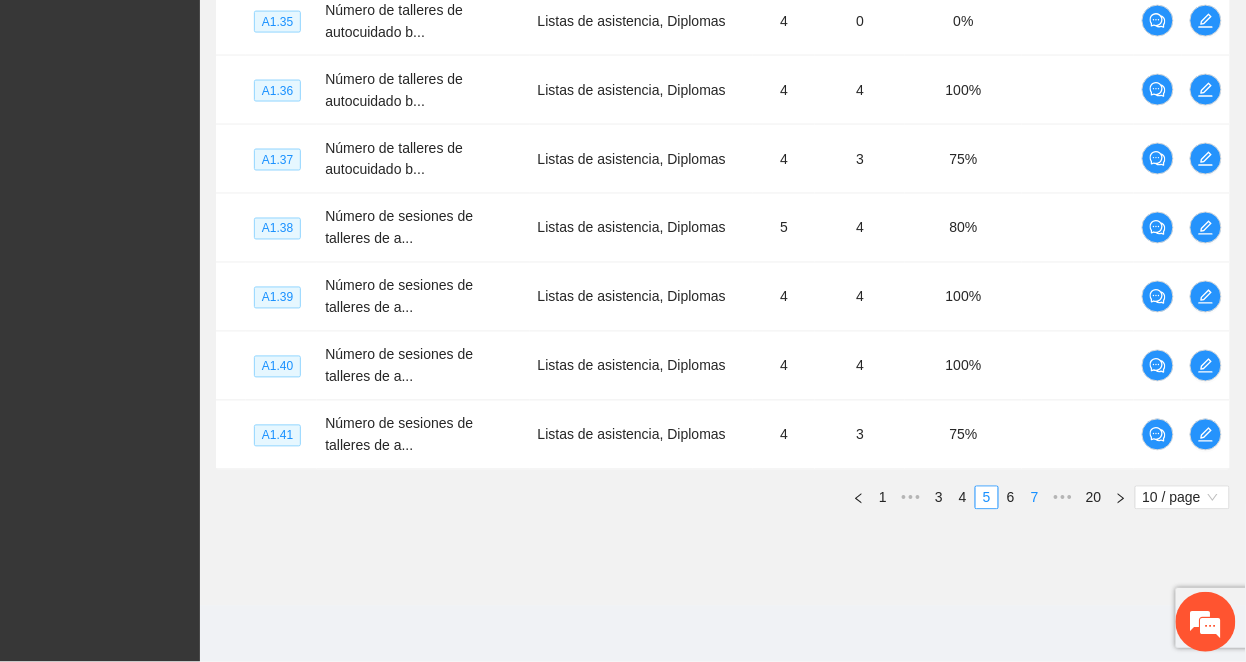 click on "7" at bounding box center (1035, 498) 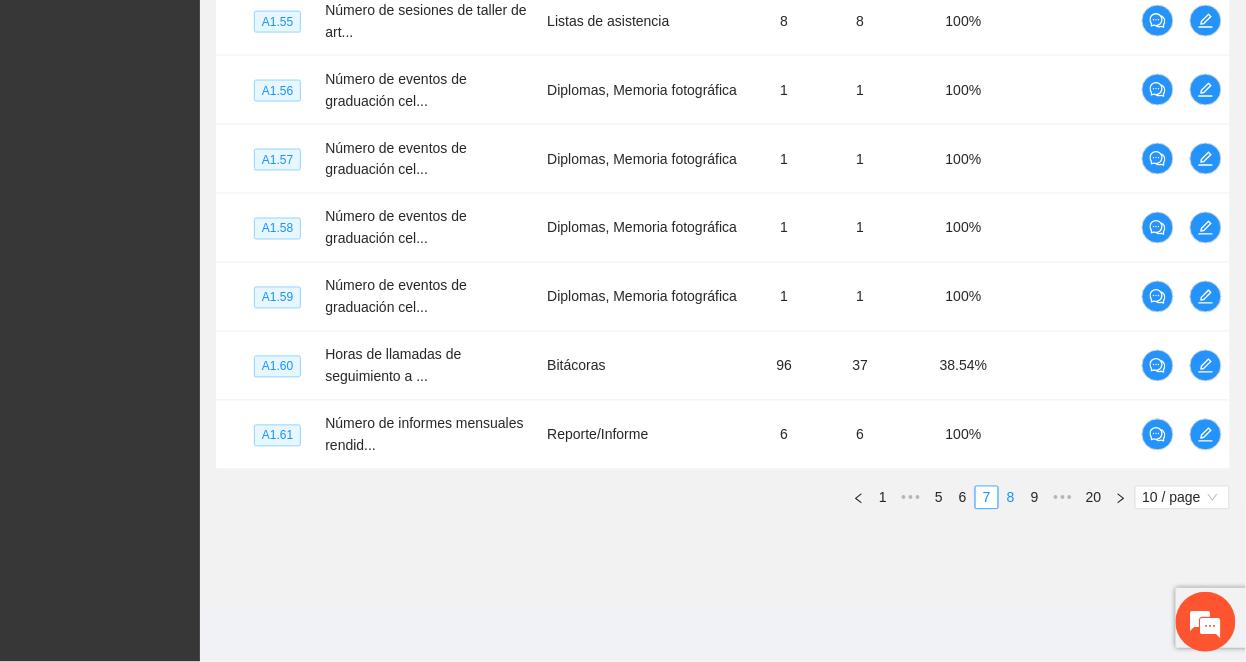 click on "8" at bounding box center (1011, 498) 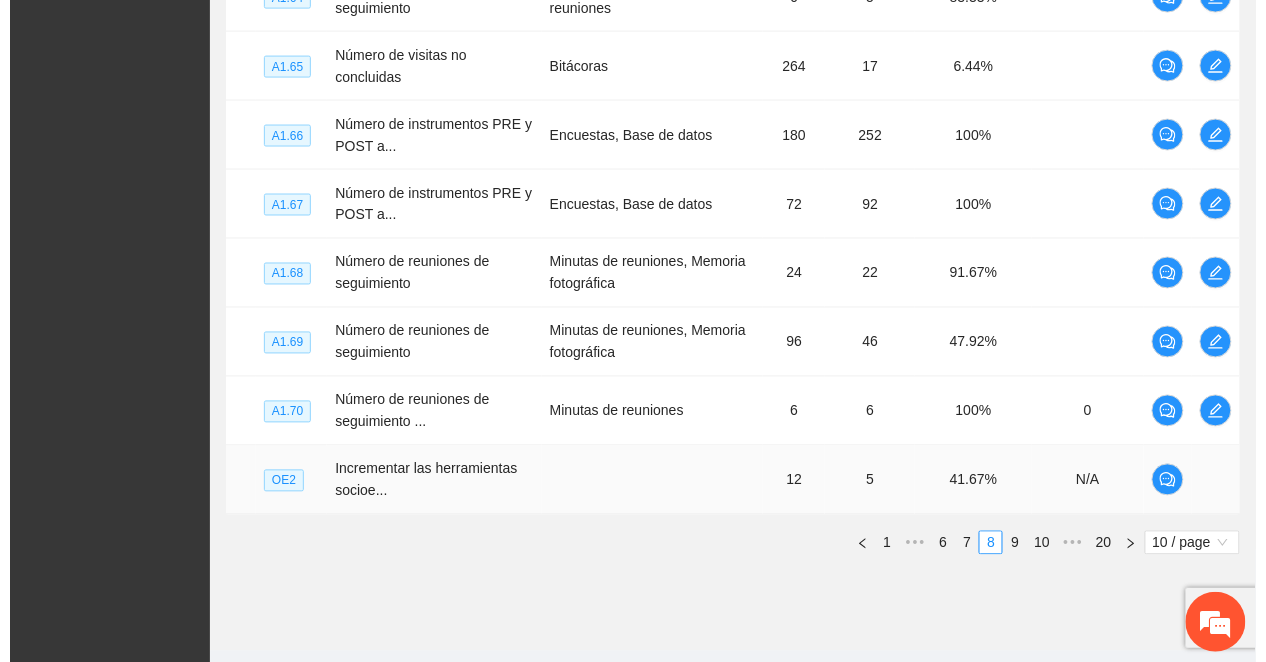 scroll, scrollTop: 637, scrollLeft: 0, axis: vertical 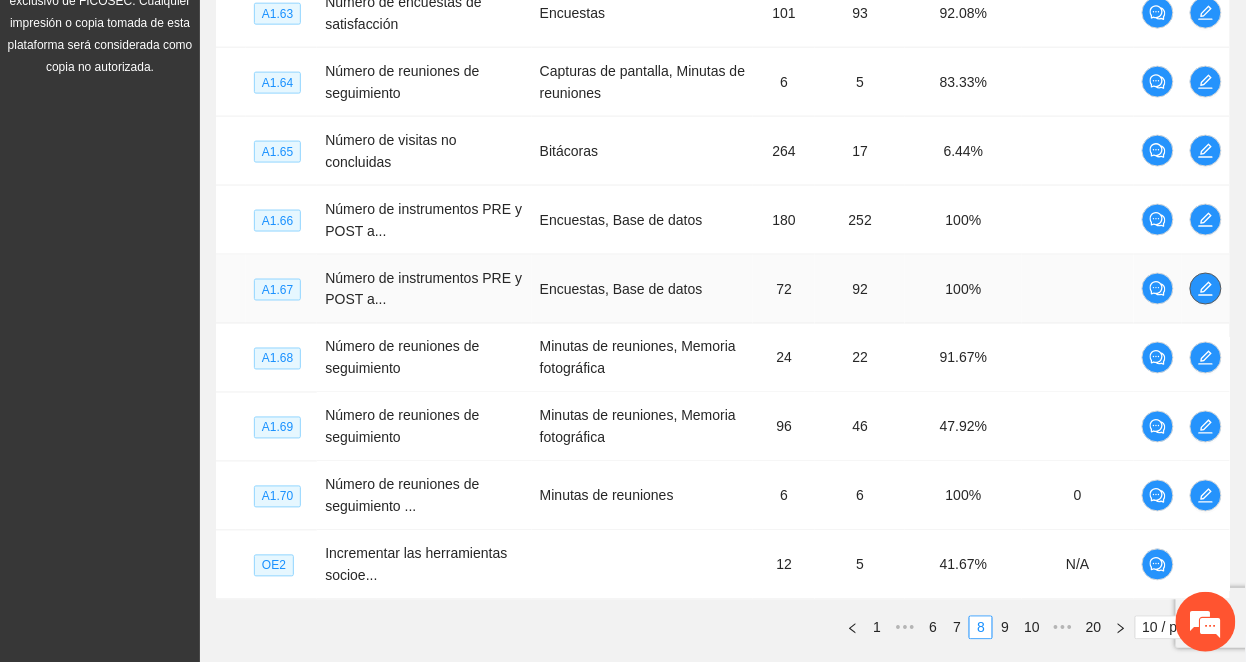 click at bounding box center [1206, 289] 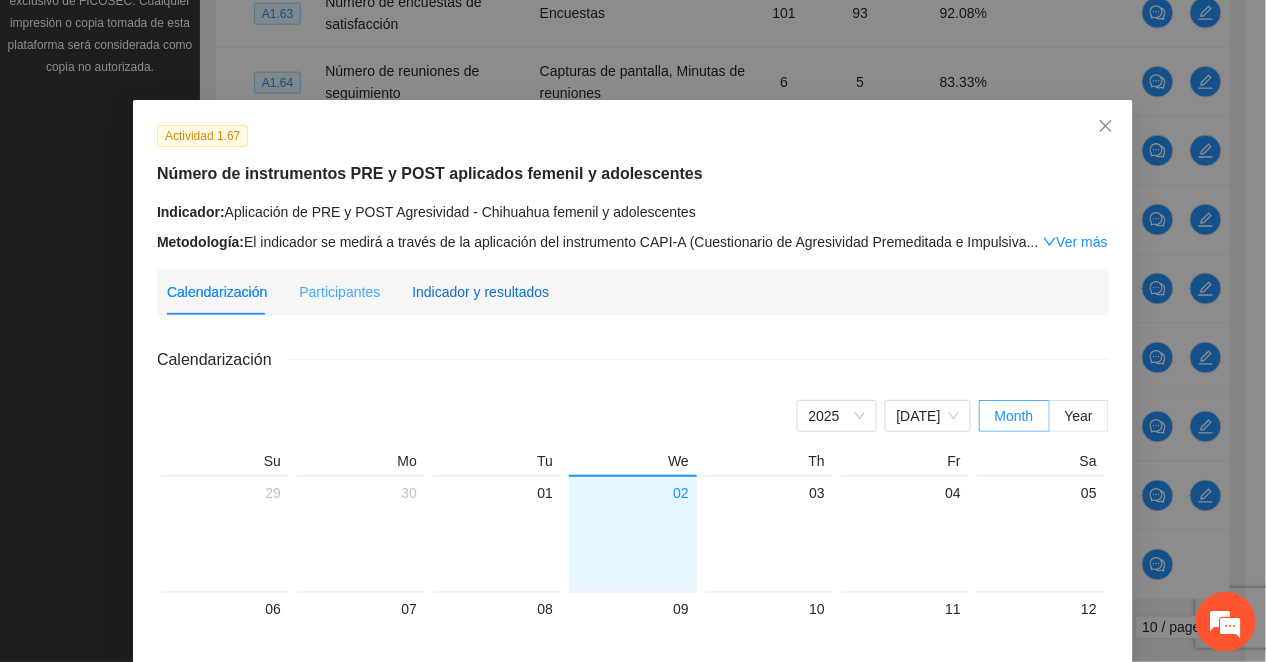 click on "Indicador y resultados" at bounding box center [480, 292] 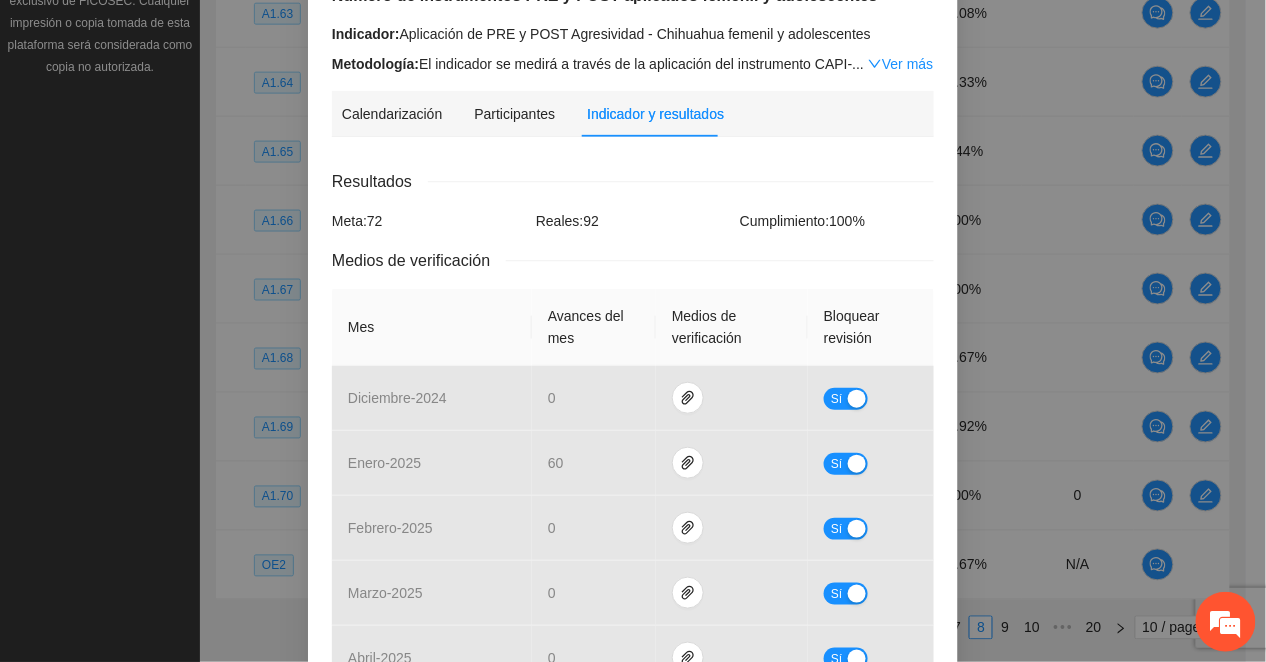 scroll, scrollTop: 400, scrollLeft: 0, axis: vertical 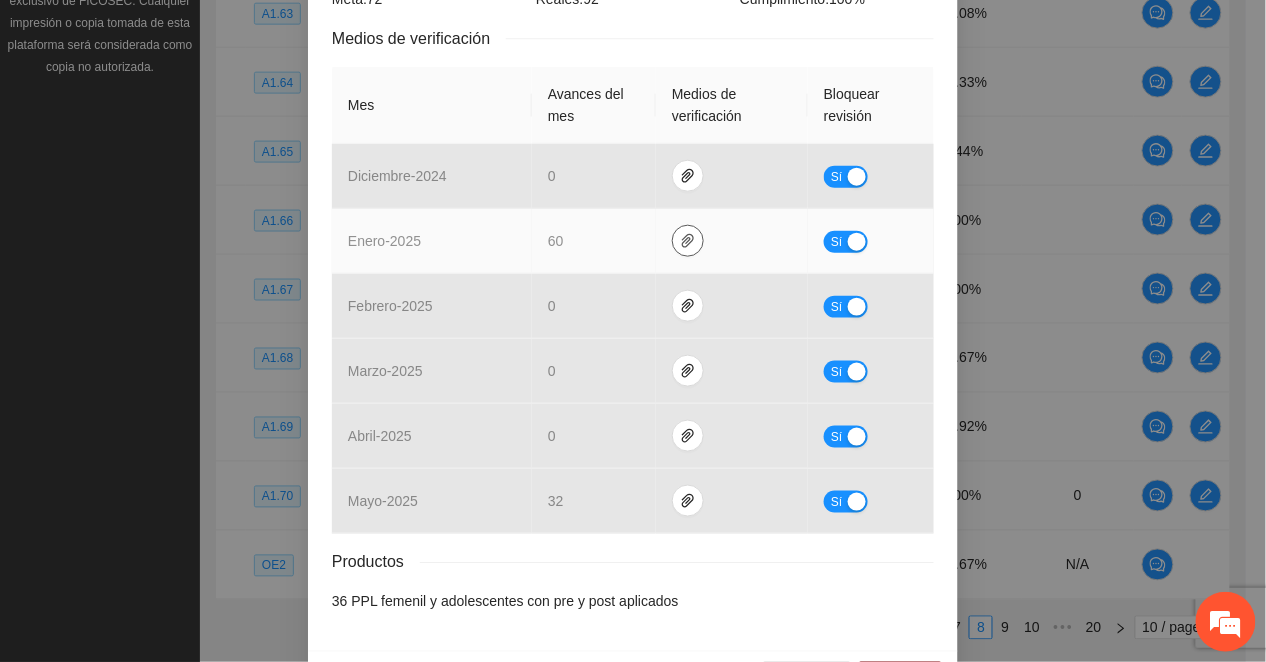 click at bounding box center [688, 241] 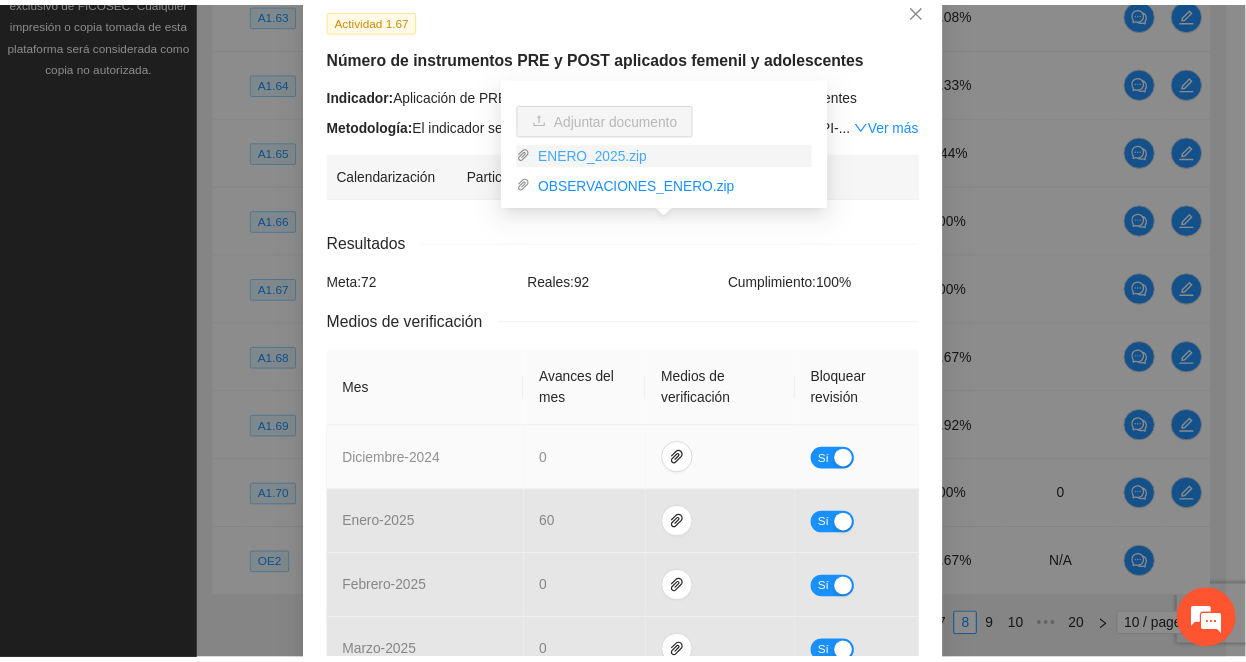 scroll, scrollTop: 0, scrollLeft: 0, axis: both 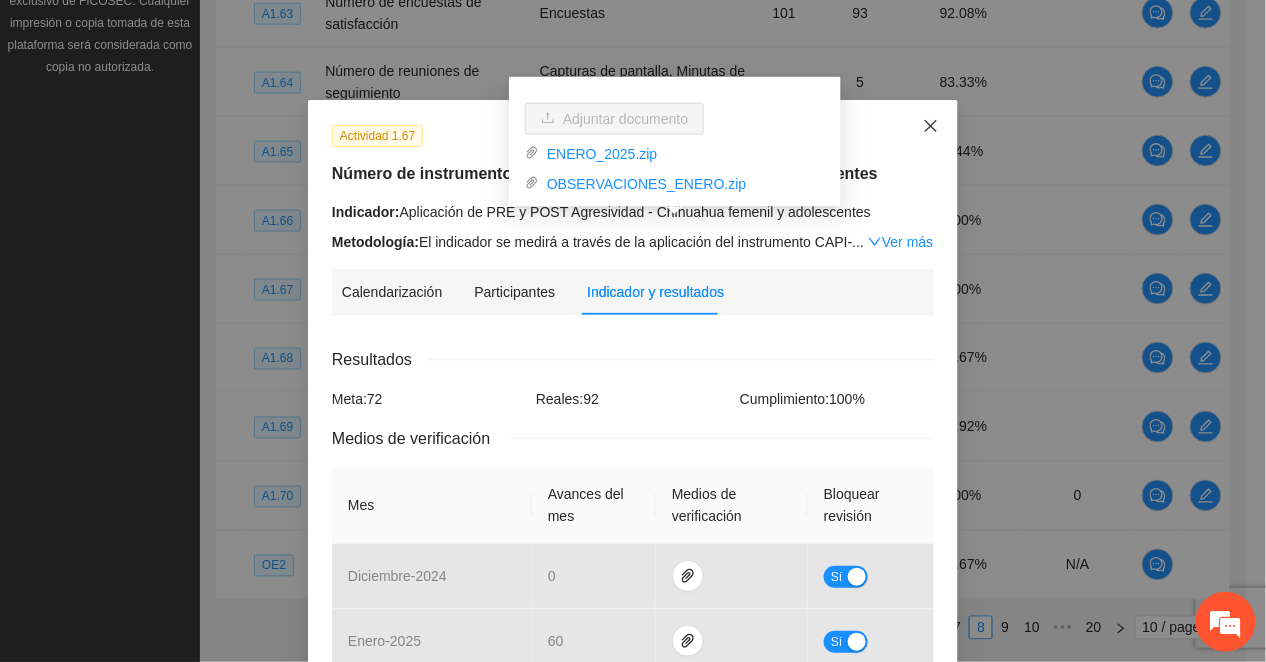 click 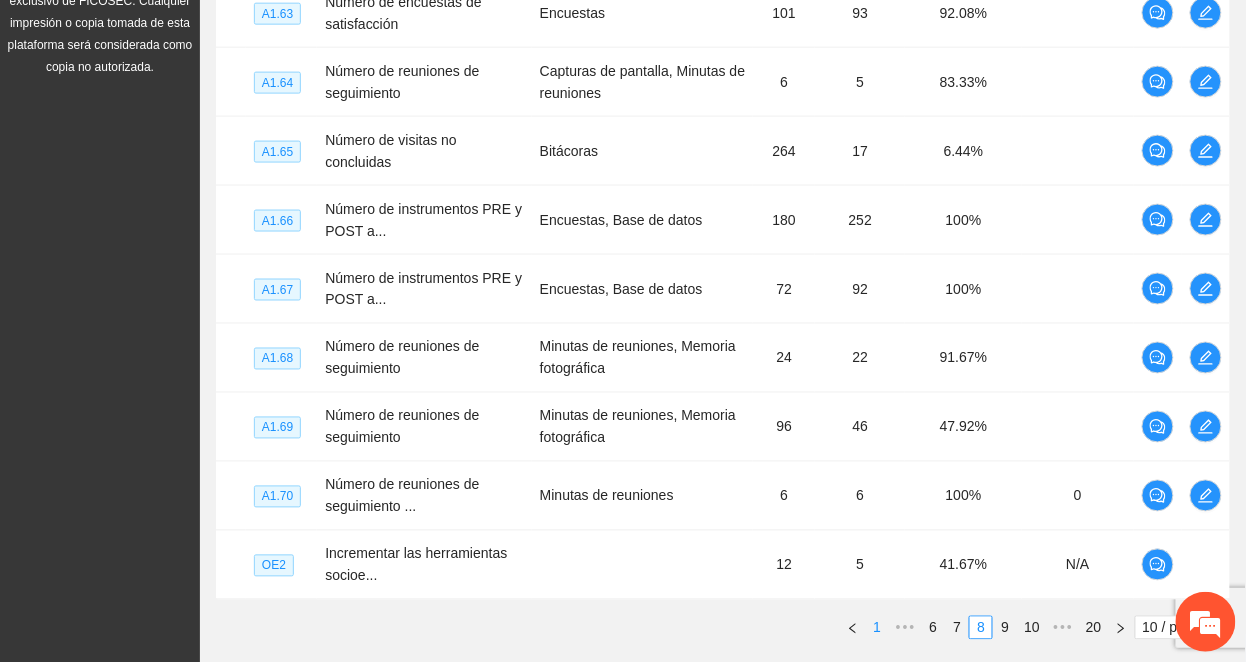 click on "1" at bounding box center [877, 628] 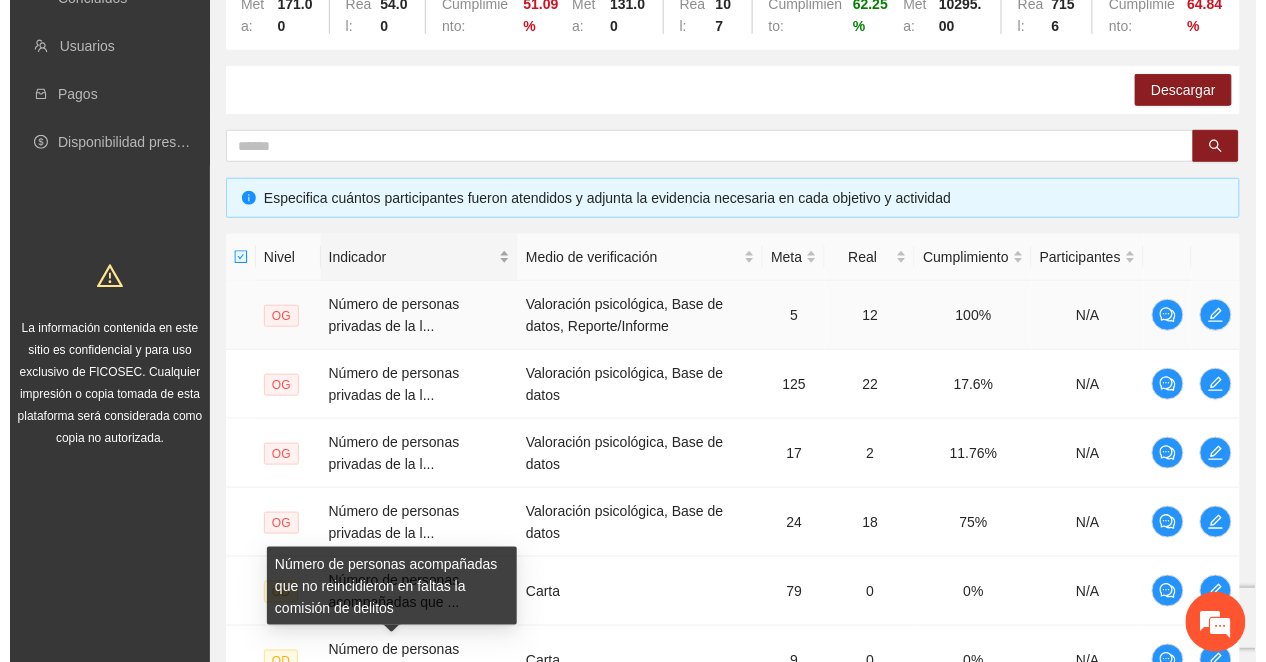 scroll, scrollTop: 237, scrollLeft: 0, axis: vertical 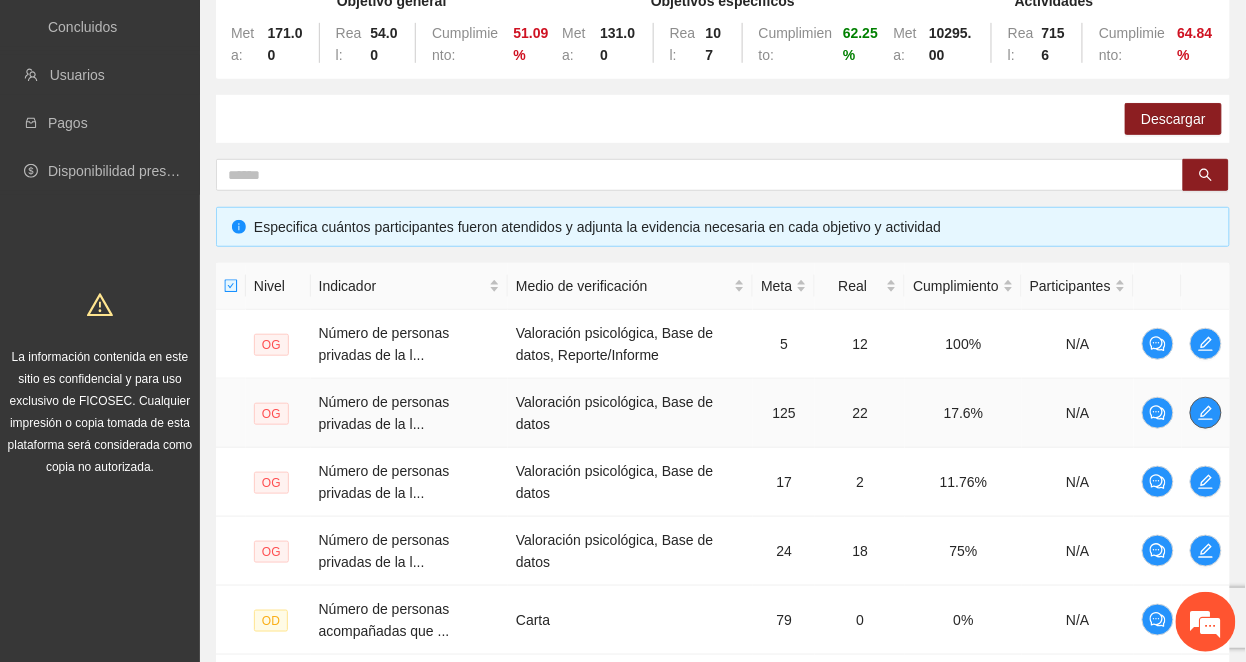 click 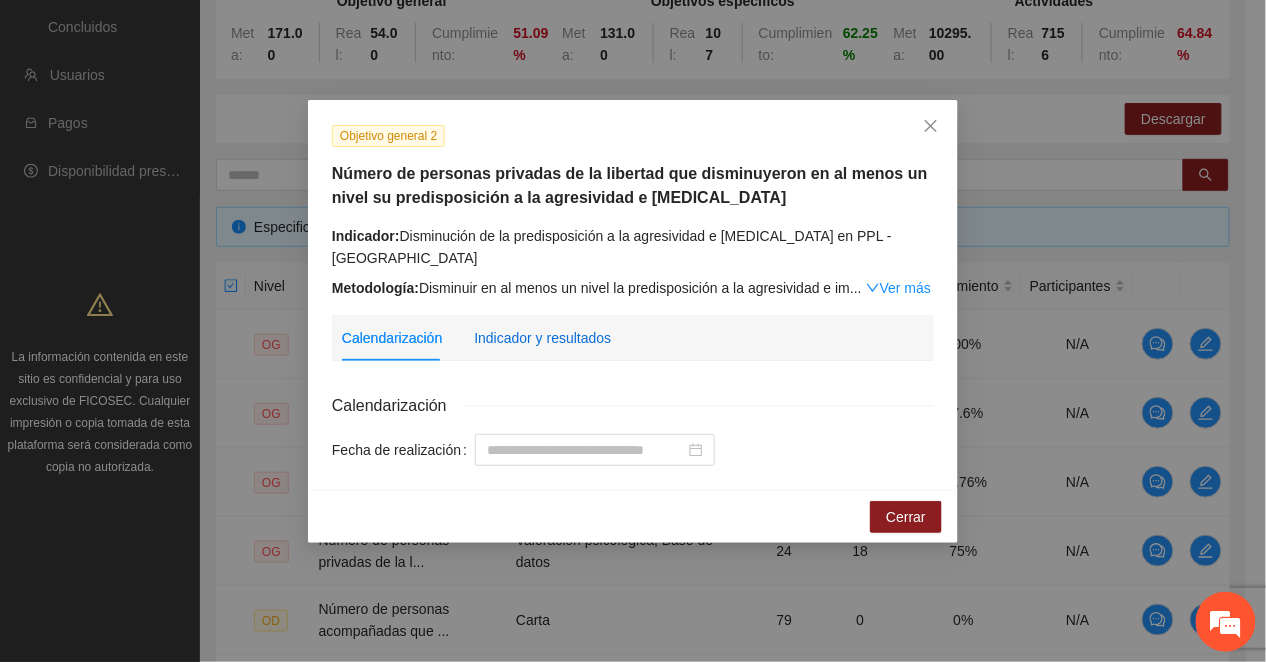 drag, startPoint x: 558, startPoint y: 310, endPoint x: 550, endPoint y: 320, distance: 12.806249 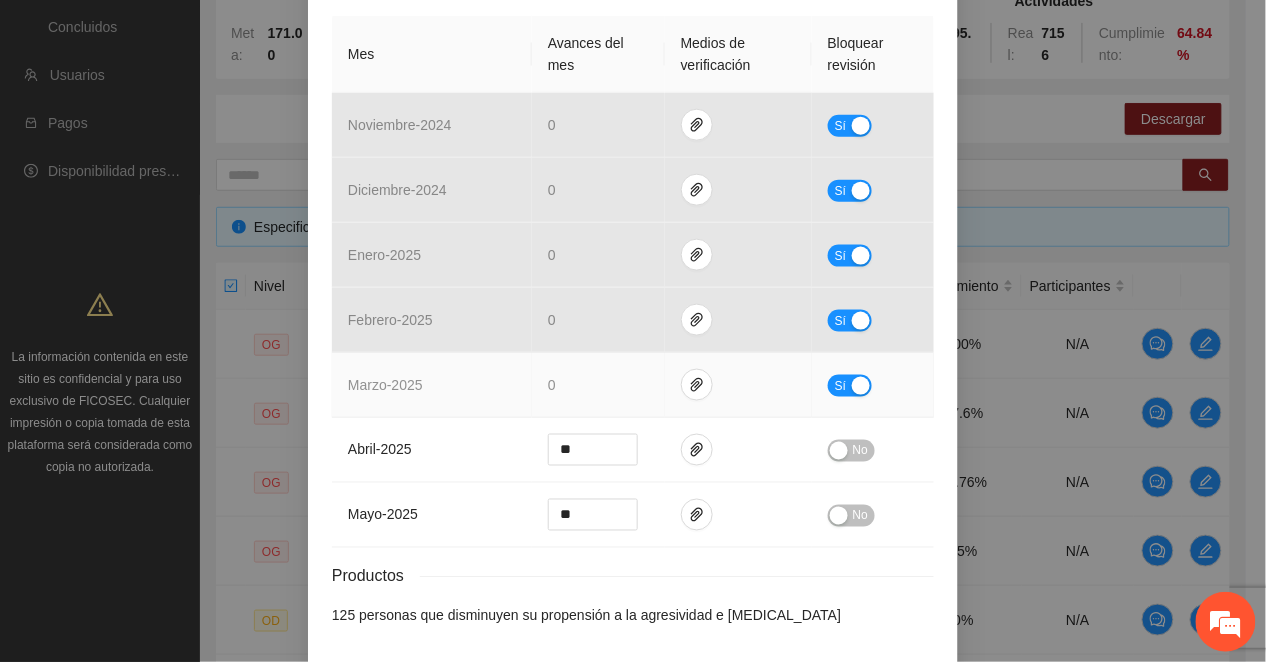 scroll, scrollTop: 558, scrollLeft: 0, axis: vertical 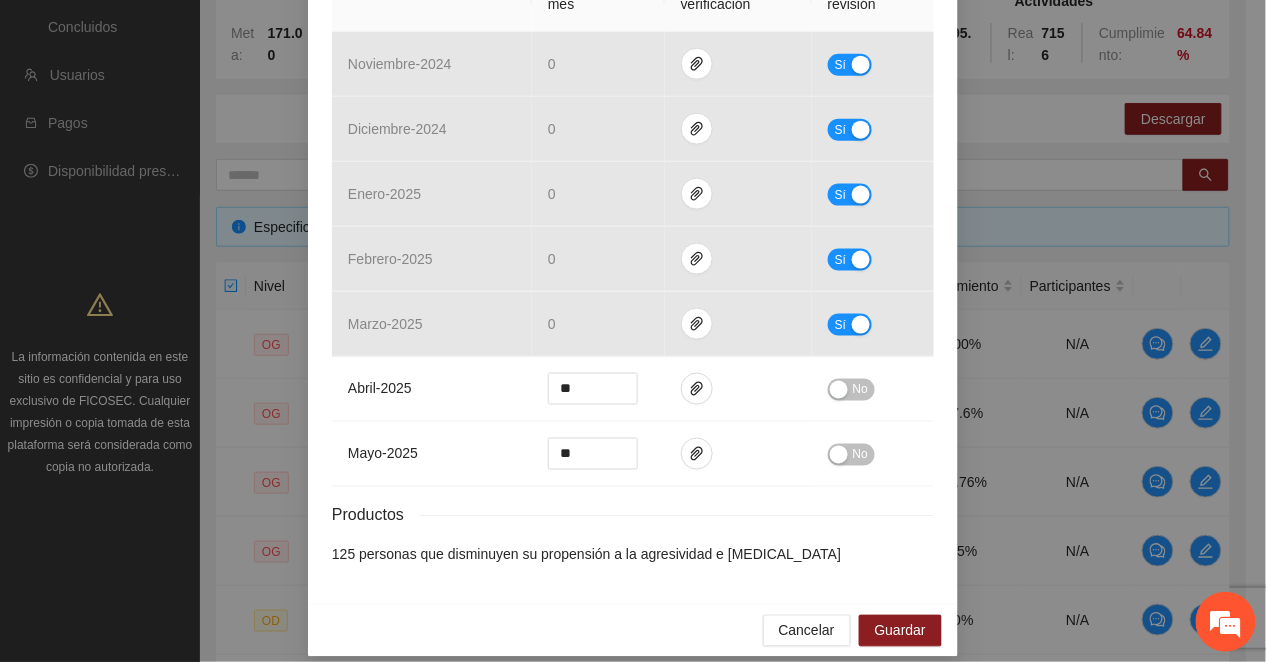 drag, startPoint x: 1169, startPoint y: 577, endPoint x: 1236, endPoint y: 542, distance: 75.591 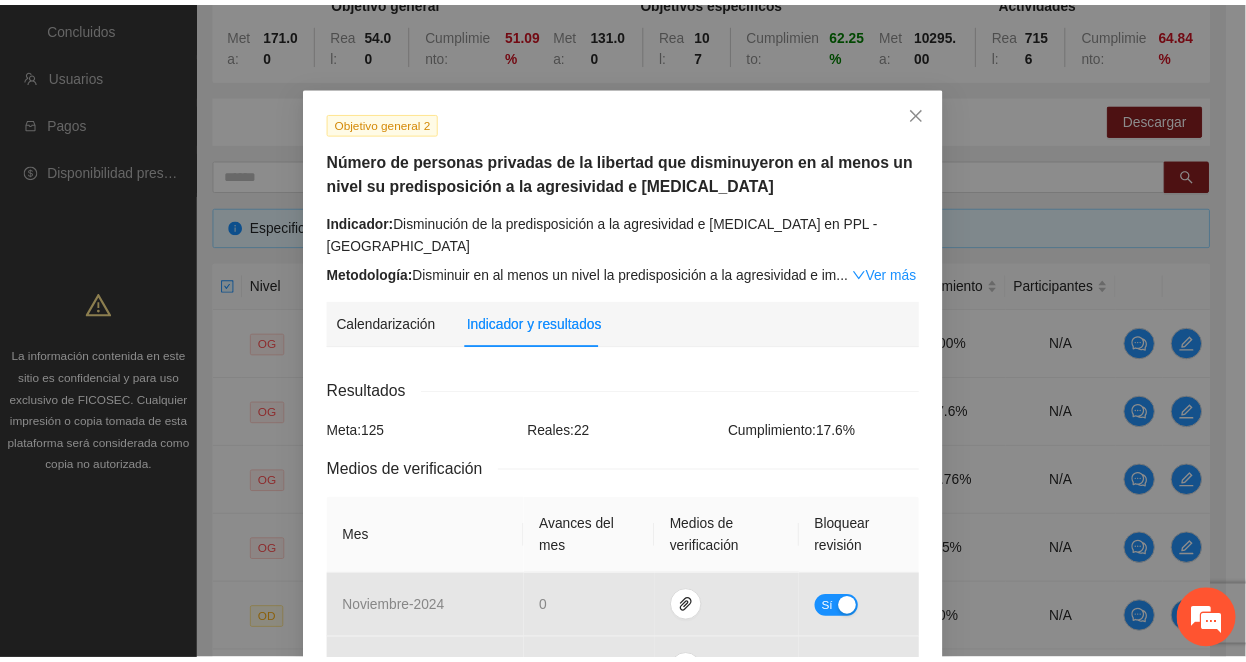 scroll, scrollTop: 0, scrollLeft: 0, axis: both 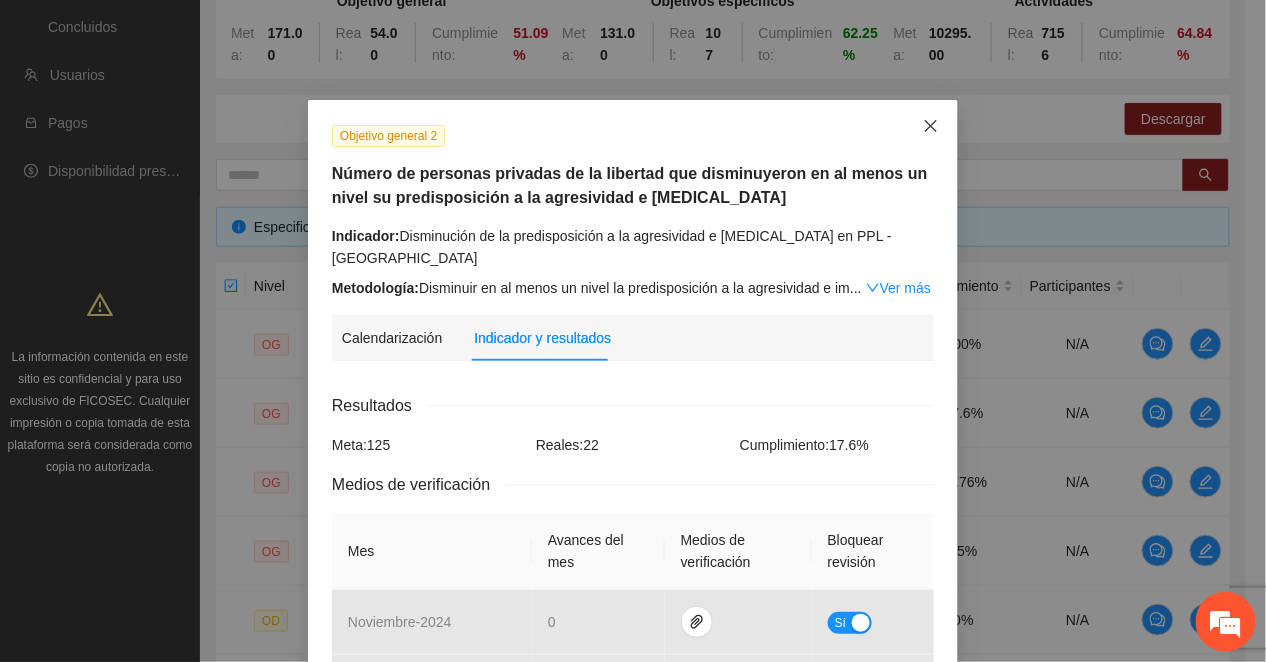 click at bounding box center [931, 127] 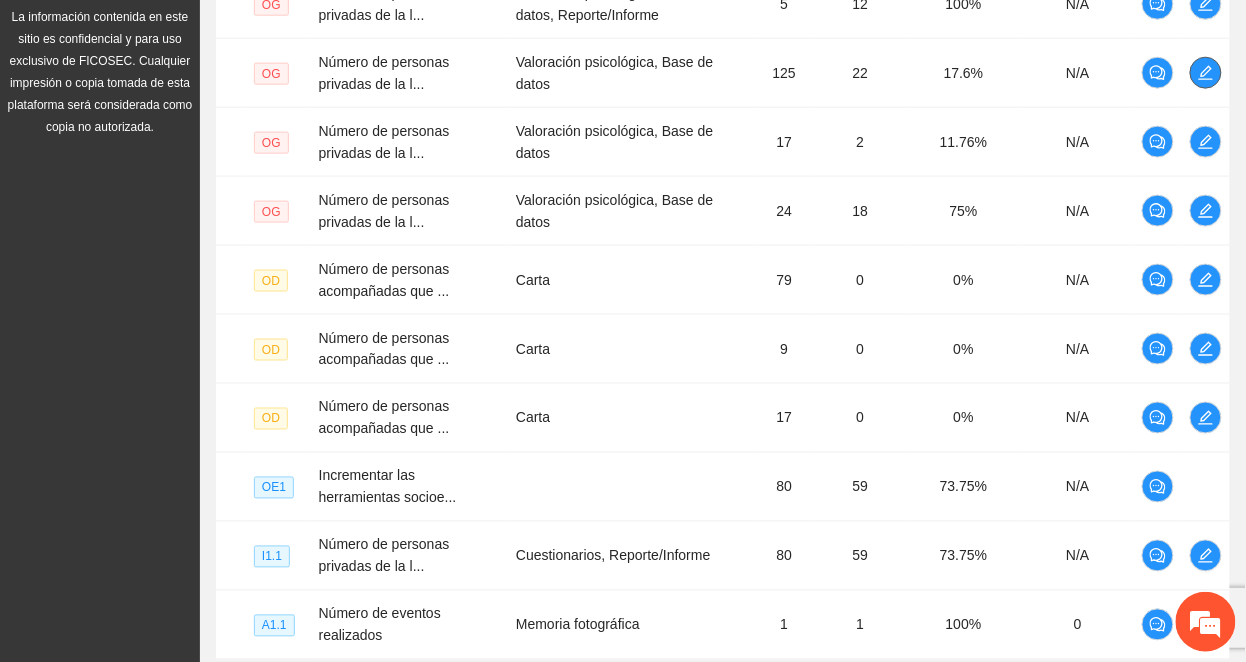 scroll, scrollTop: 637, scrollLeft: 0, axis: vertical 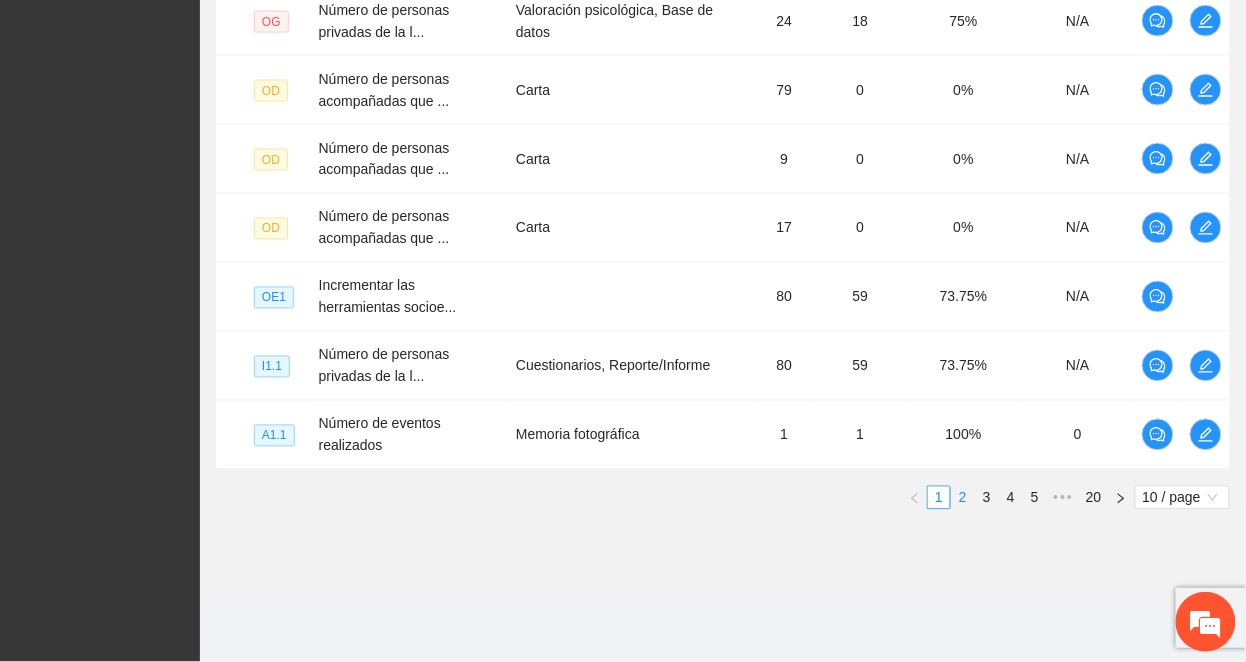 click on "2" at bounding box center (963, 498) 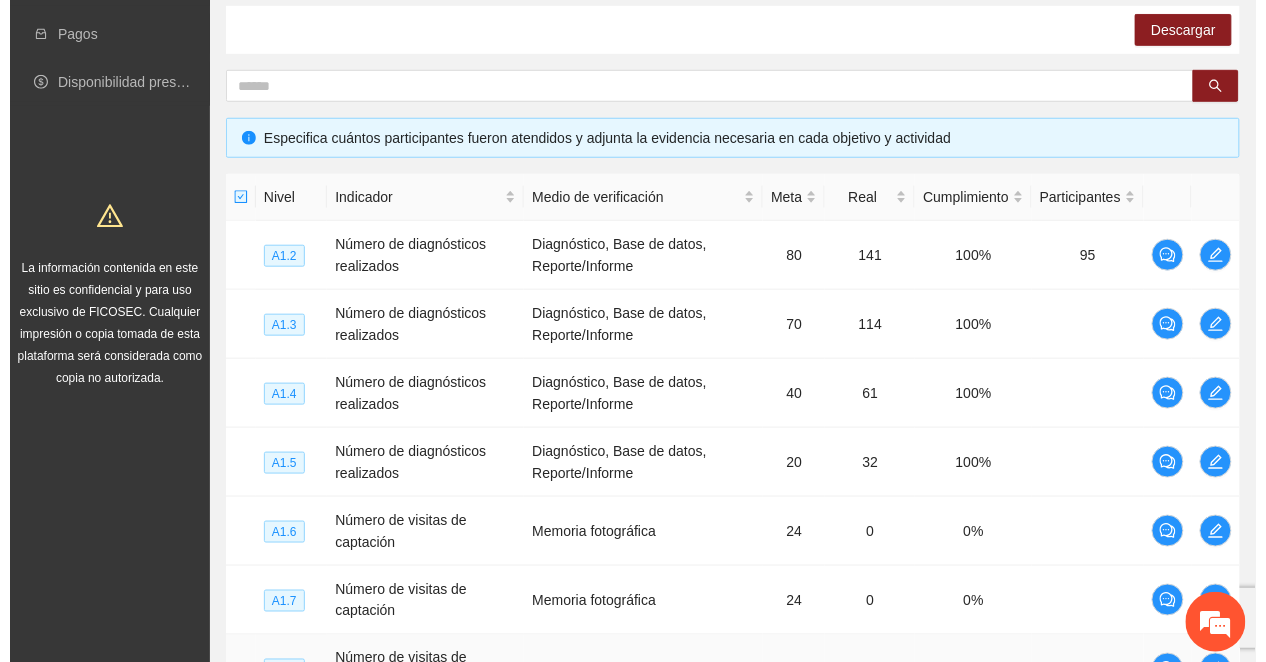 scroll, scrollTop: 237, scrollLeft: 0, axis: vertical 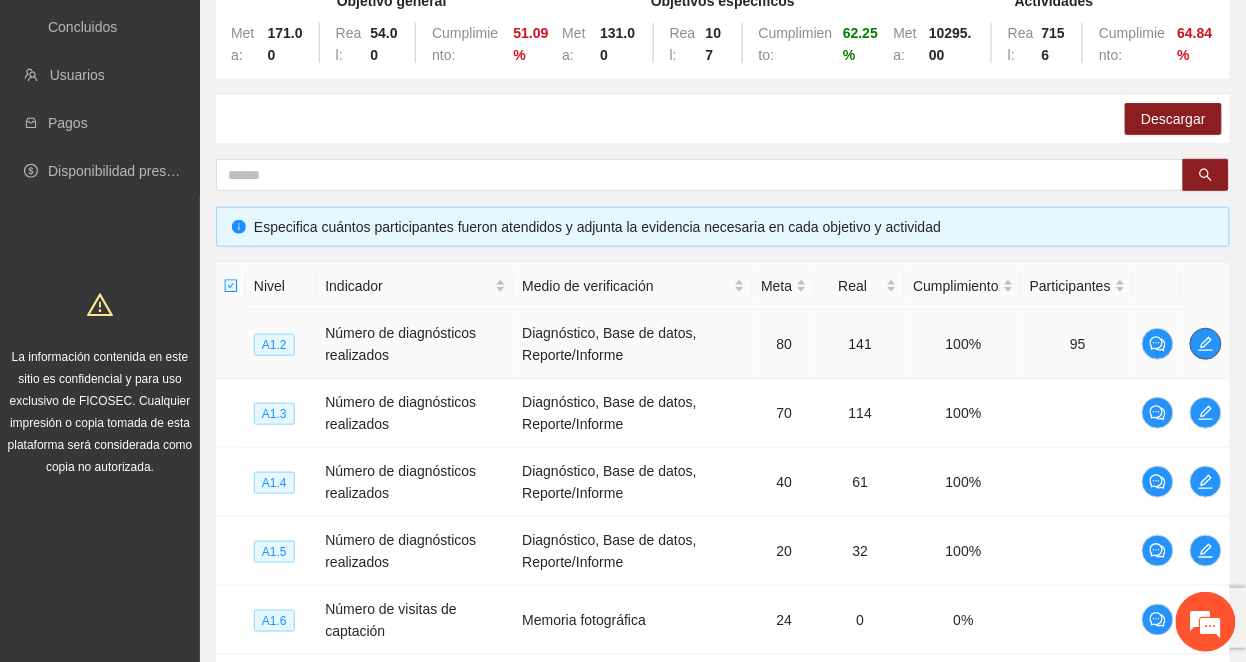 click 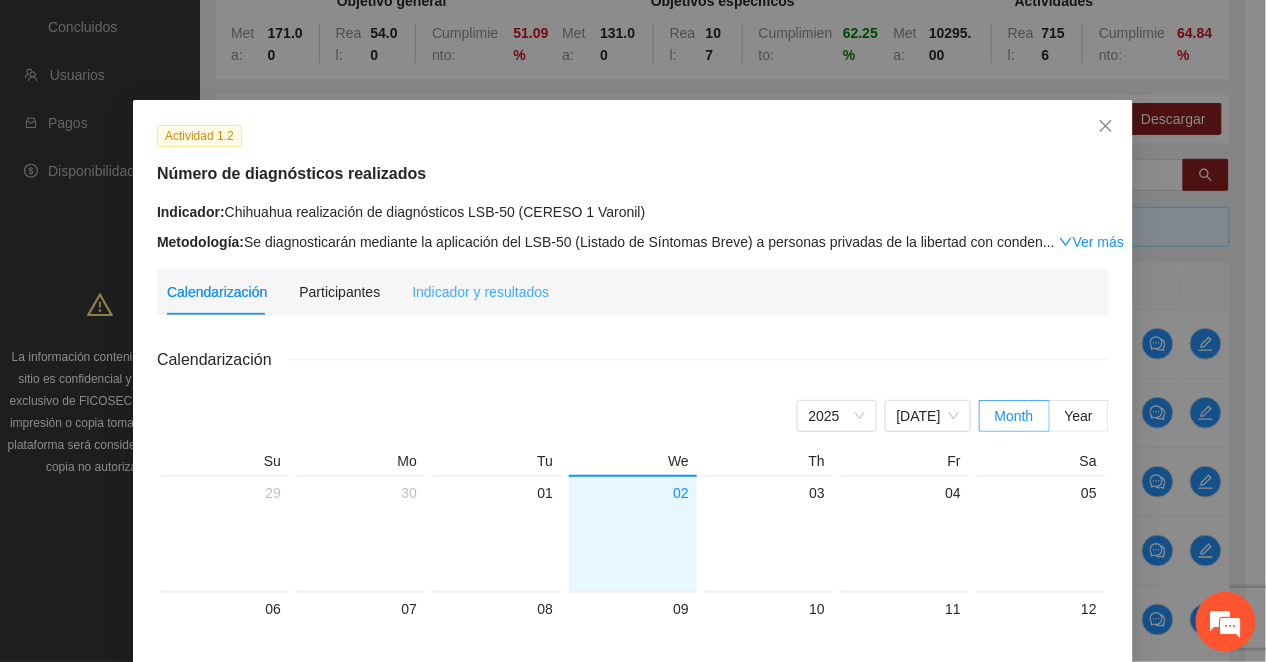 click on "Indicador y resultados" at bounding box center (480, 292) 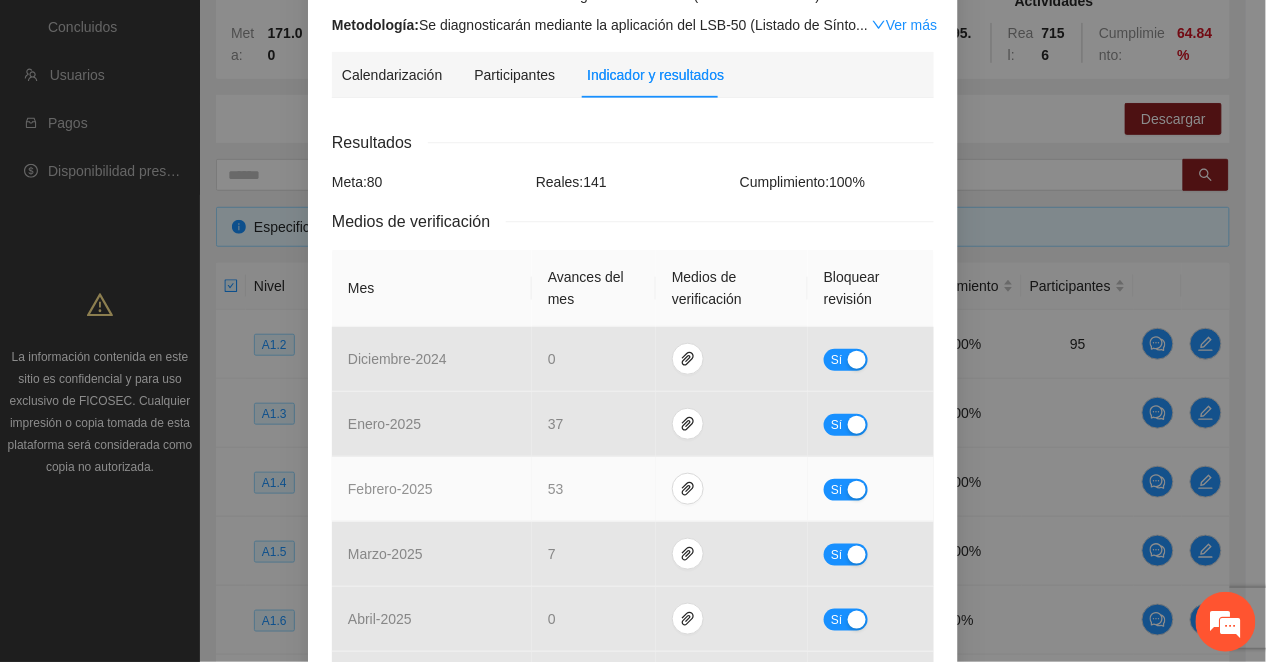 scroll, scrollTop: 468, scrollLeft: 0, axis: vertical 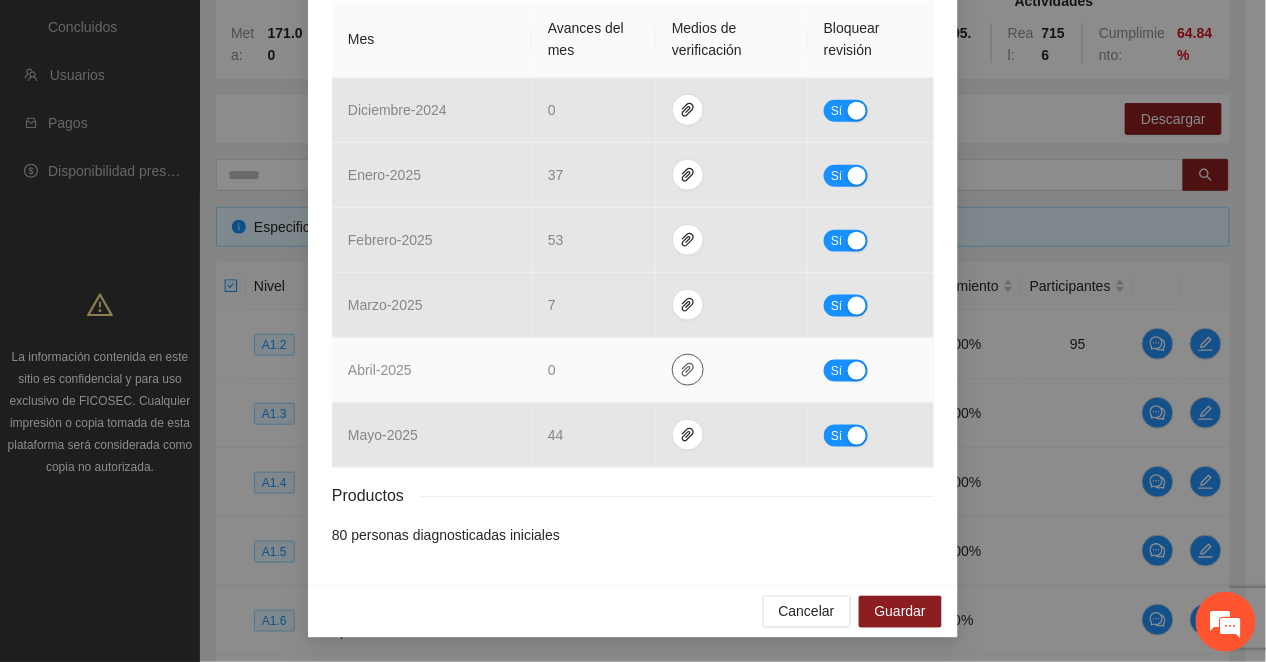 click 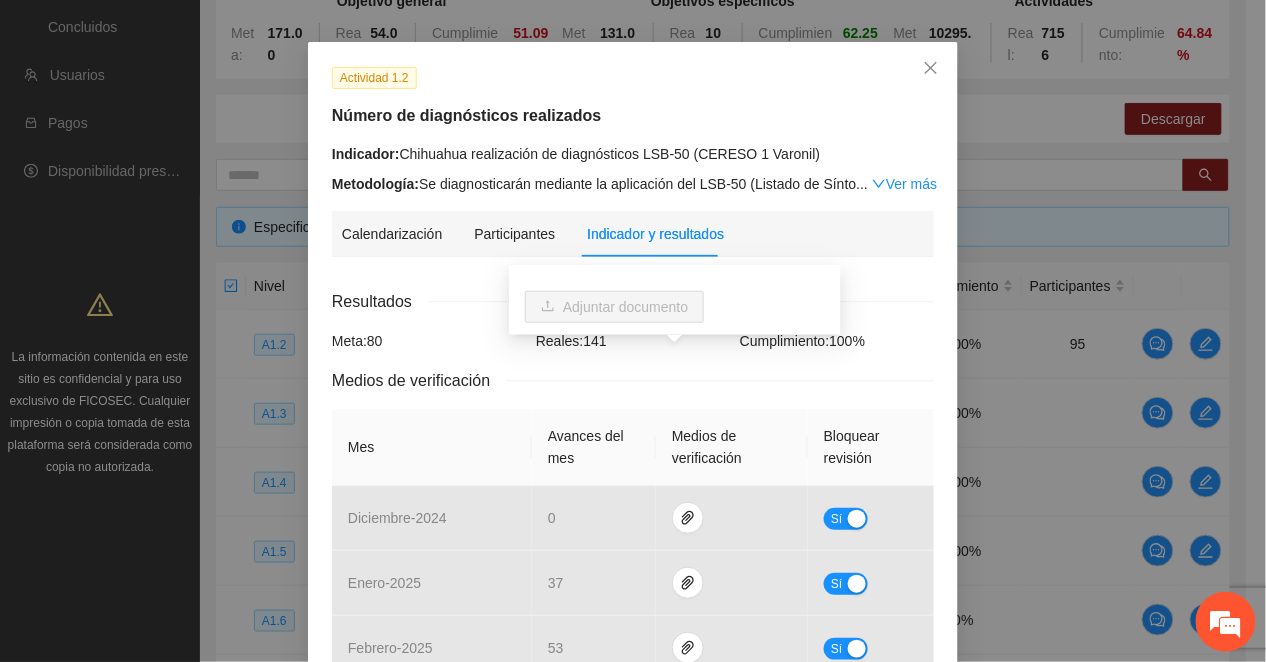 scroll, scrollTop: 0, scrollLeft: 0, axis: both 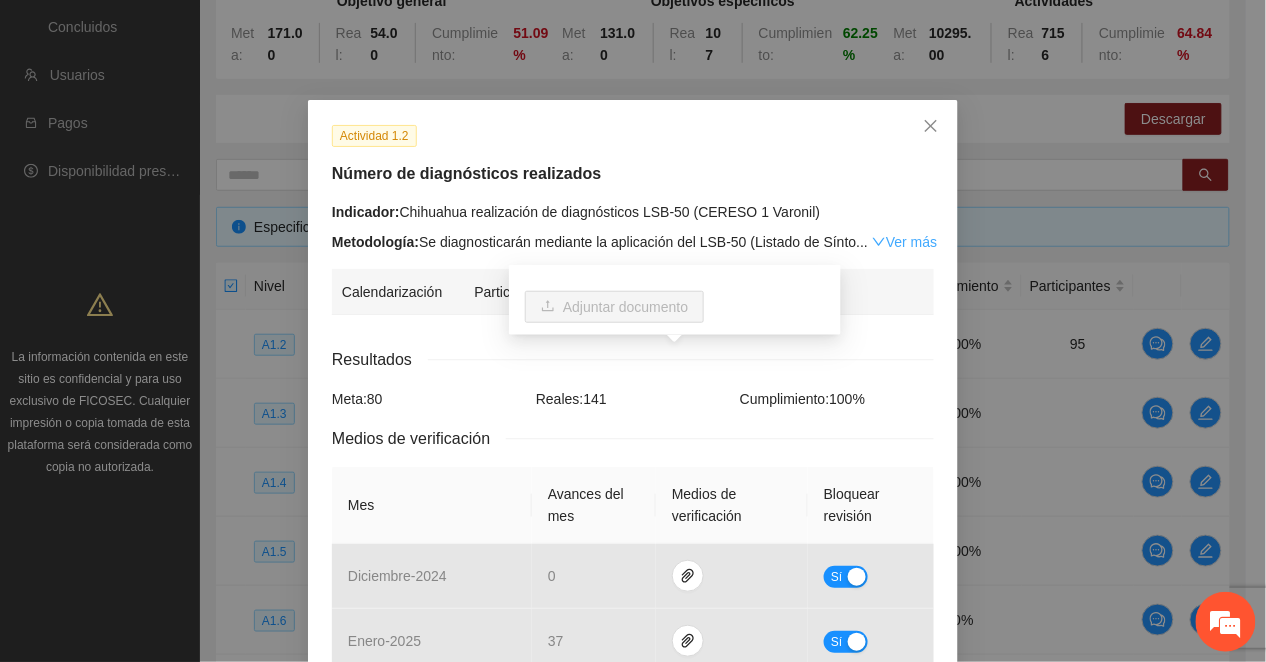 click on "Ver más" at bounding box center (904, 242) 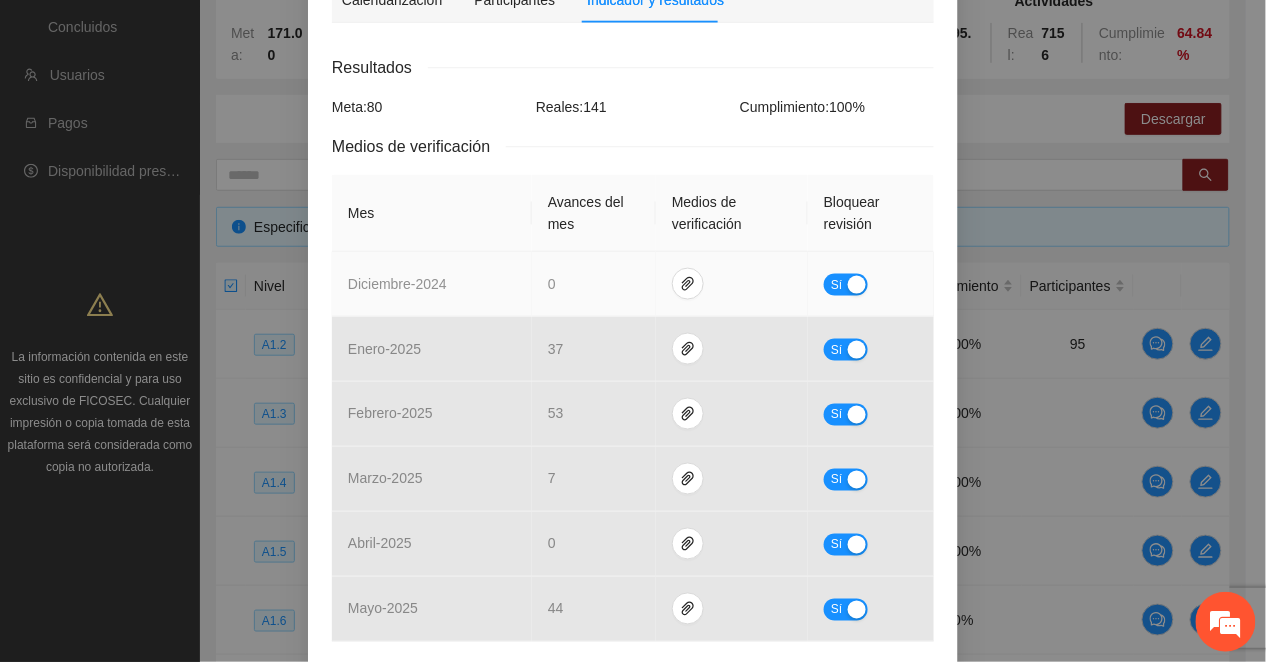 scroll, scrollTop: 732, scrollLeft: 0, axis: vertical 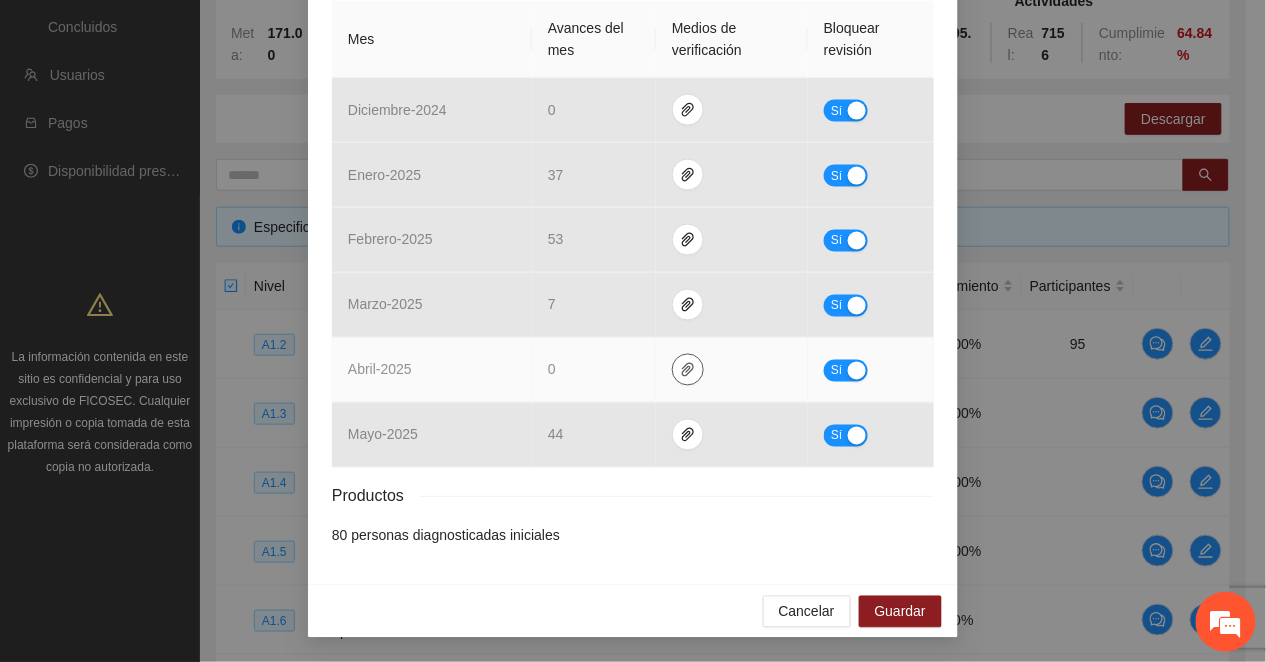 click at bounding box center [688, 370] 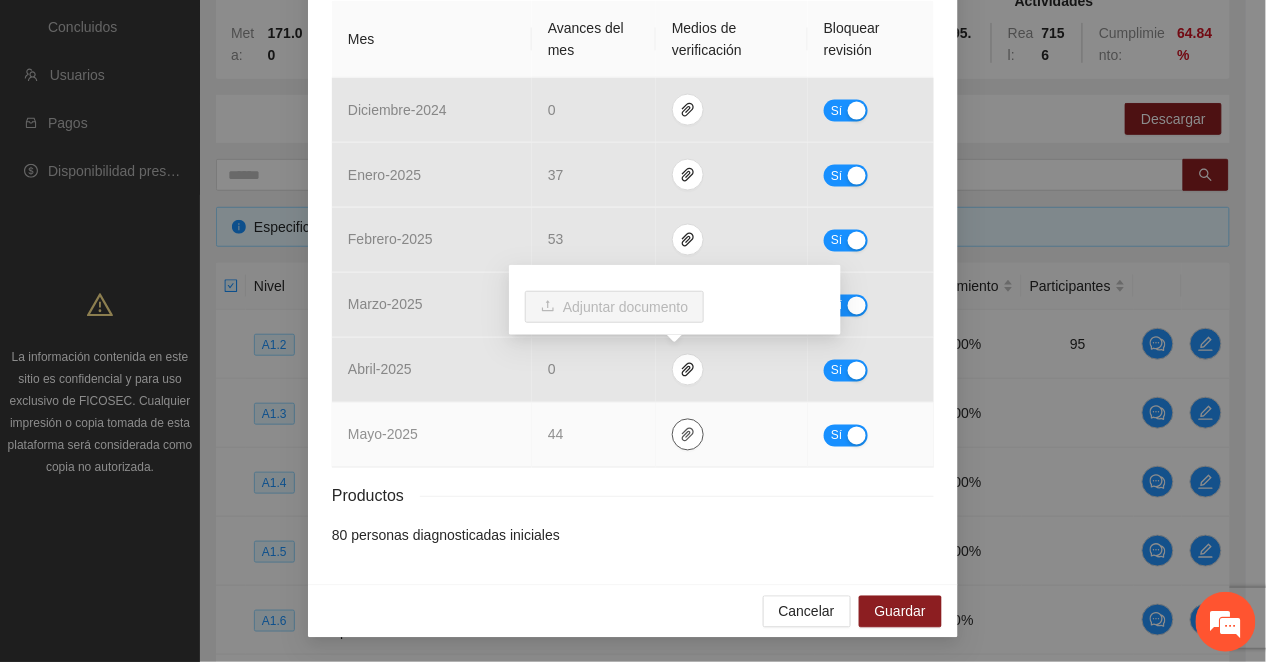 click at bounding box center (688, 435) 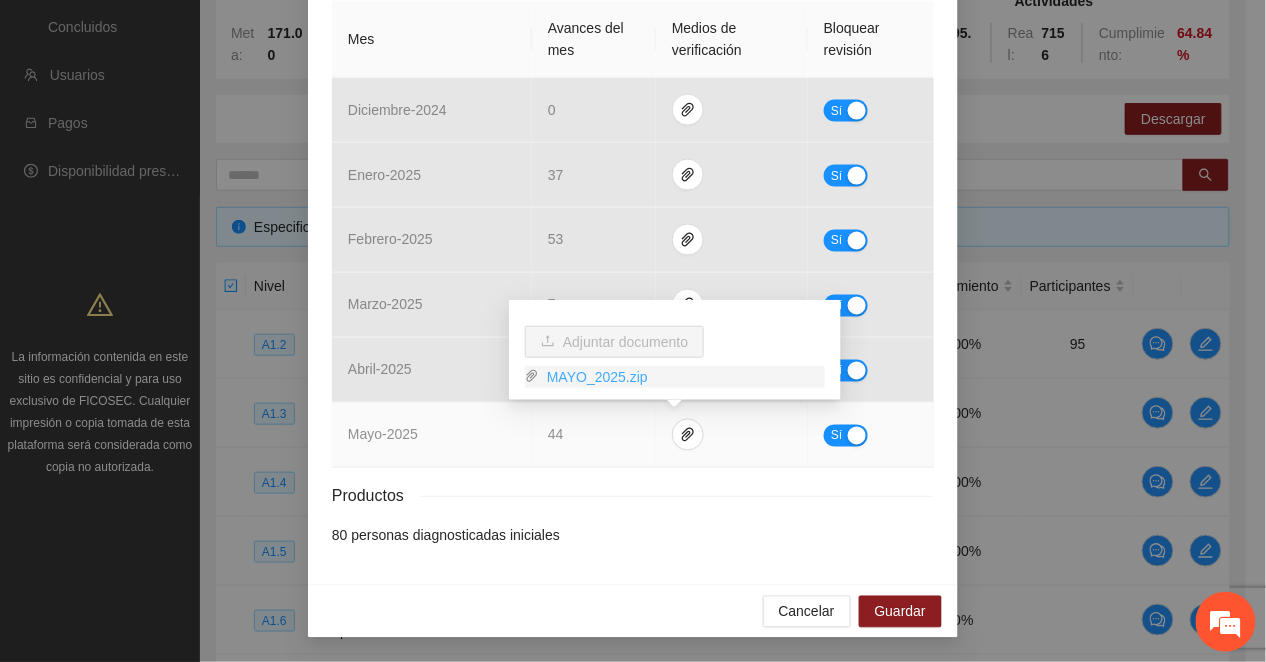 click on "MAYO_2025.zip" at bounding box center [682, 377] 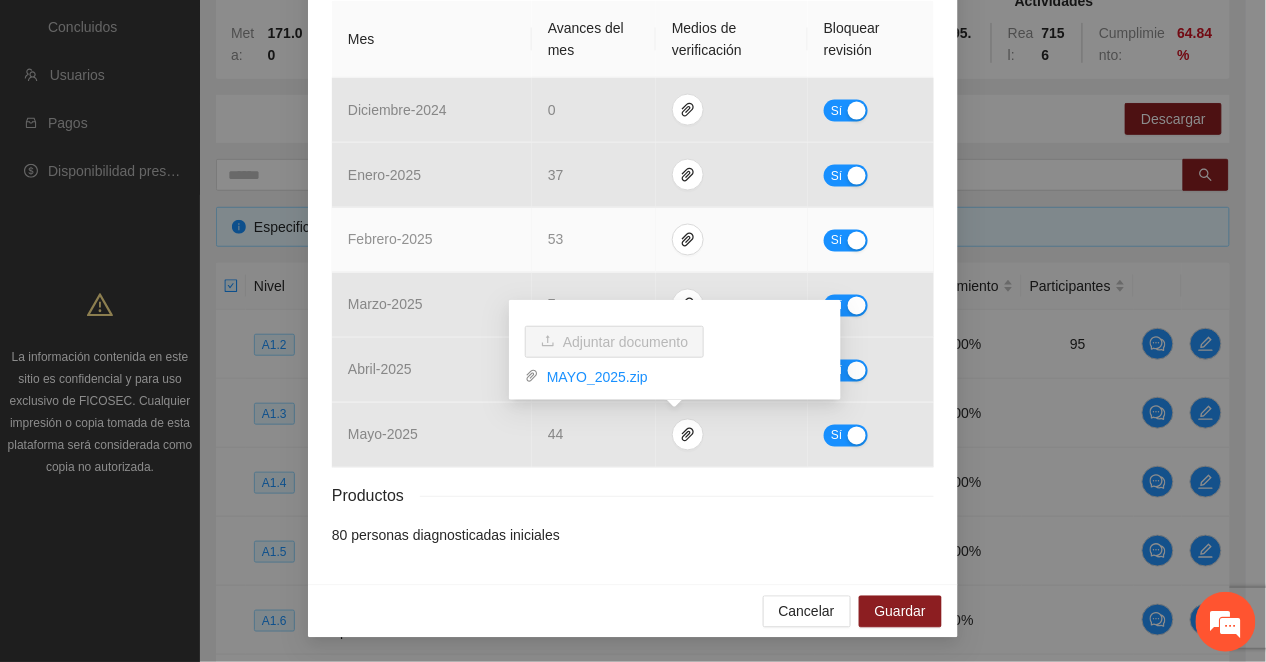 drag, startPoint x: 369, startPoint y: 241, endPoint x: 861, endPoint y: 550, distance: 580.9862 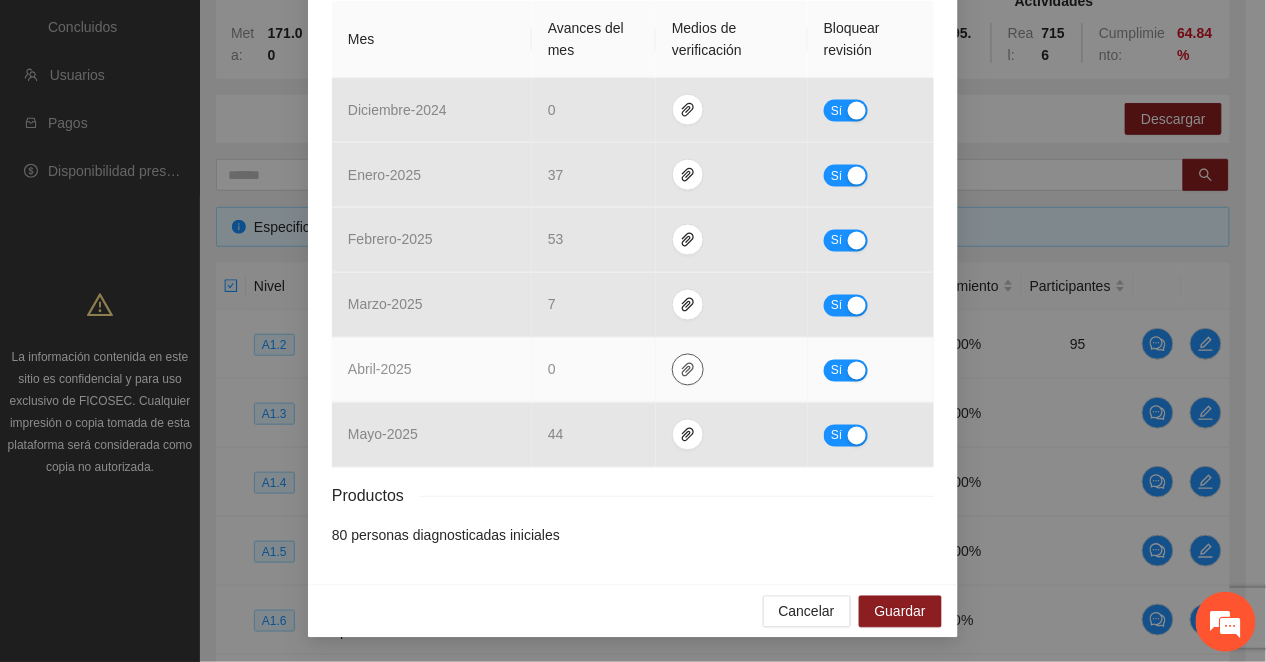 drag, startPoint x: 677, startPoint y: 365, endPoint x: 705, endPoint y: 368, distance: 28.160255 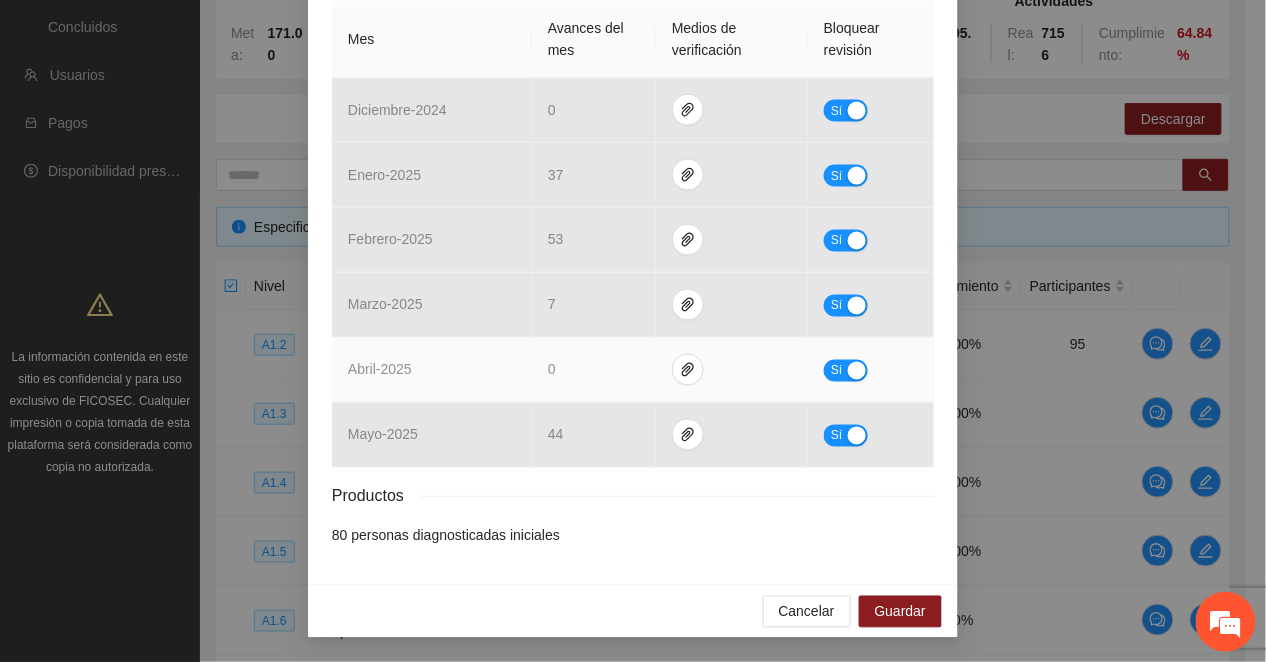 click on "Sí" at bounding box center (846, 371) 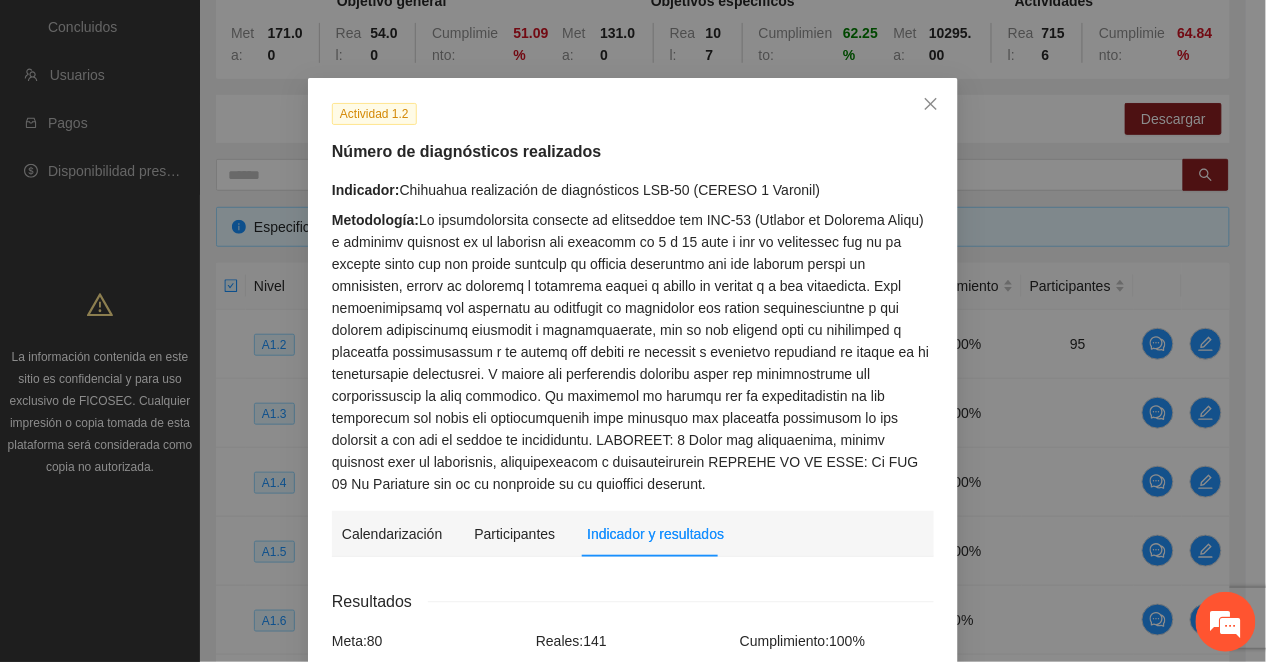 scroll, scrollTop: 0, scrollLeft: 0, axis: both 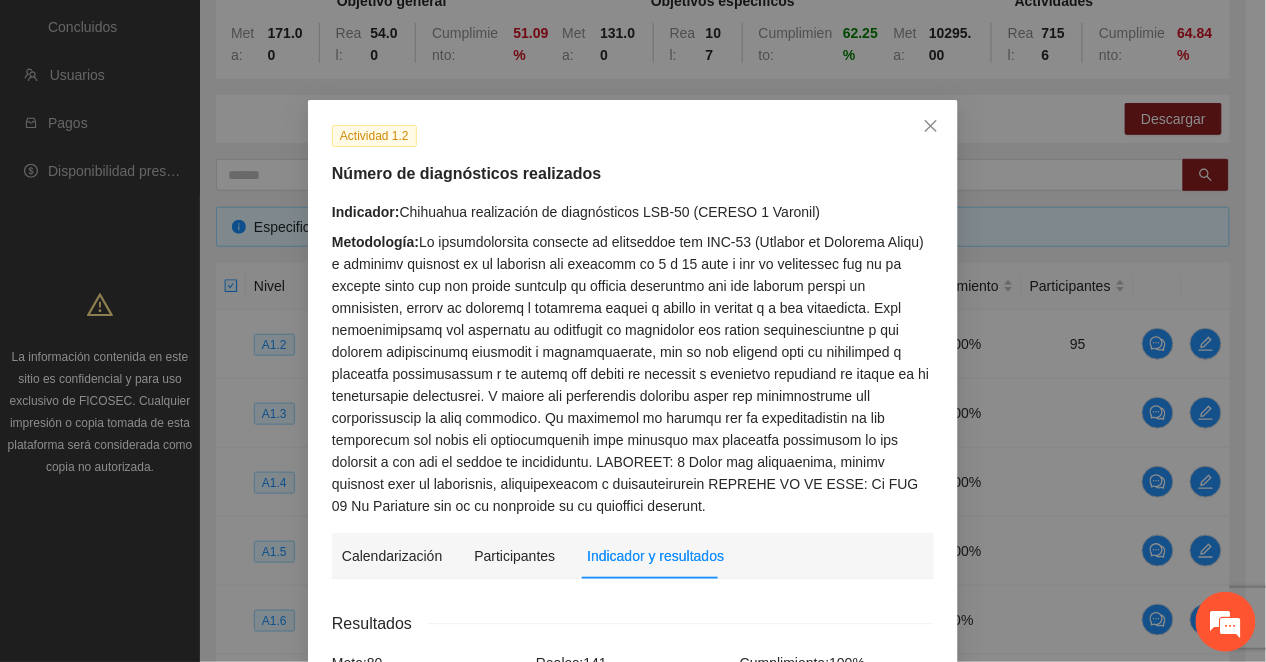 click on "Metodología:" at bounding box center (633, 374) 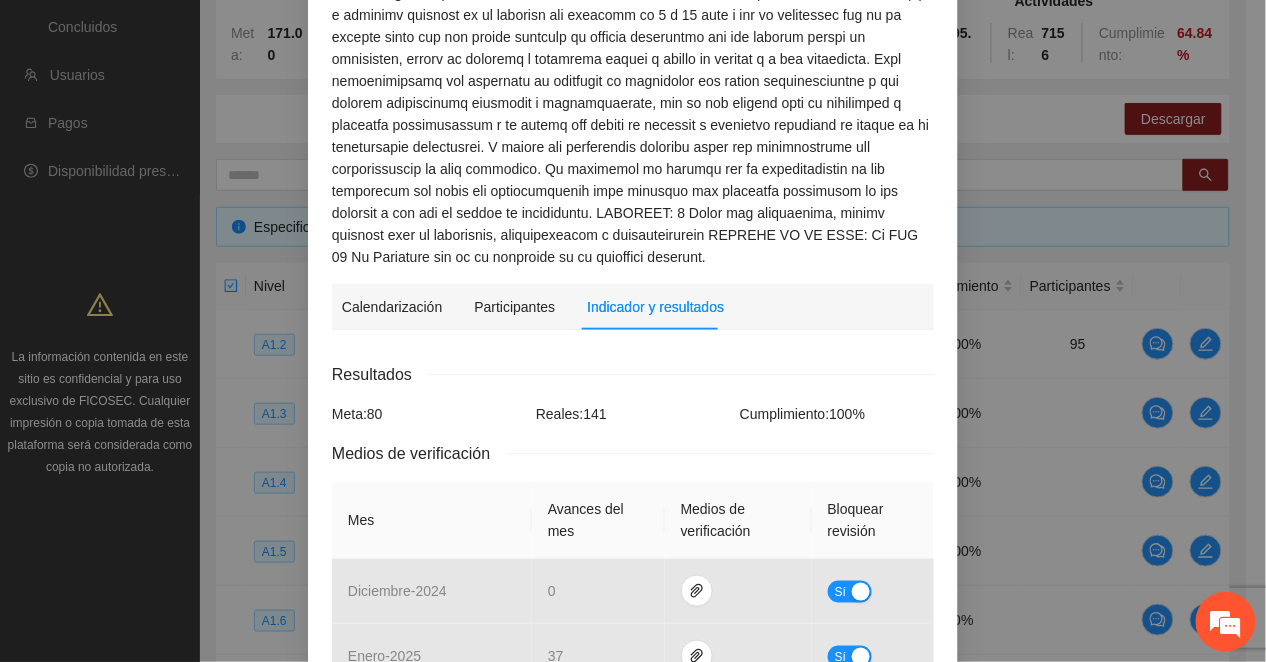 scroll, scrollTop: 66, scrollLeft: 0, axis: vertical 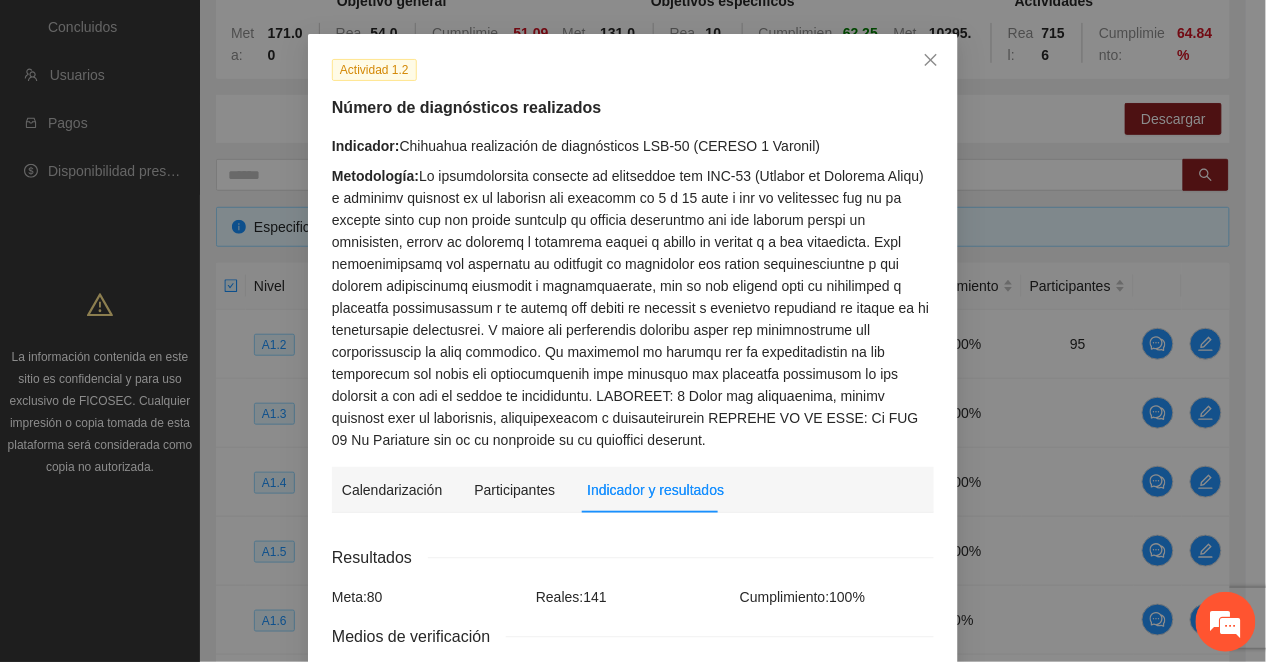 click on "Metodología:" at bounding box center [633, 308] 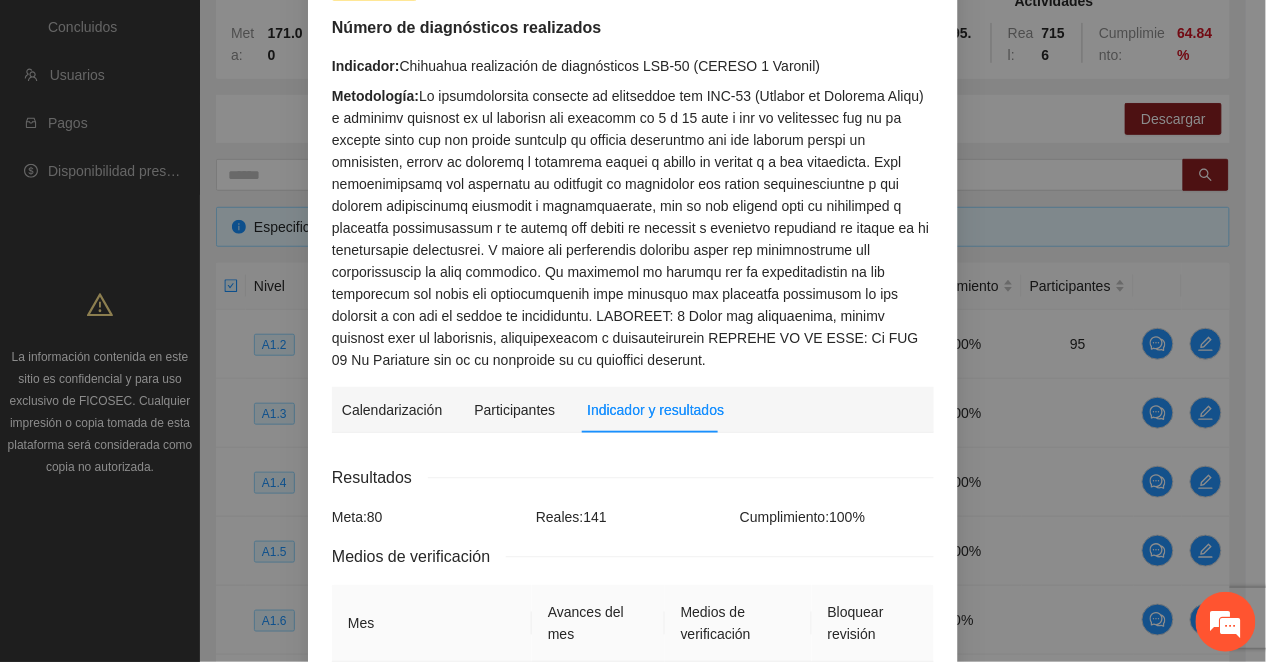 scroll, scrollTop: 66, scrollLeft: 0, axis: vertical 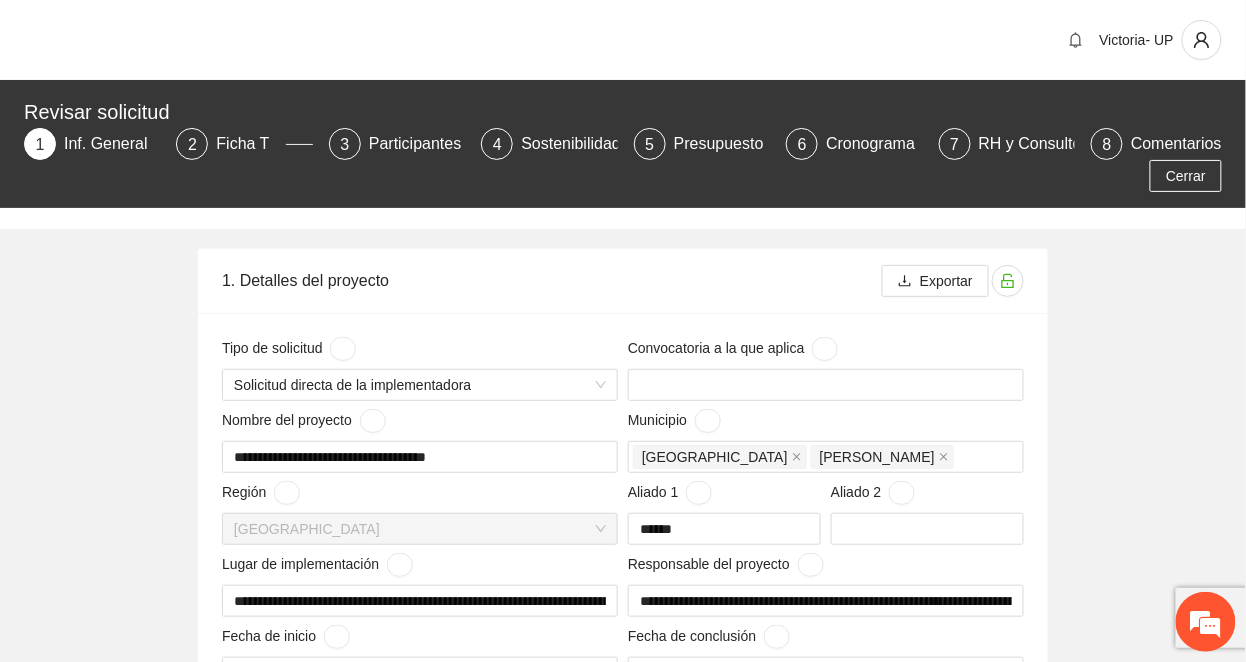 type 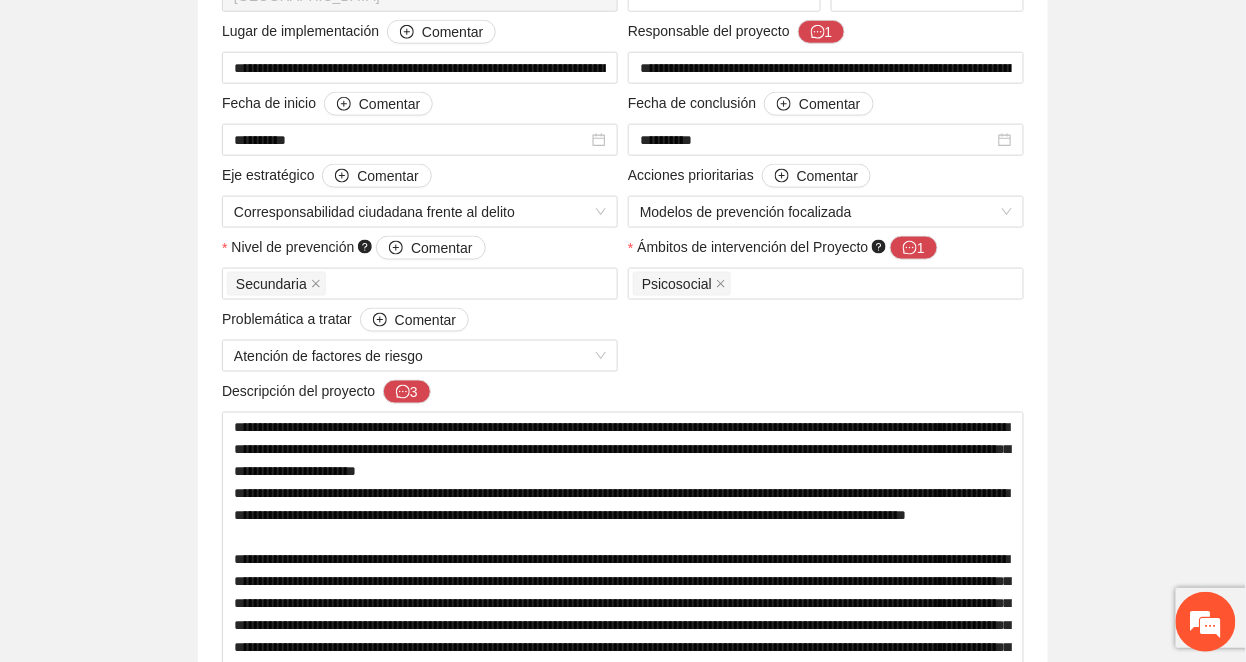 scroll, scrollTop: 0, scrollLeft: 0, axis: both 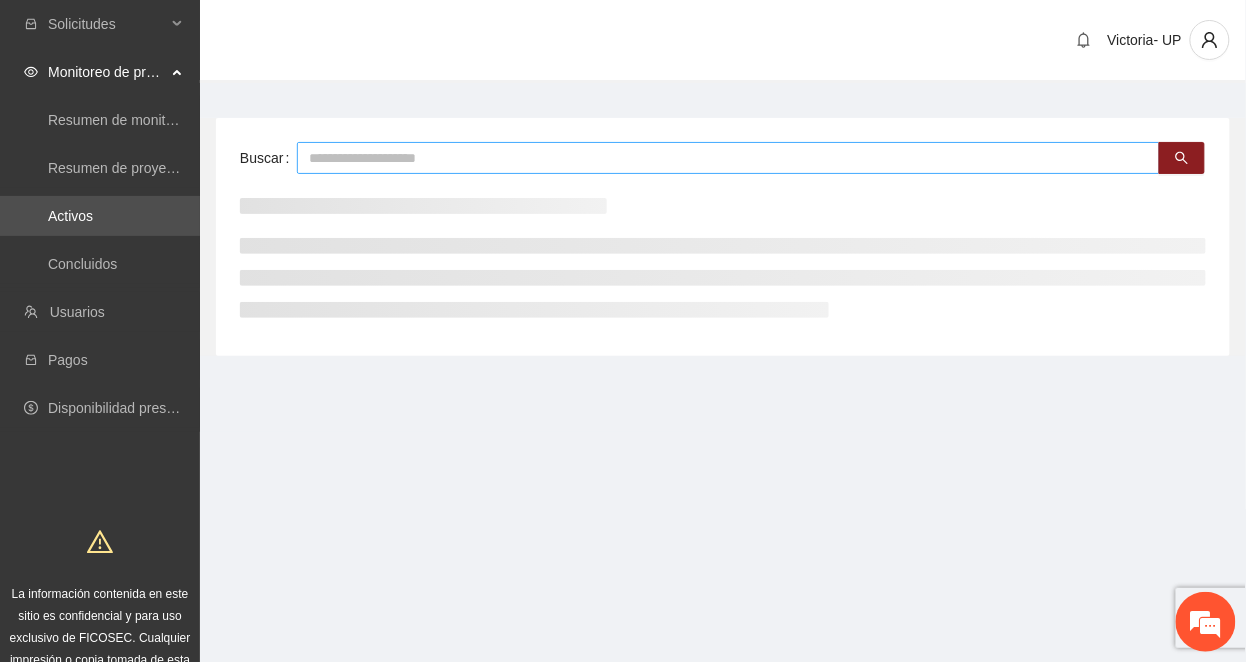 click at bounding box center [728, 158] 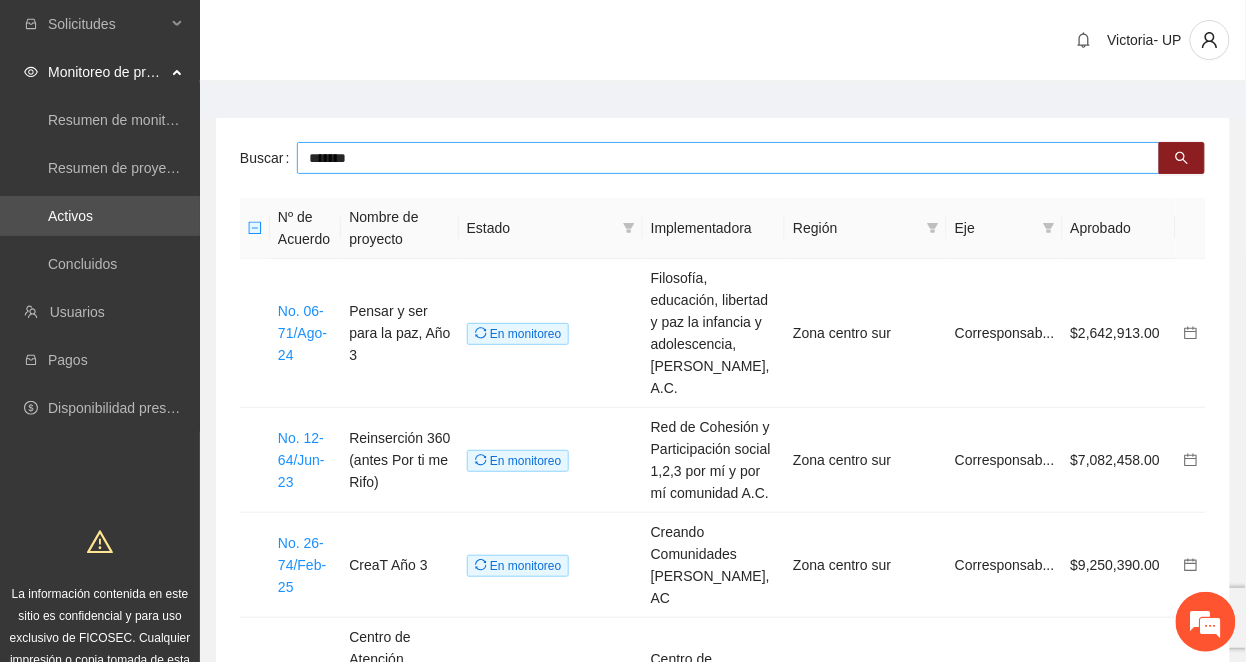 type on "*******" 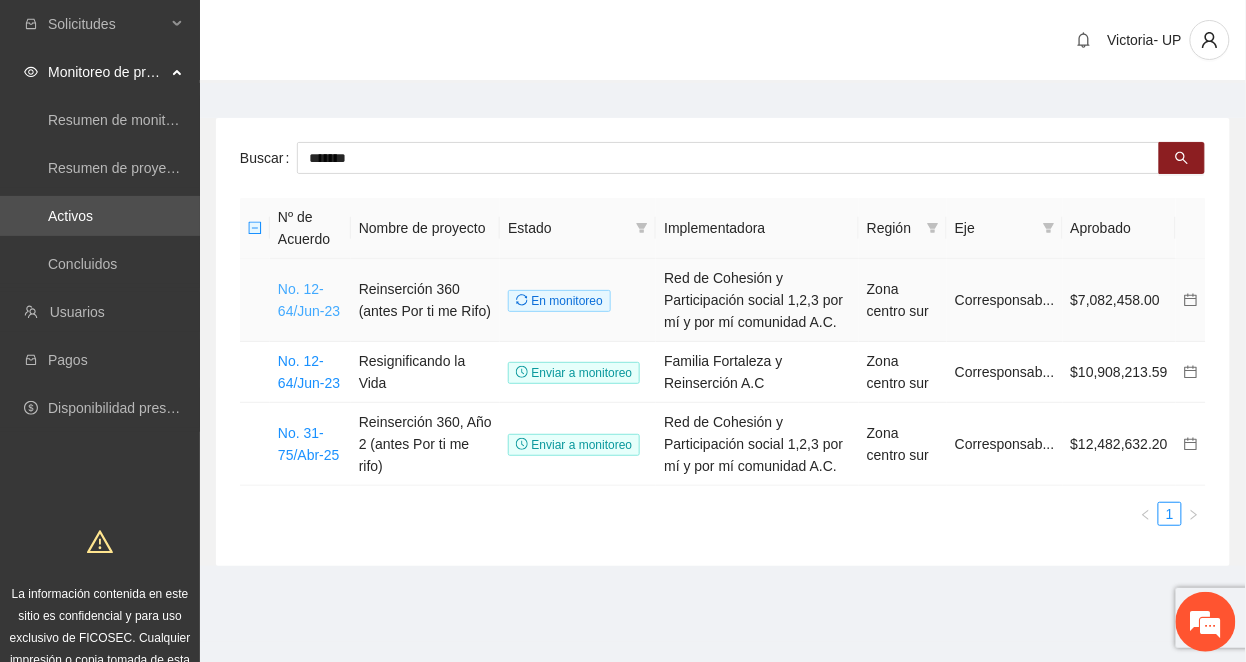 click on "No. 12-64/Jun-23" at bounding box center (309, 300) 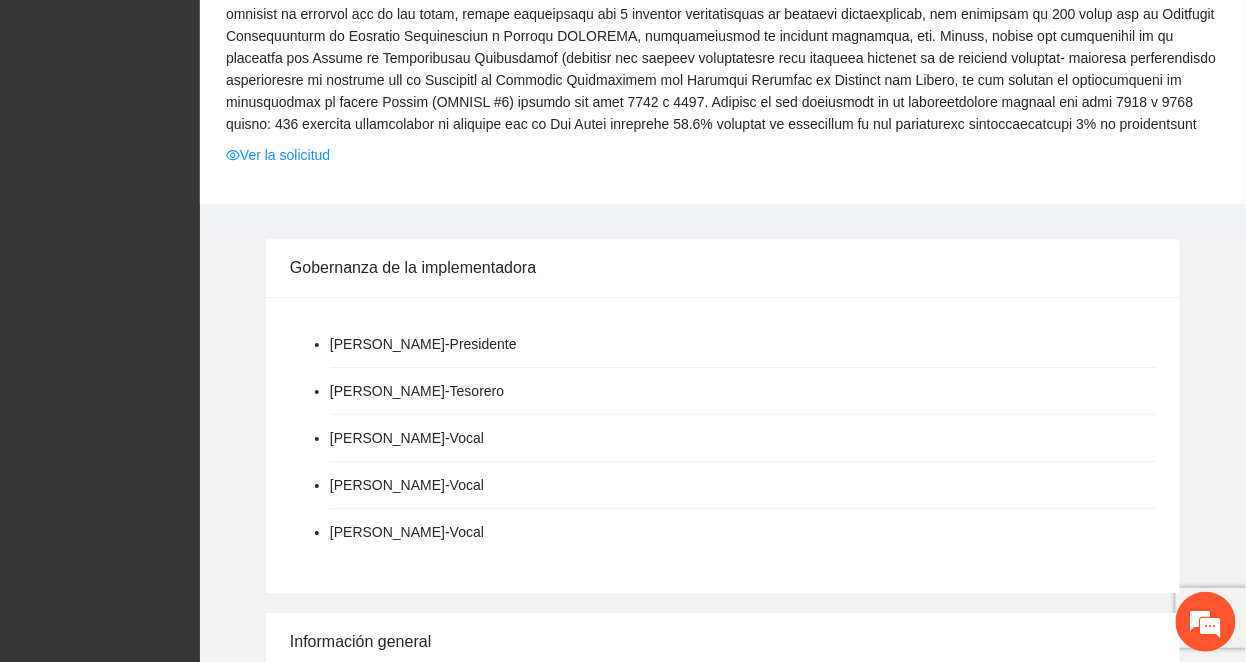 scroll, scrollTop: 1333, scrollLeft: 0, axis: vertical 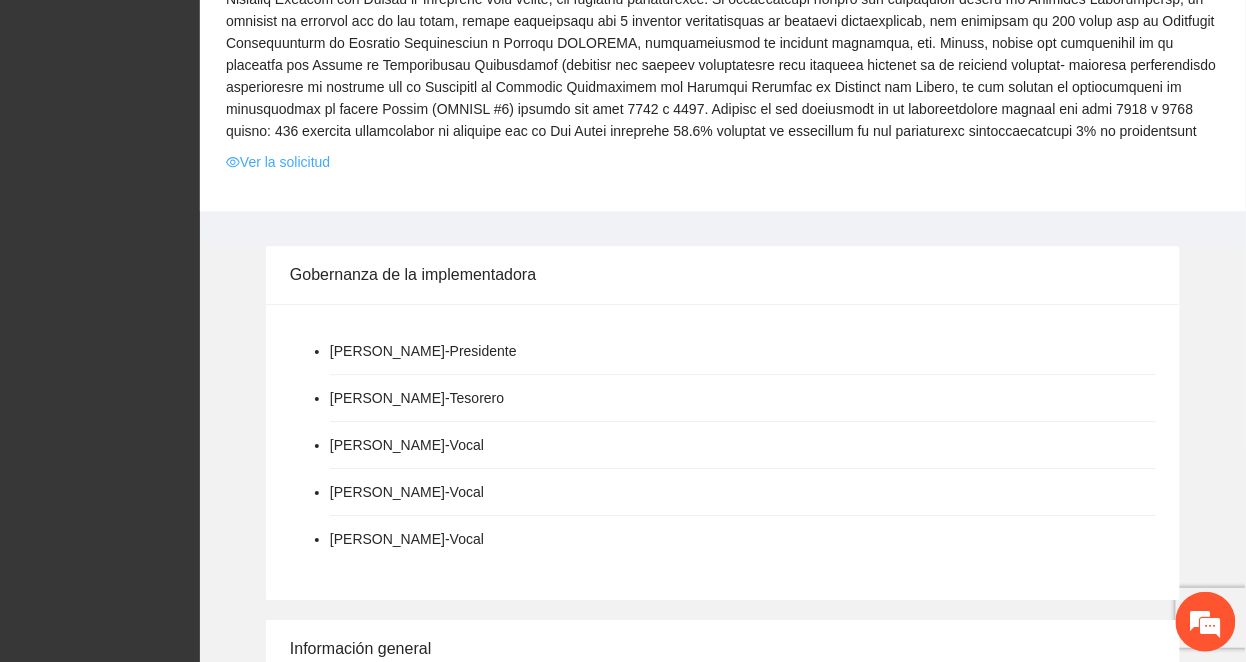 click on "Ver la solicitud" at bounding box center [278, 162] 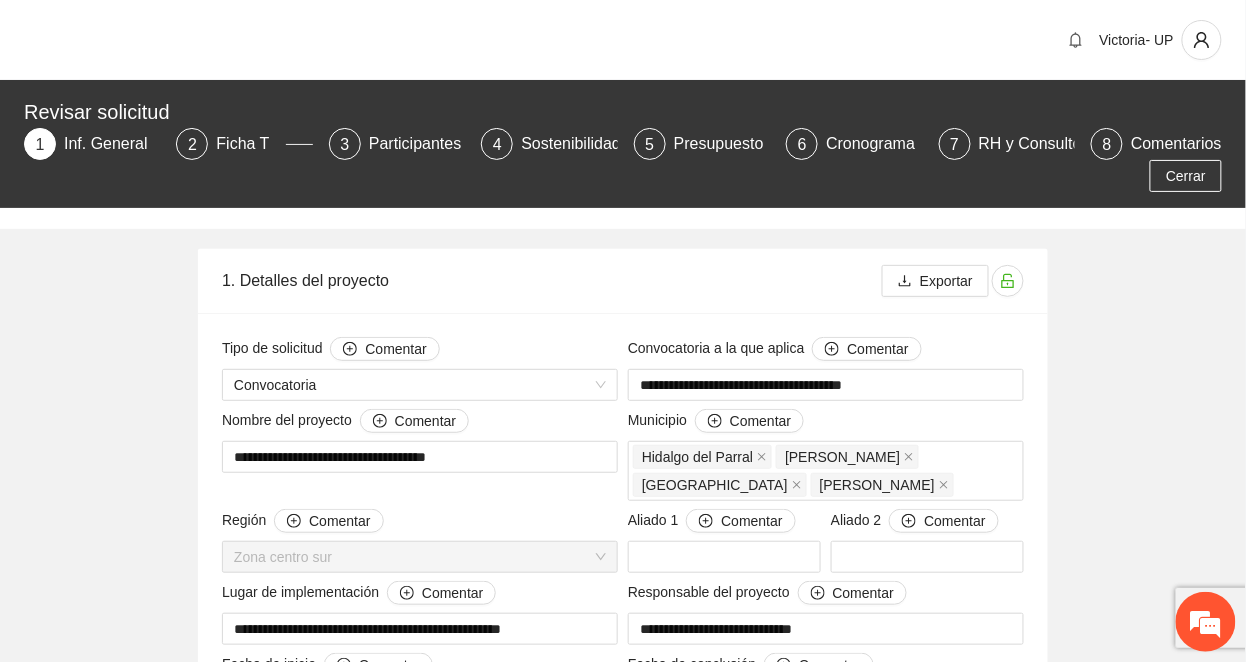 drag, startPoint x: 229, startPoint y: 134, endPoint x: 262, endPoint y: 6, distance: 132.18547 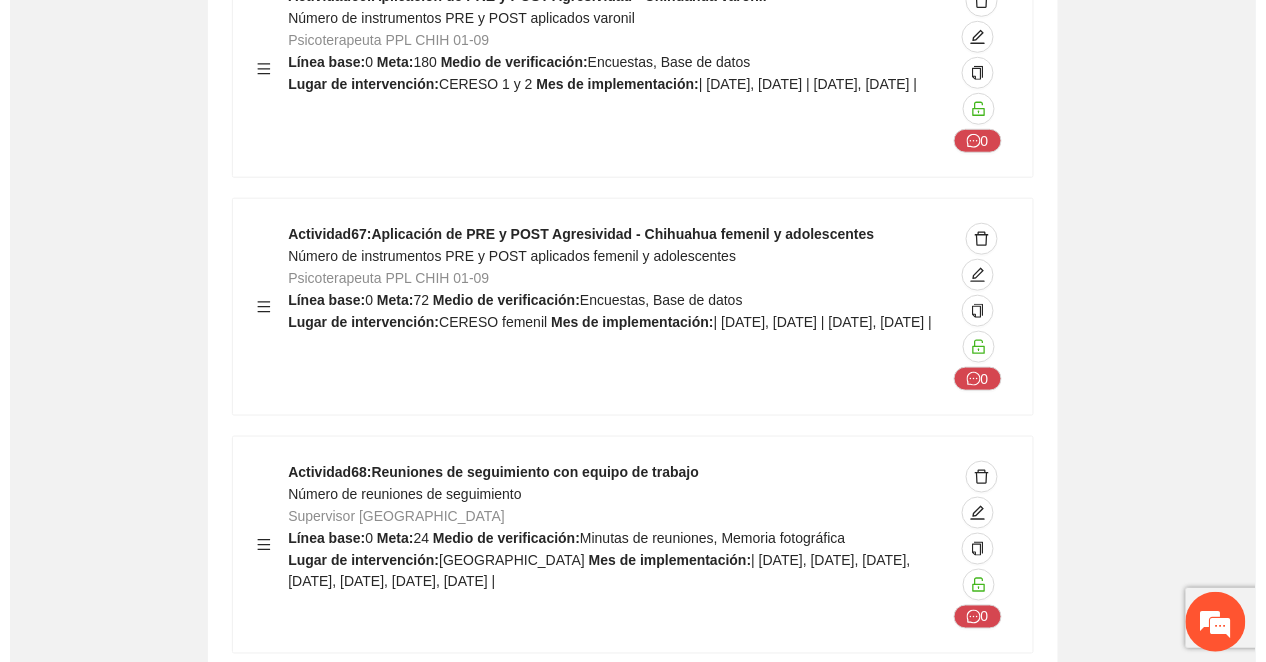 scroll, scrollTop: 20800, scrollLeft: 0, axis: vertical 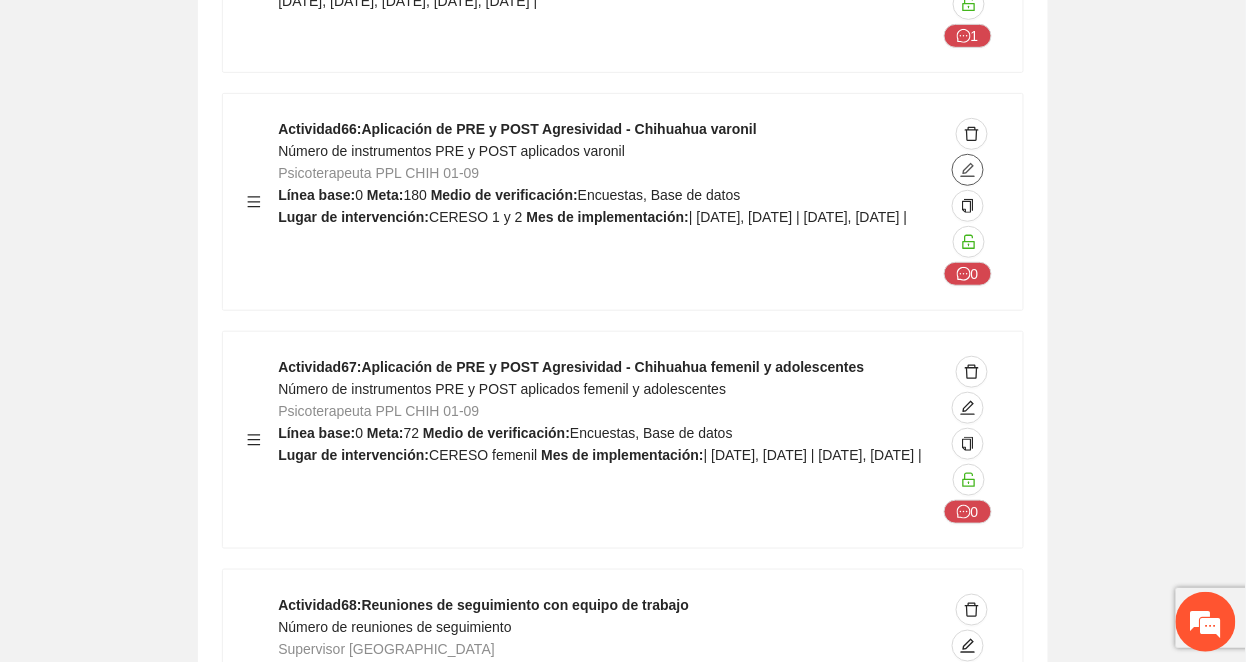click 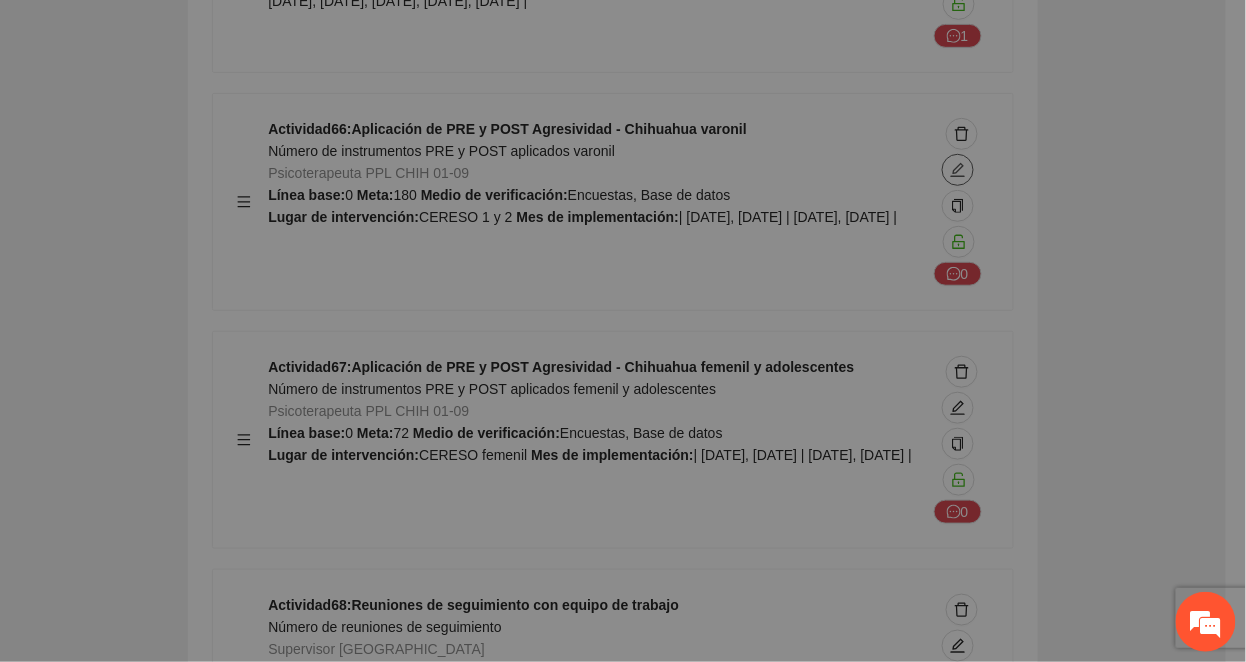 type on "**********" 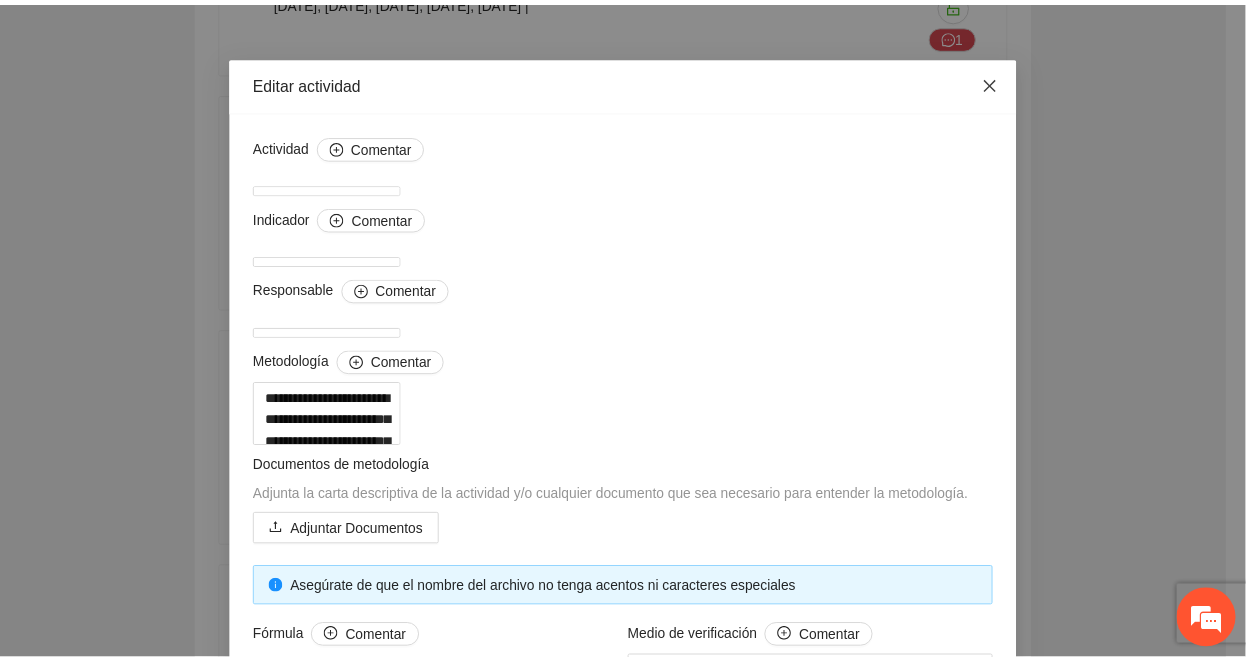 scroll, scrollTop: 0, scrollLeft: 0, axis: both 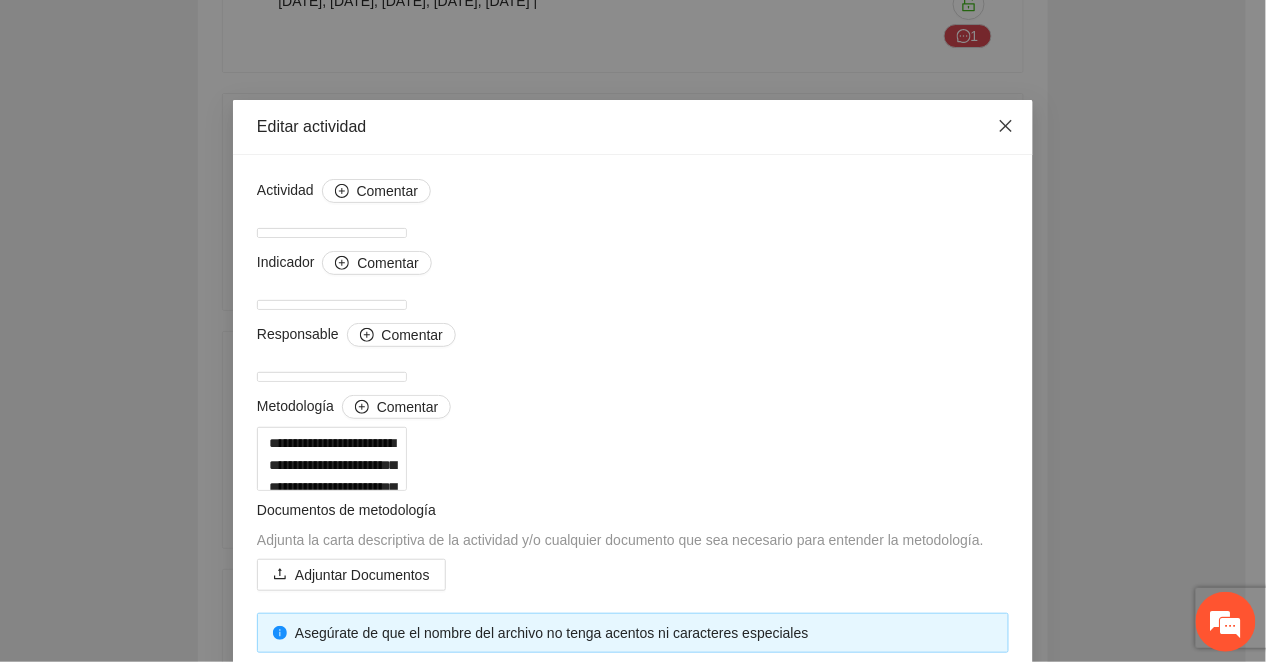 click 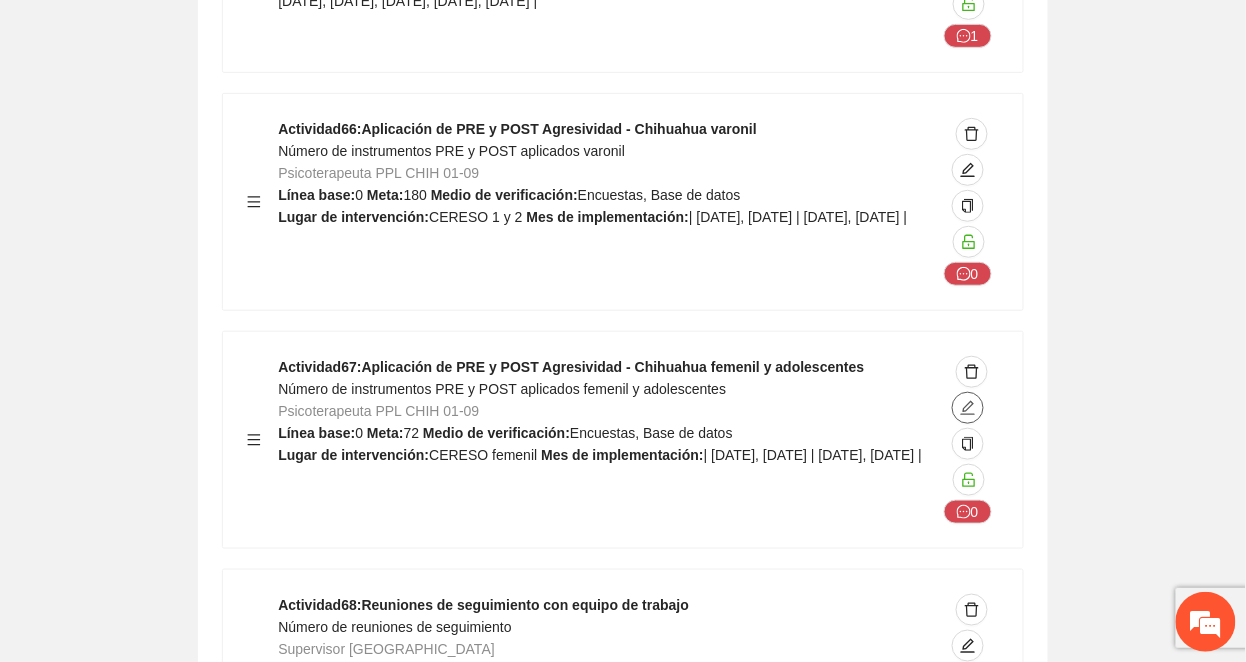 click at bounding box center [968, 408] 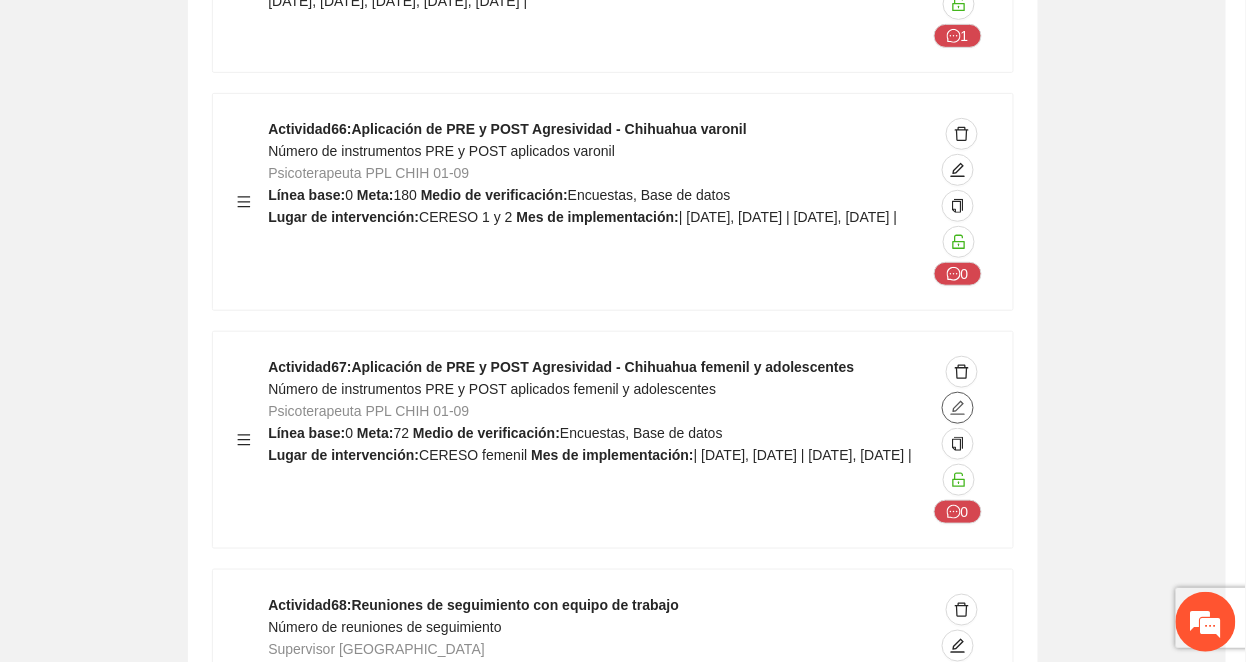 type on "**********" 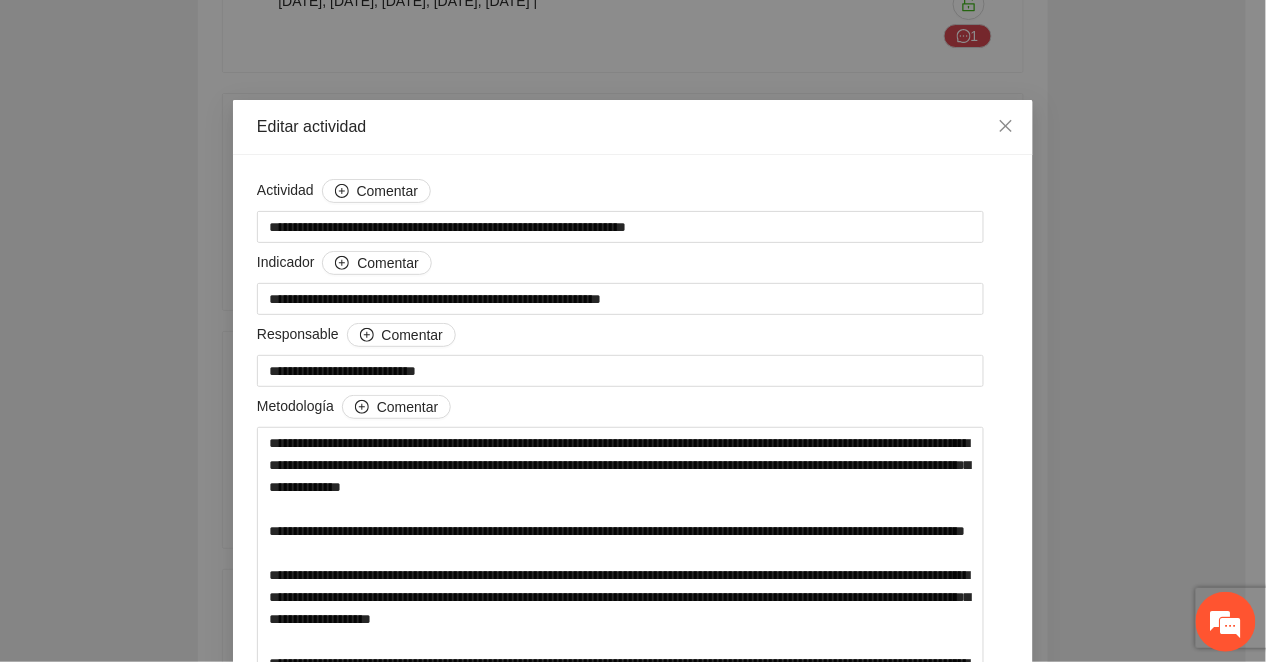 type 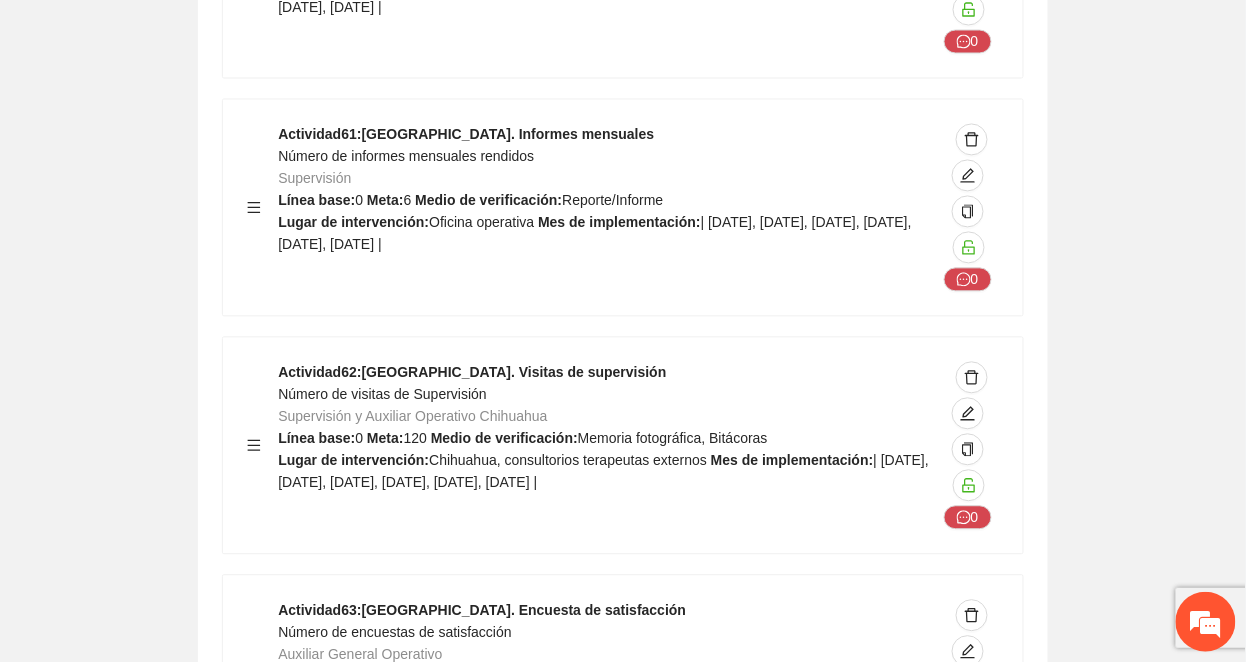 scroll, scrollTop: 19600, scrollLeft: 0, axis: vertical 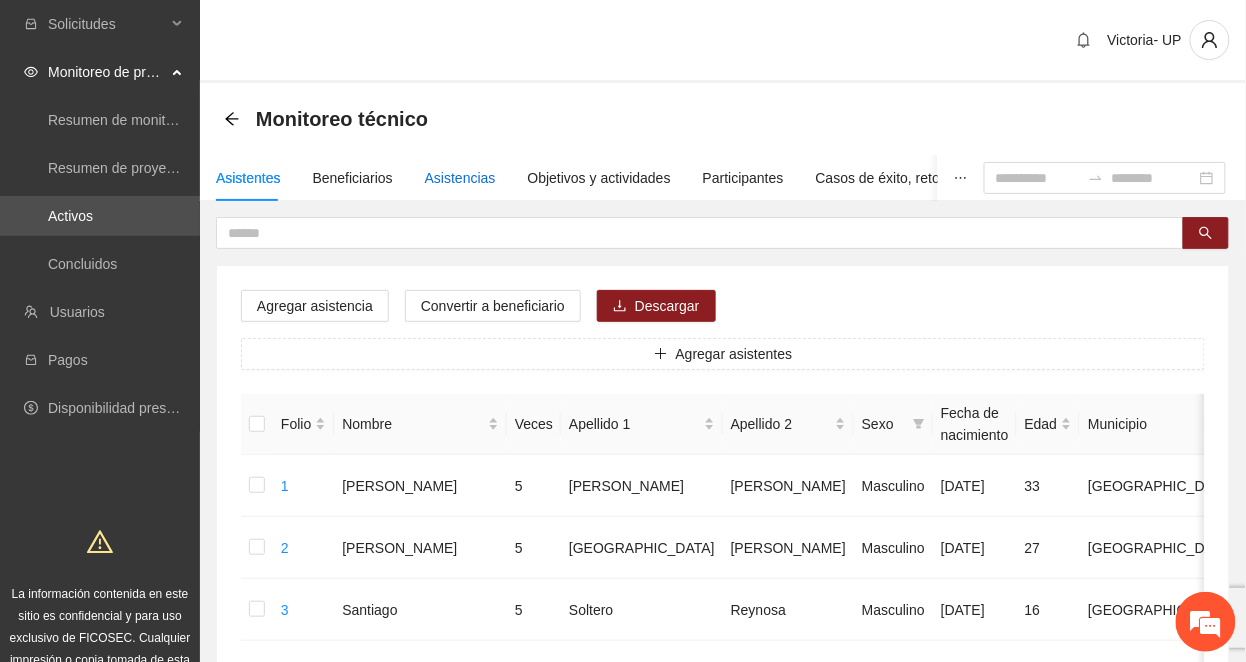 click on "Asistencias" at bounding box center (460, 178) 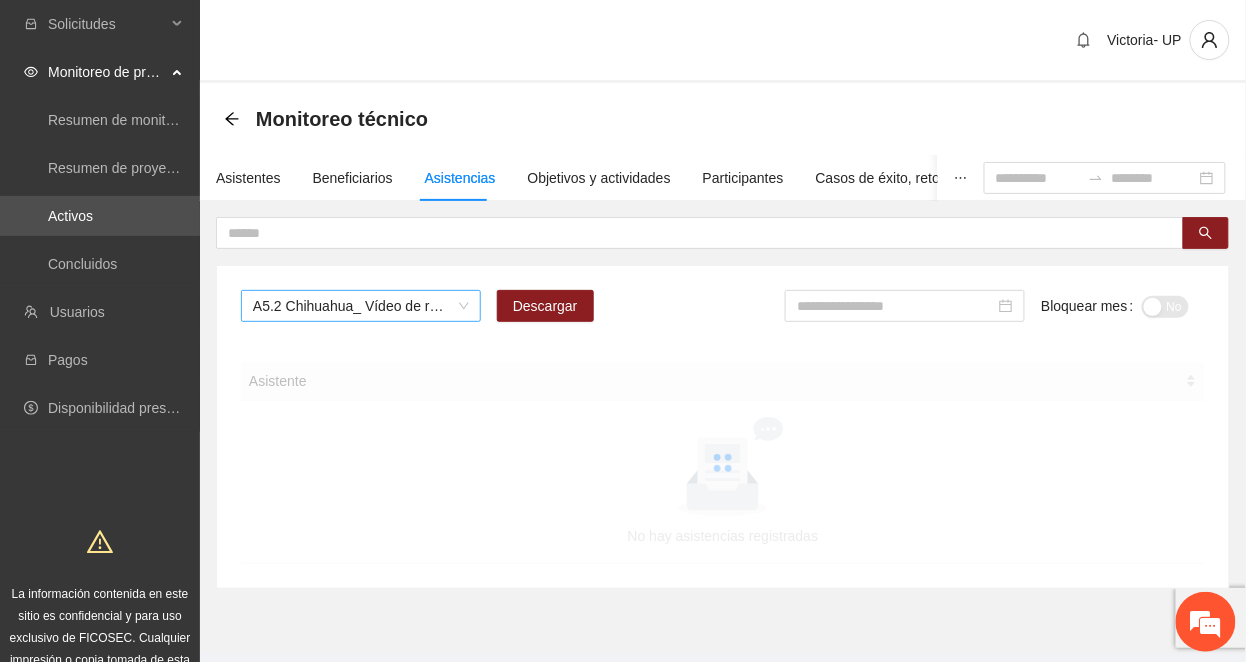 click on "A5.2 Chihuahua_ Vídeo de resultados finales del proyecto" at bounding box center (361, 306) 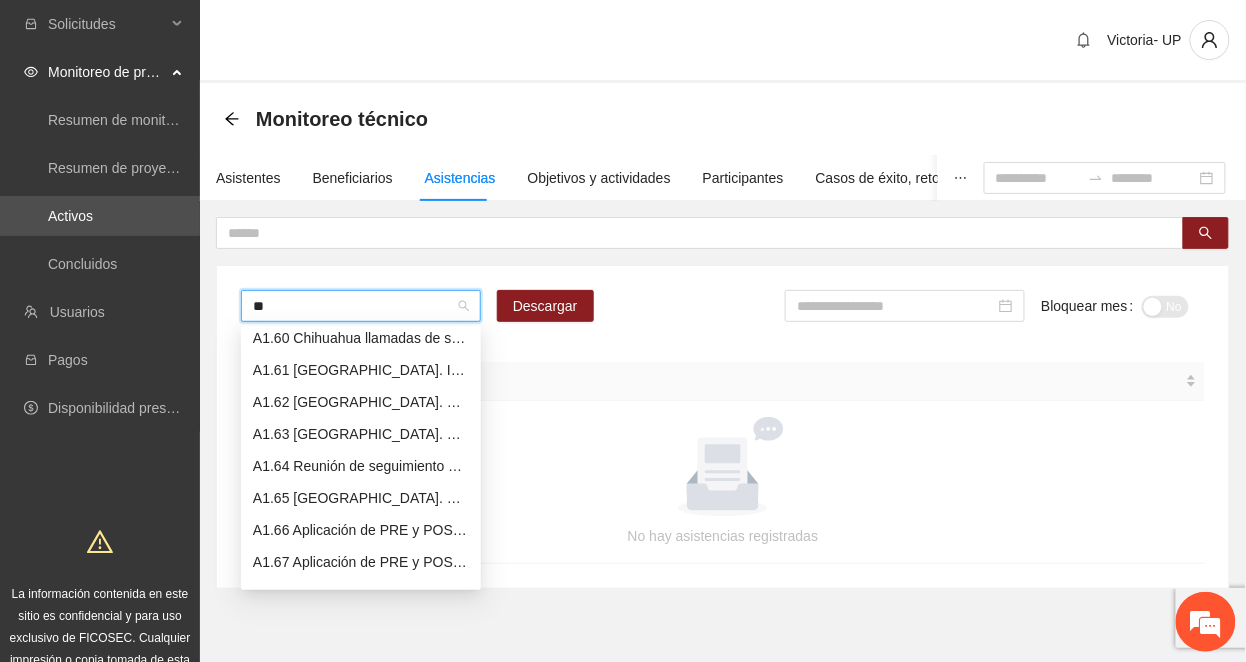 type on "***" 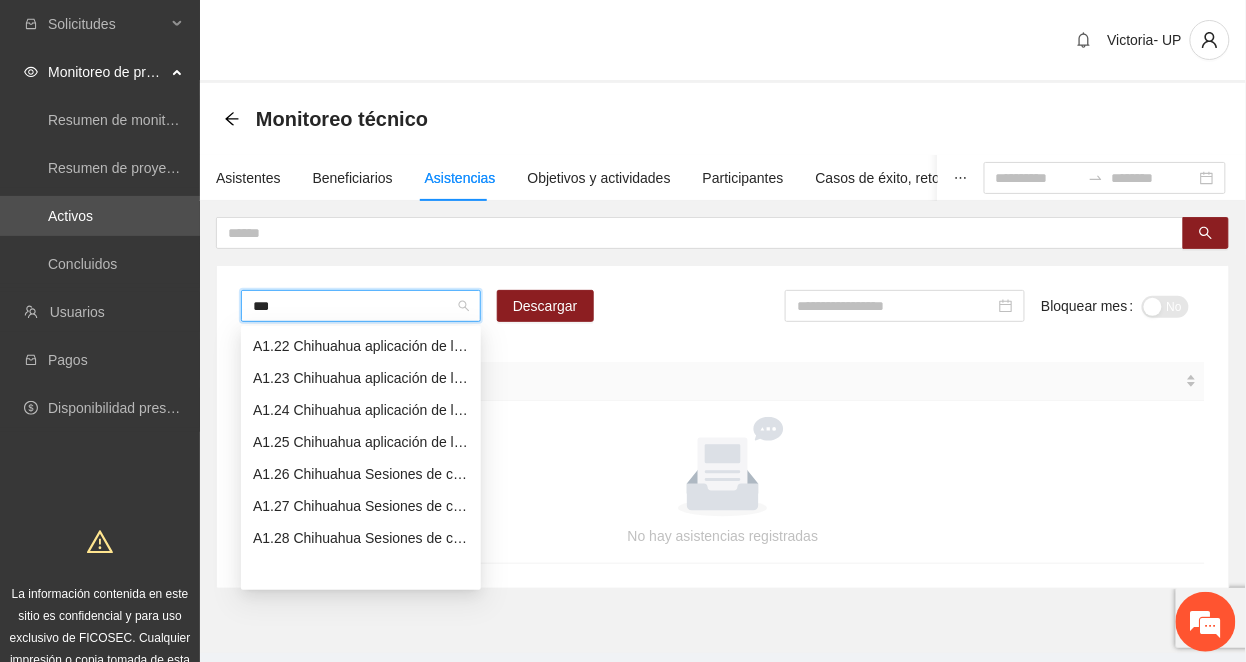 scroll, scrollTop: 16, scrollLeft: 0, axis: vertical 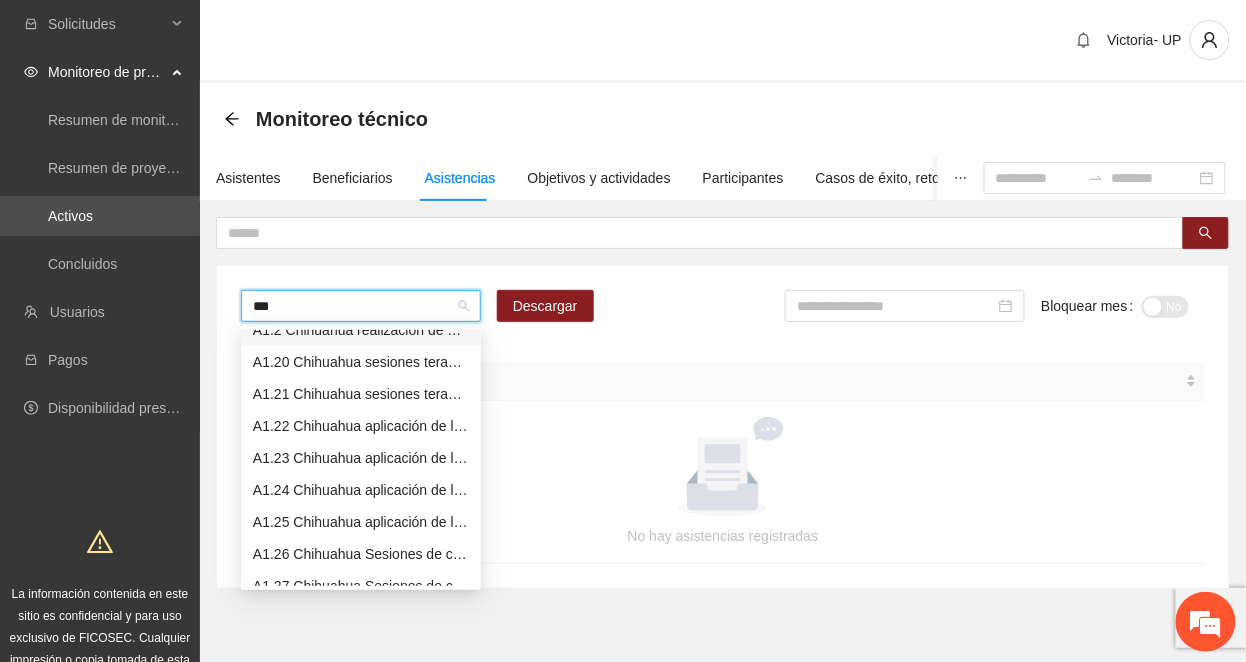 type 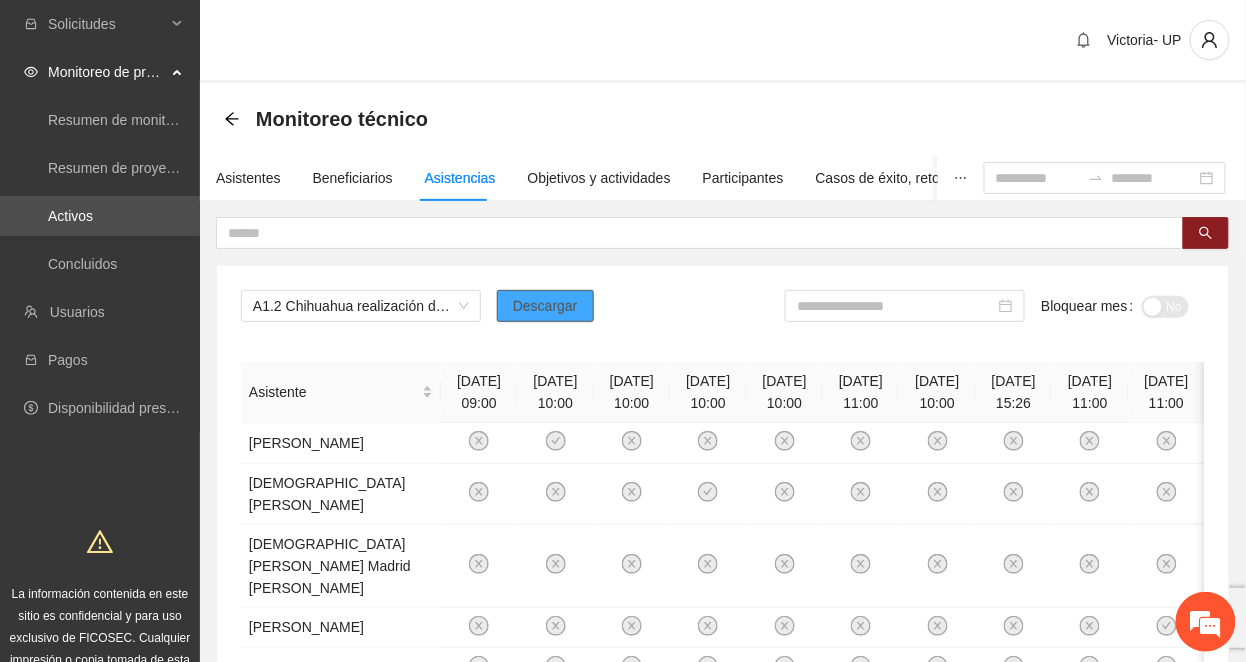 click on "Descargar" at bounding box center [545, 306] 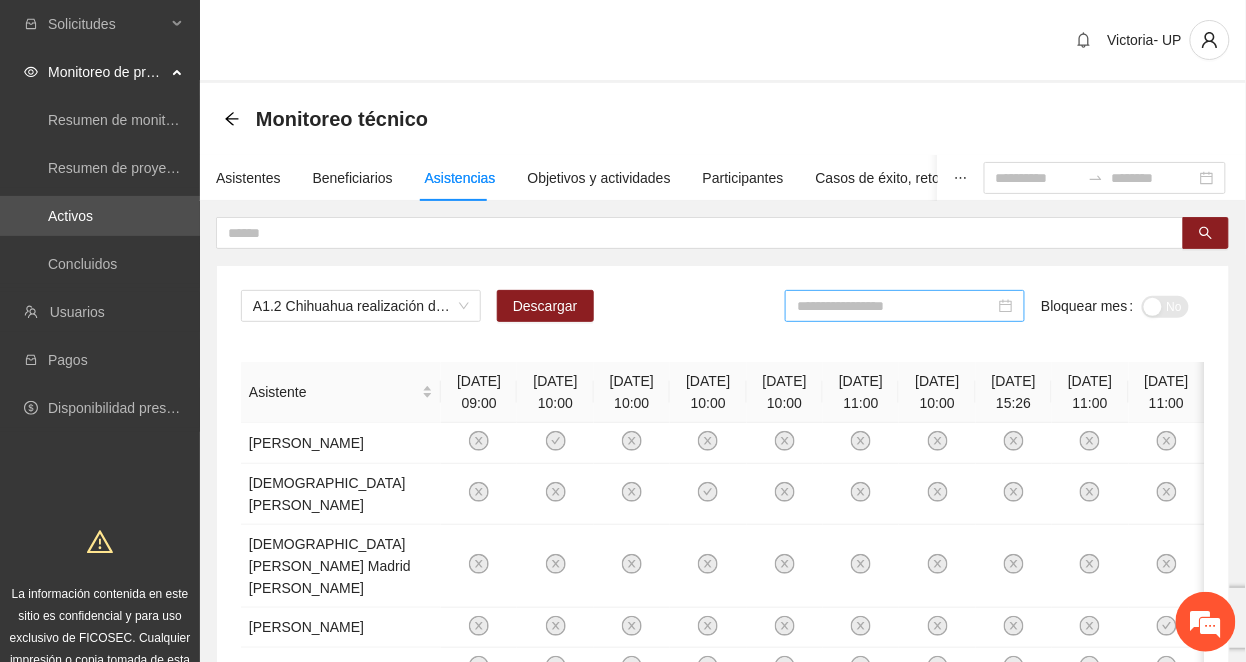 click at bounding box center [896, 306] 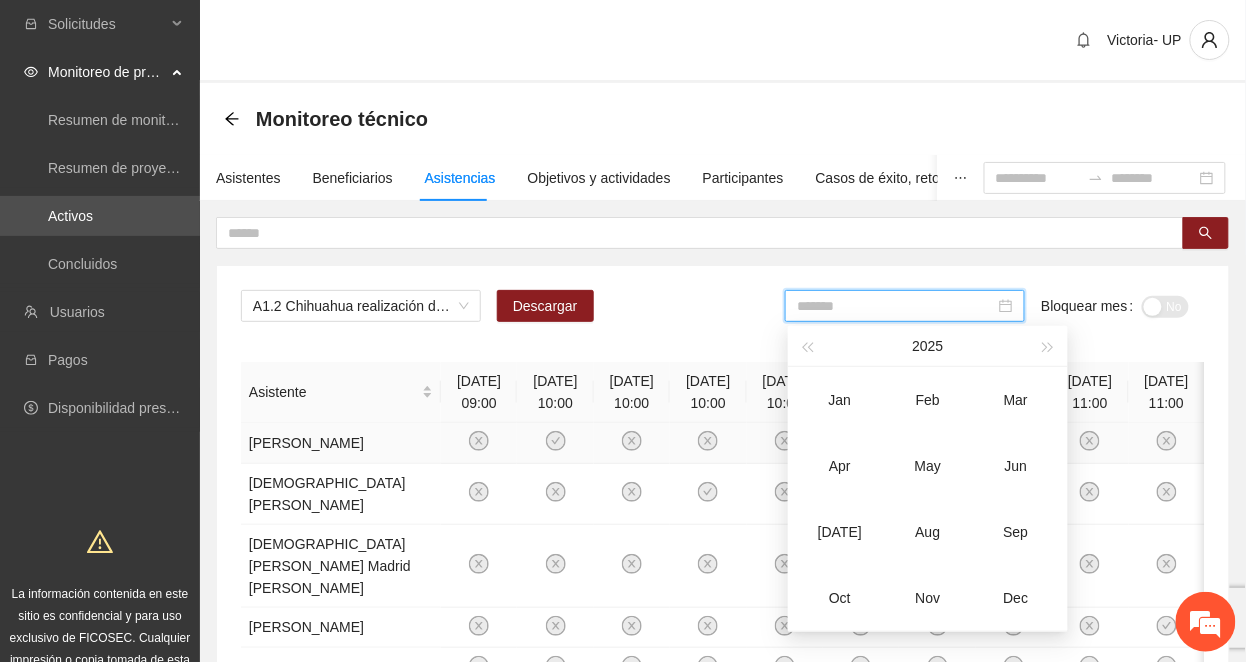 drag, startPoint x: 824, startPoint y: 462, endPoint x: 837, endPoint y: 460, distance: 13.152946 